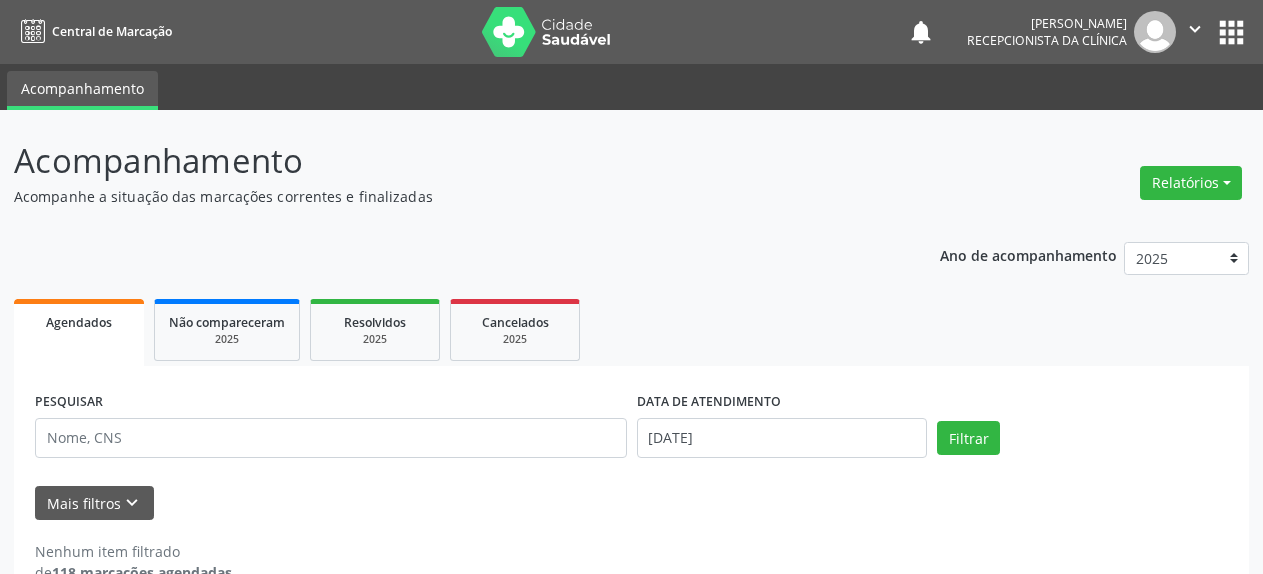 scroll, scrollTop: 0, scrollLeft: 0, axis: both 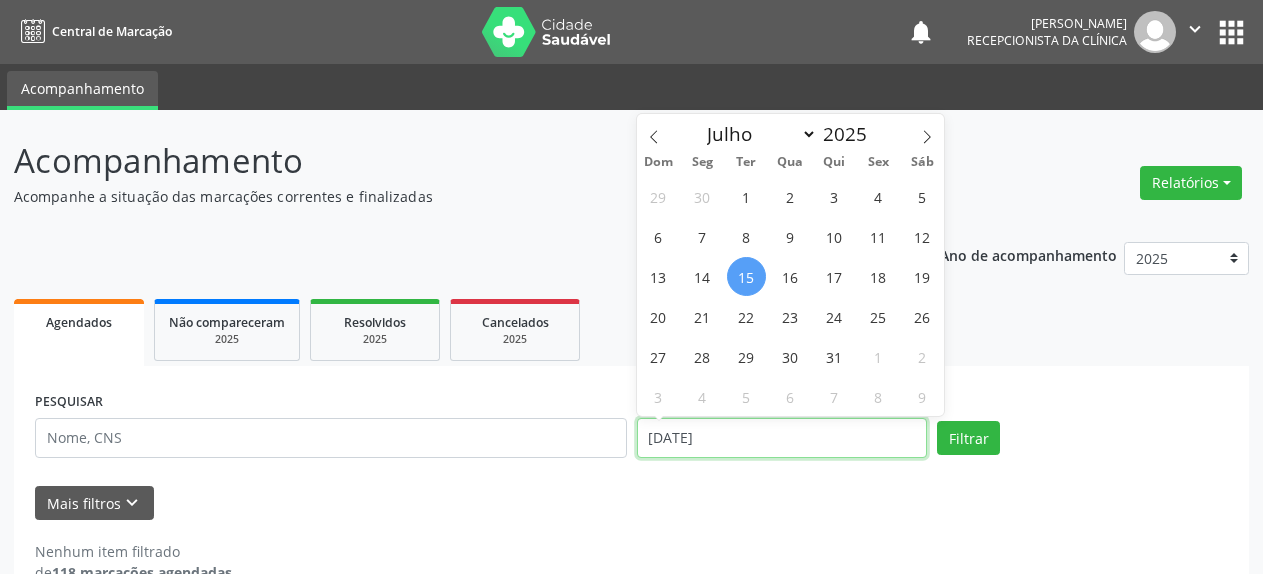 click on "[DATE]" at bounding box center (782, 438) 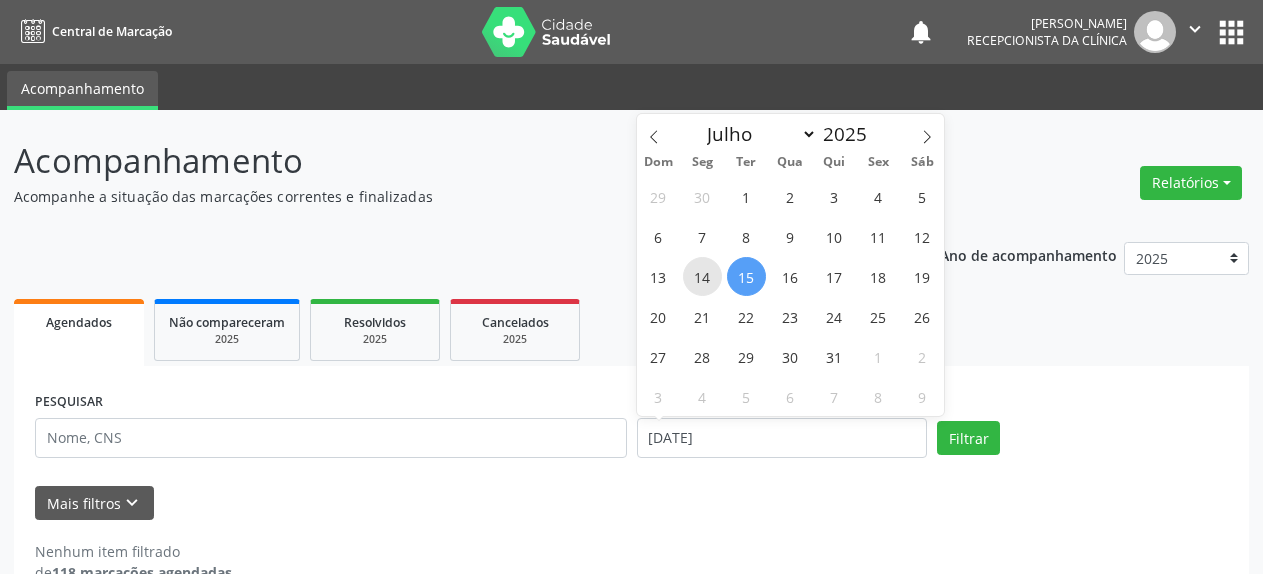 click on "14" at bounding box center (702, 276) 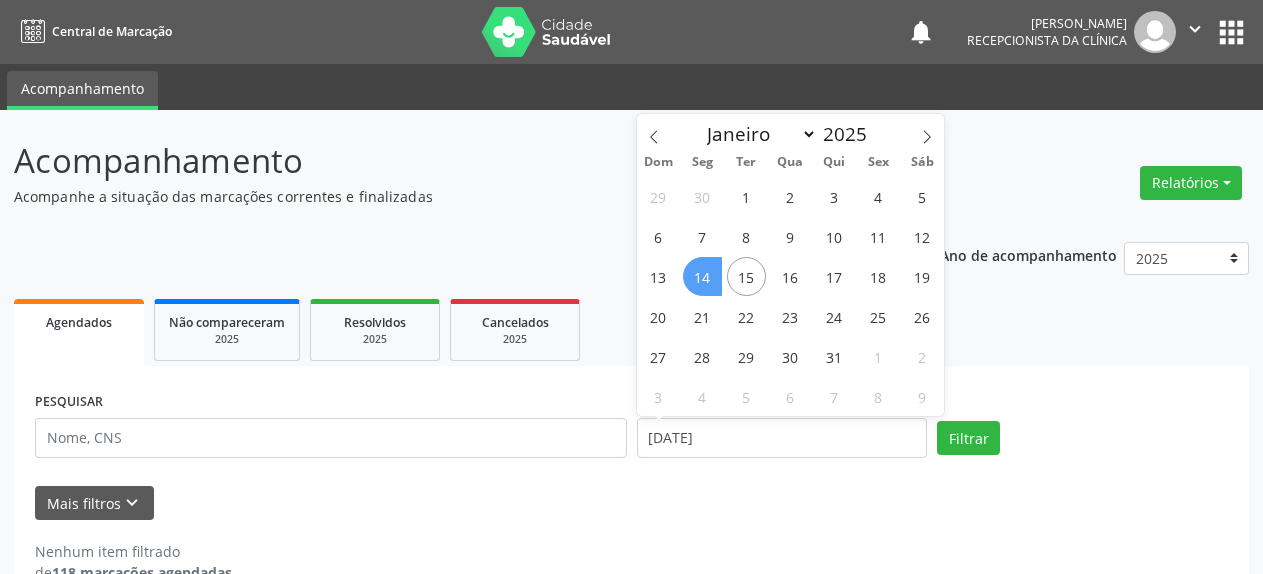 click on "14" at bounding box center (702, 276) 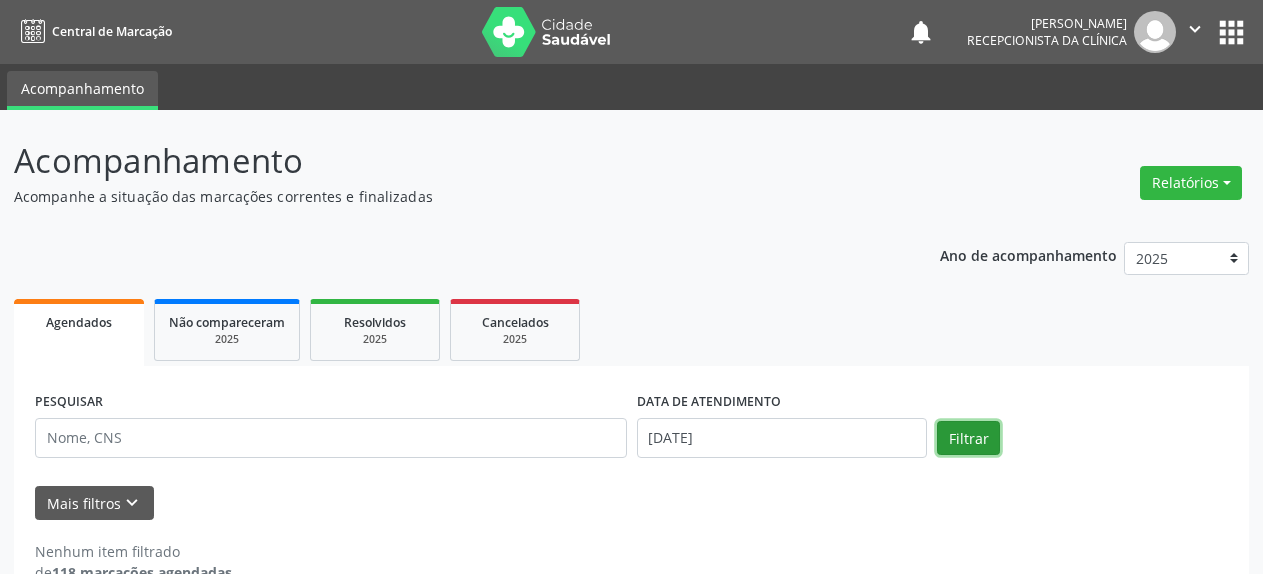 click on "Filtrar" at bounding box center [968, 438] 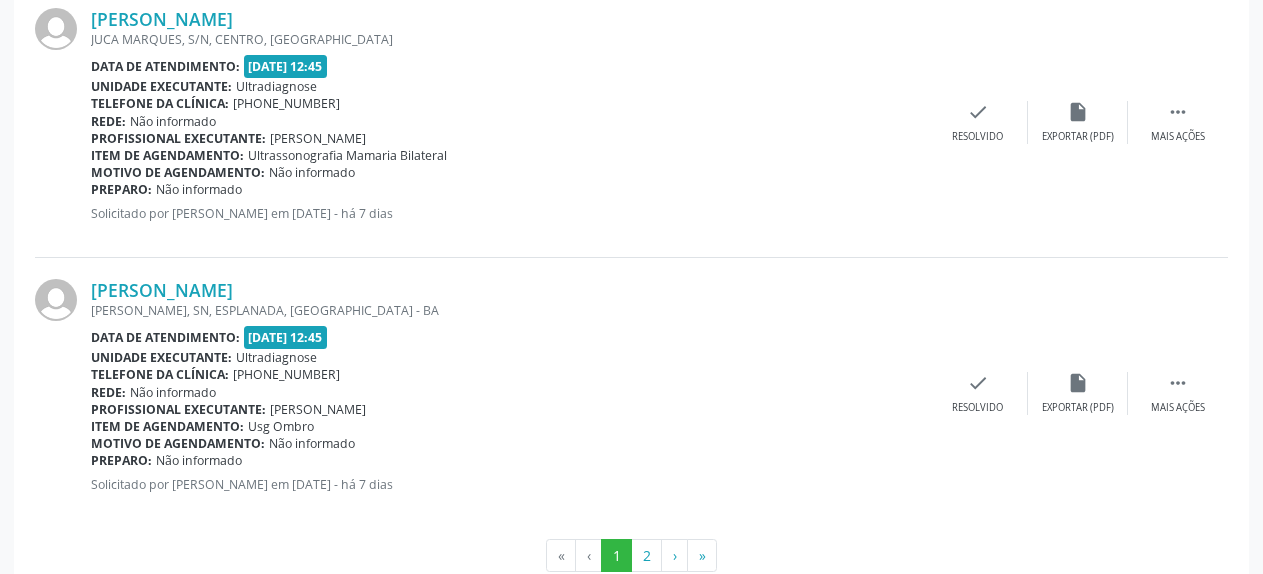 scroll, scrollTop: 4183, scrollLeft: 0, axis: vertical 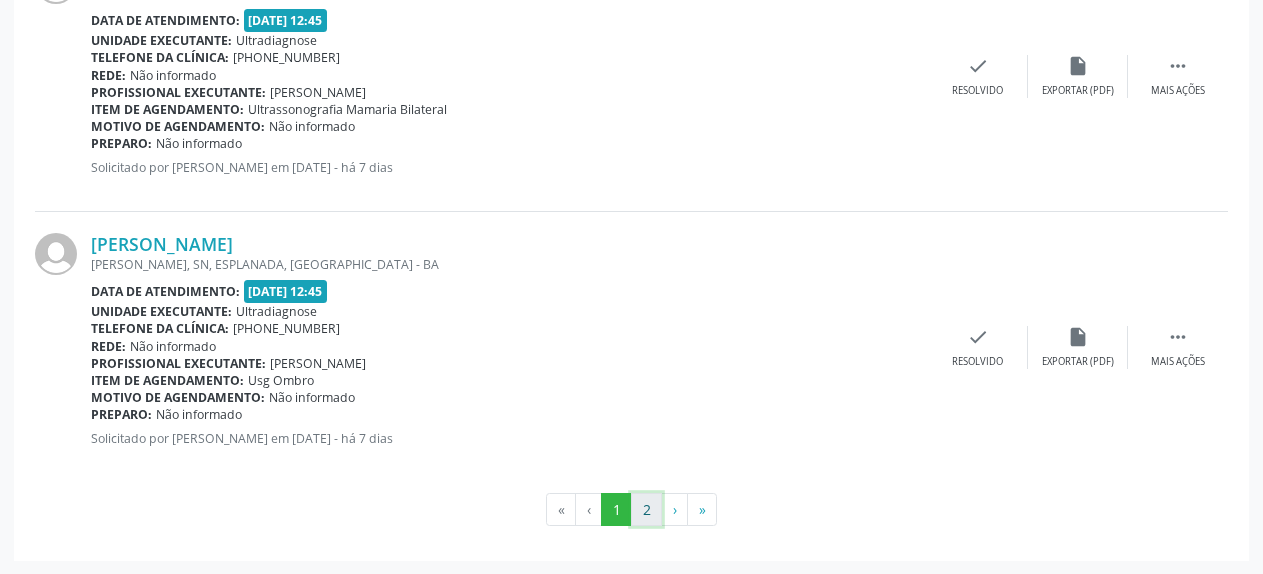 click on "2" at bounding box center [646, 510] 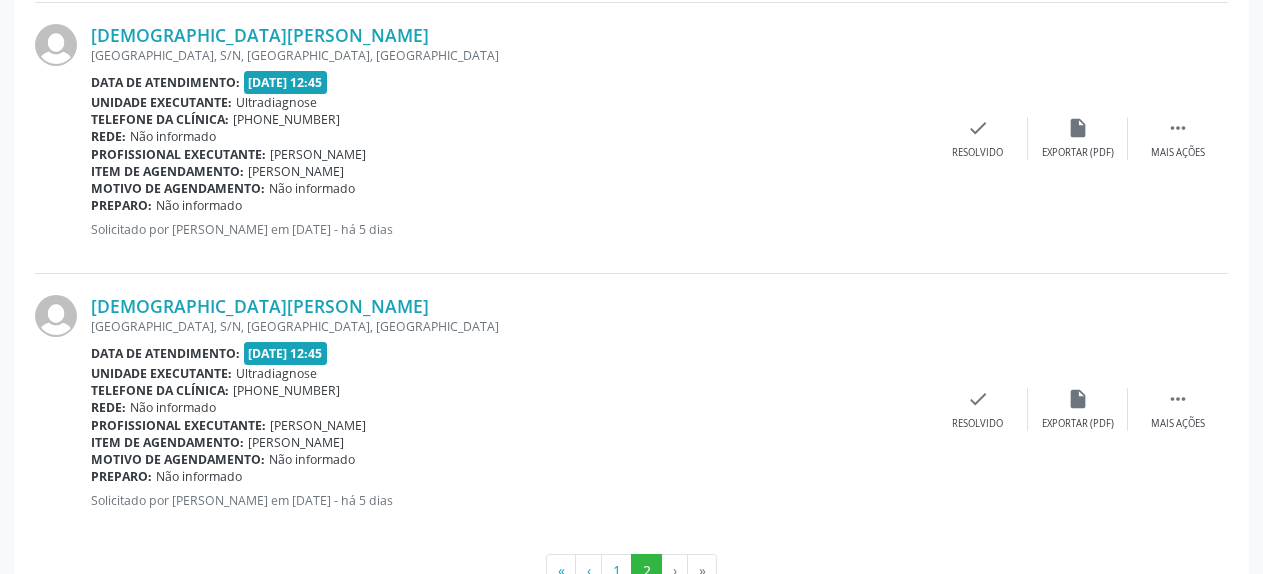 scroll, scrollTop: 3641, scrollLeft: 0, axis: vertical 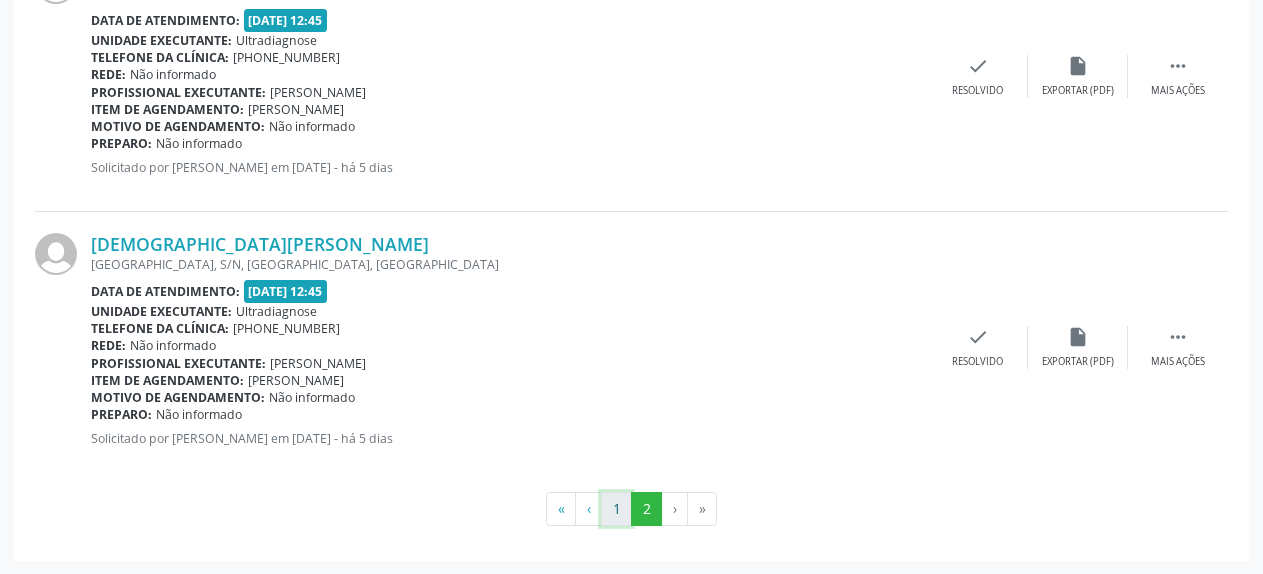 click on "1" at bounding box center (616, 509) 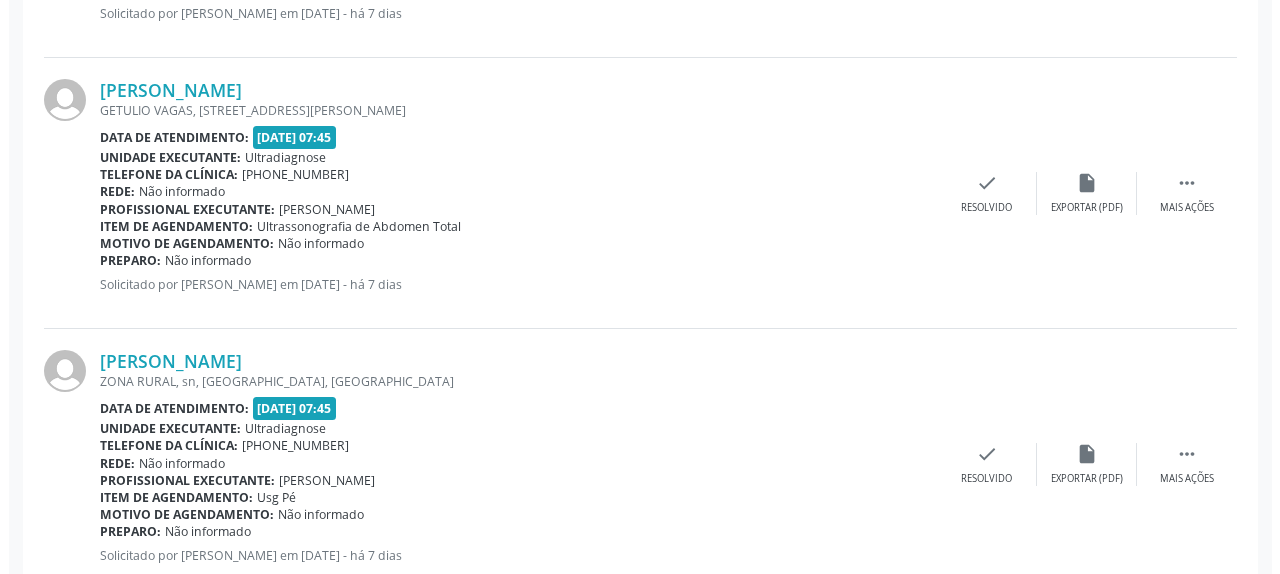 scroll, scrollTop: 823, scrollLeft: 0, axis: vertical 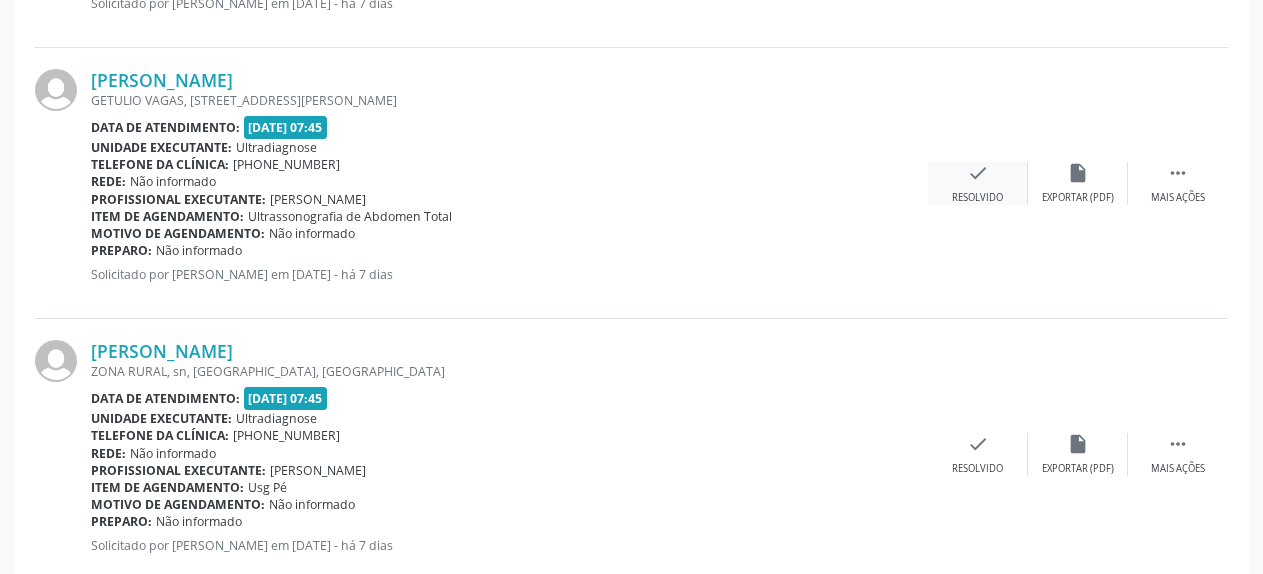 click on "check
Resolvido" at bounding box center [978, 183] 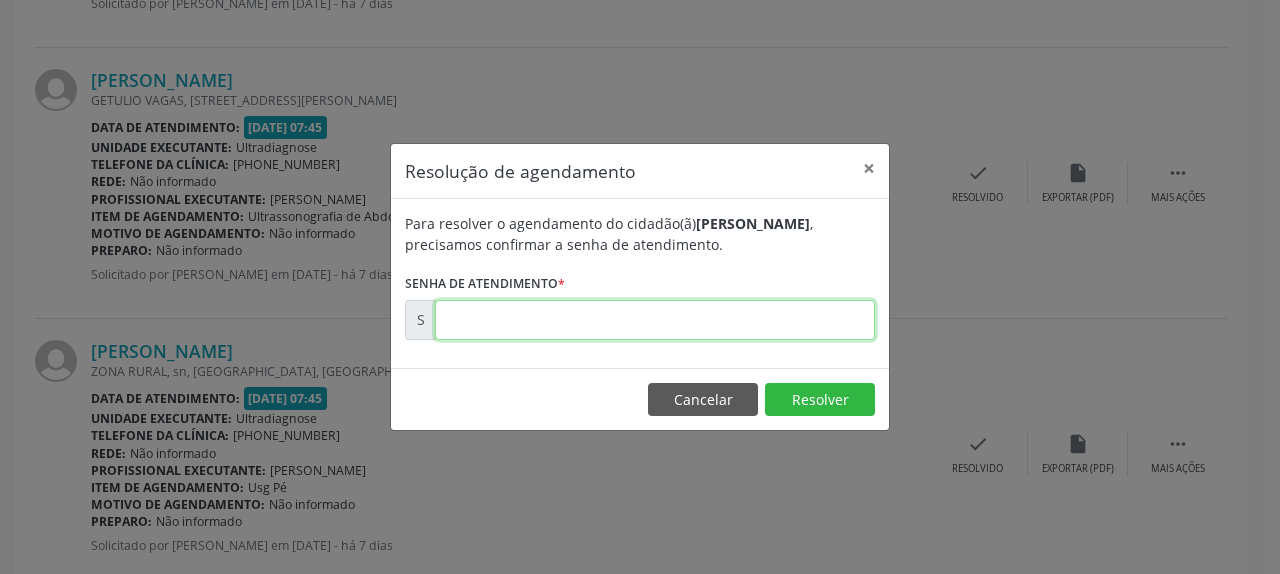 click at bounding box center [655, 320] 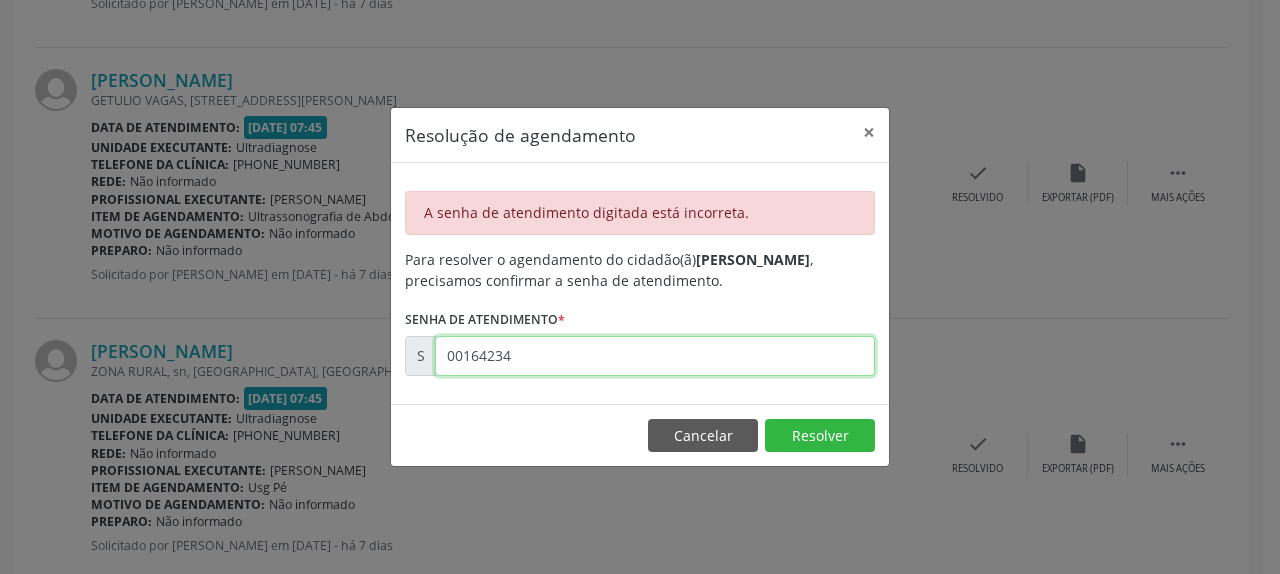 click on "00164234" at bounding box center [655, 356] 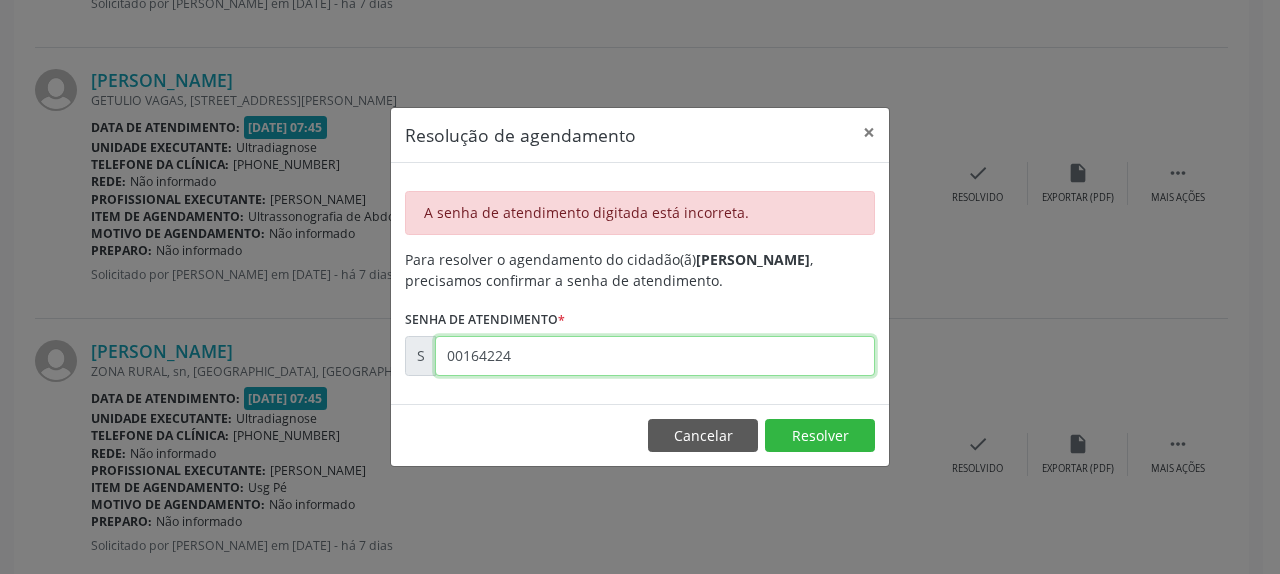 drag, startPoint x: 447, startPoint y: 360, endPoint x: 559, endPoint y: 360, distance: 112 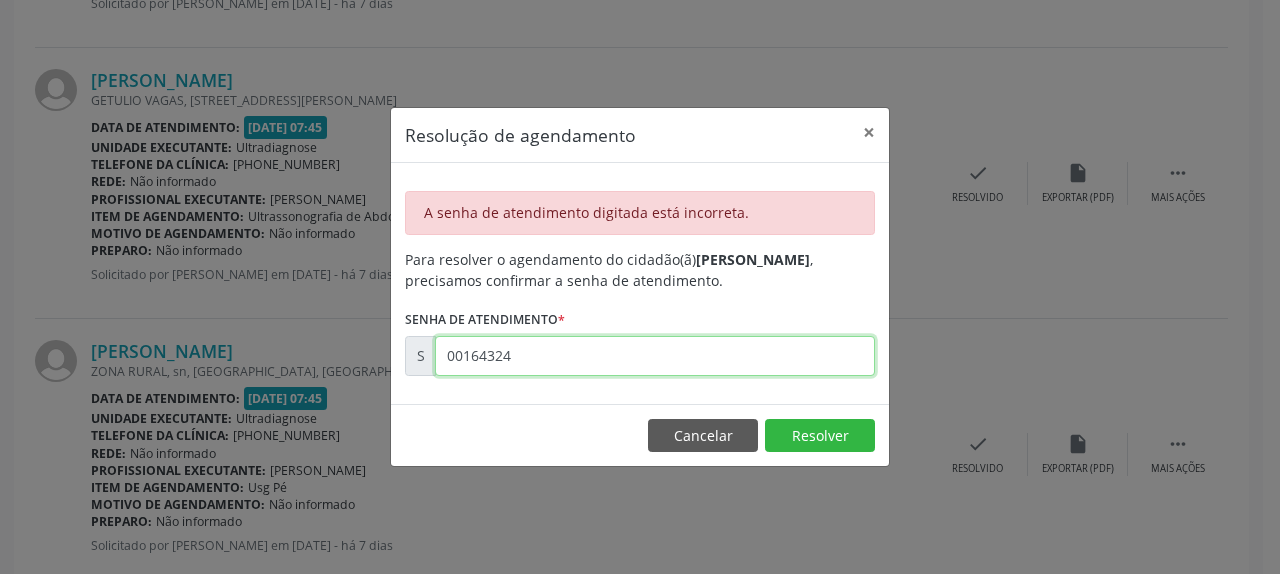 type on "00164324" 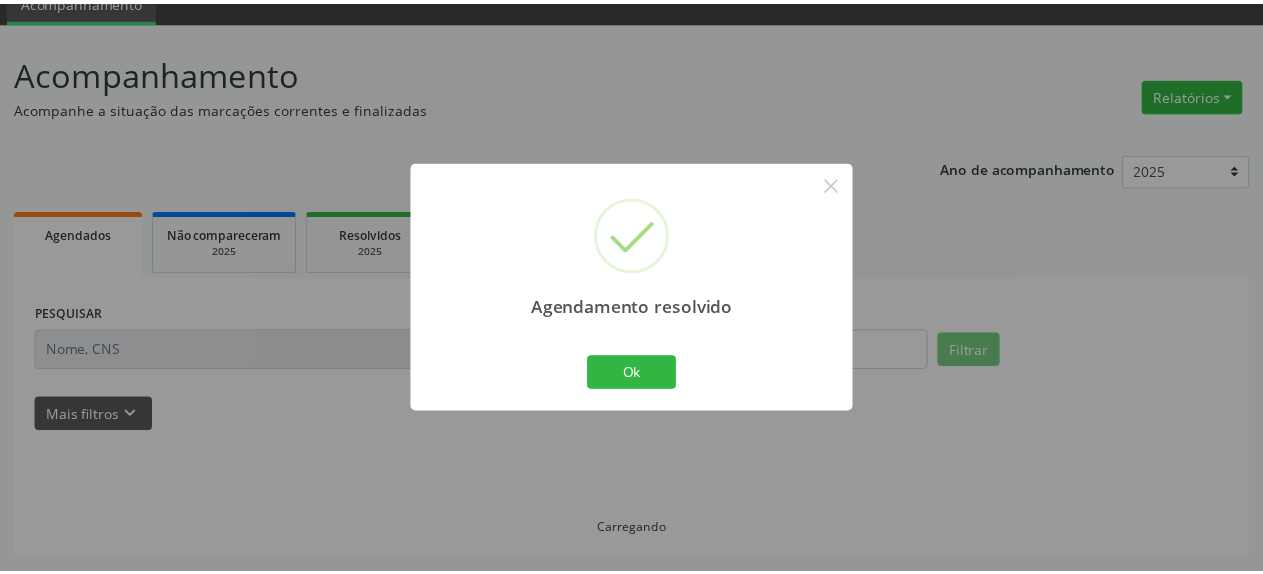 scroll, scrollTop: 88, scrollLeft: 0, axis: vertical 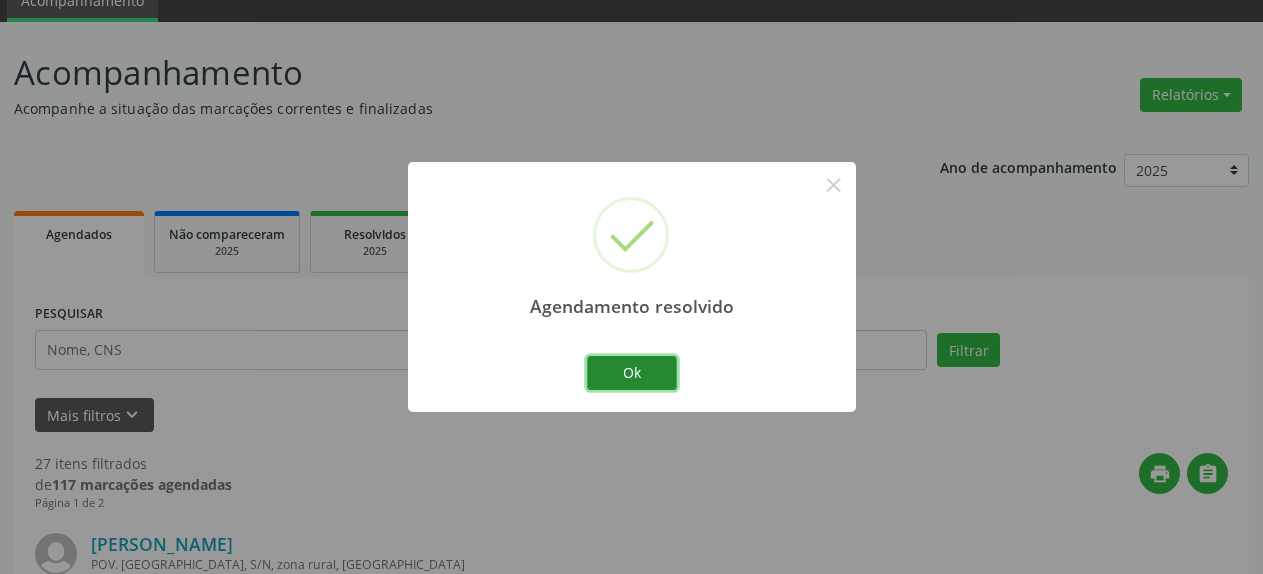 click on "Ok" at bounding box center [632, 373] 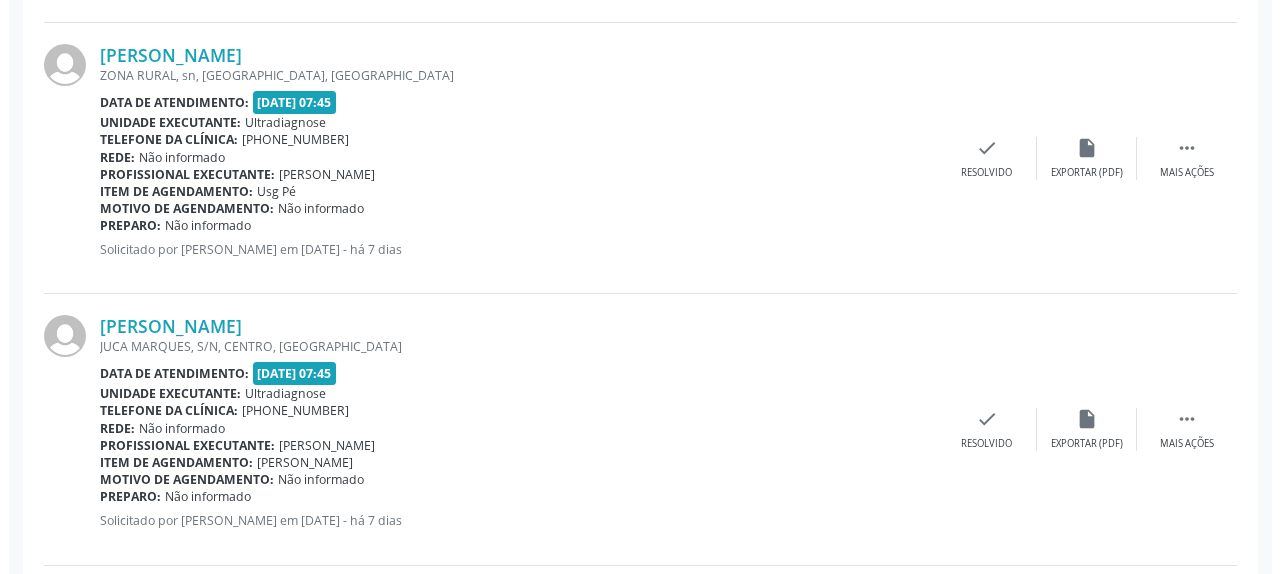 scroll, scrollTop: 1210, scrollLeft: 0, axis: vertical 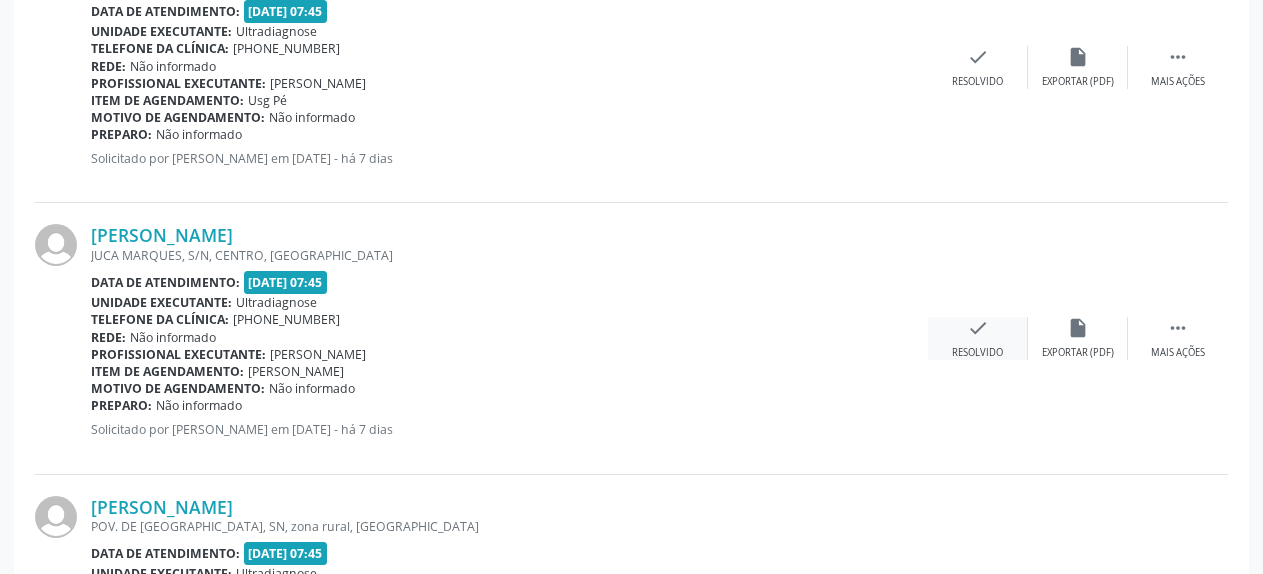 click on "check" at bounding box center [978, 328] 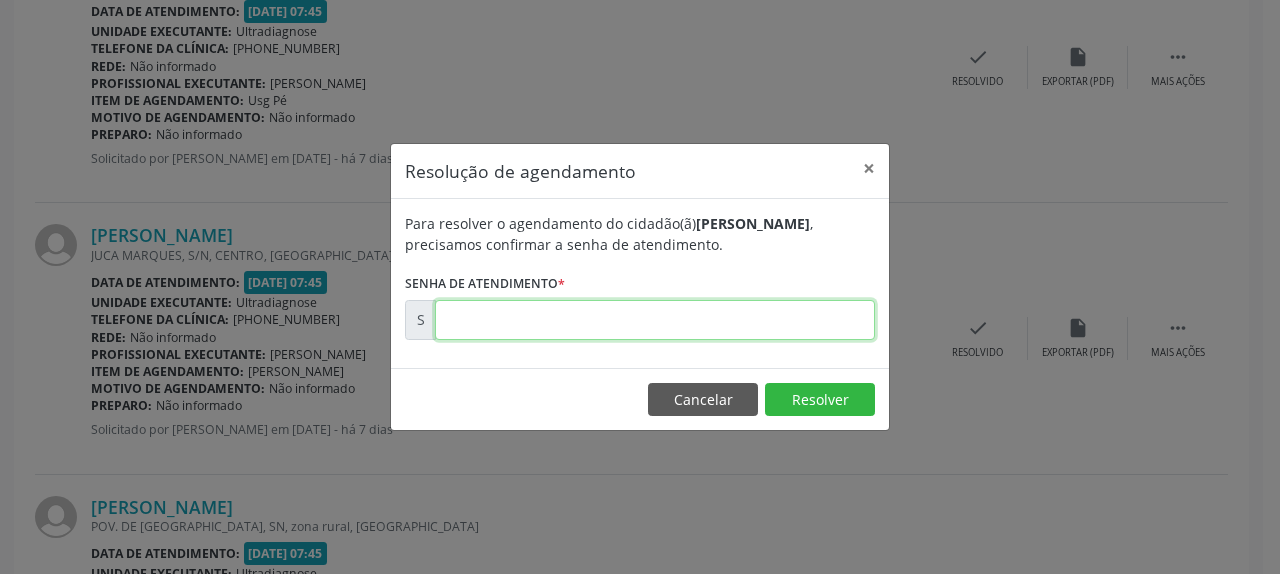 click at bounding box center (655, 320) 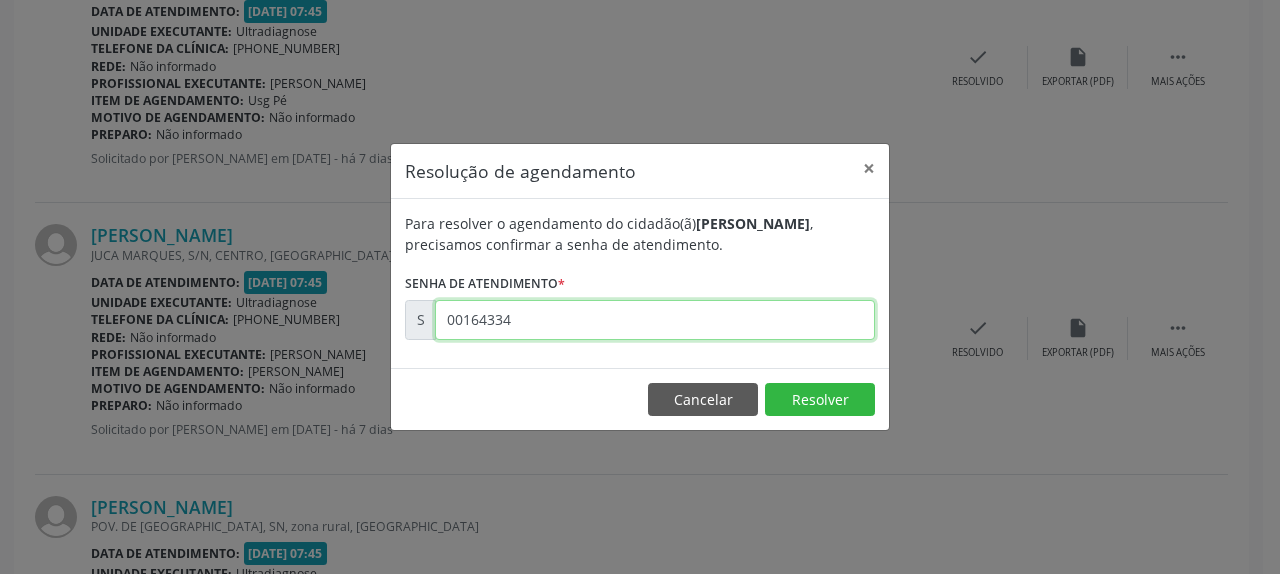 type on "00164334" 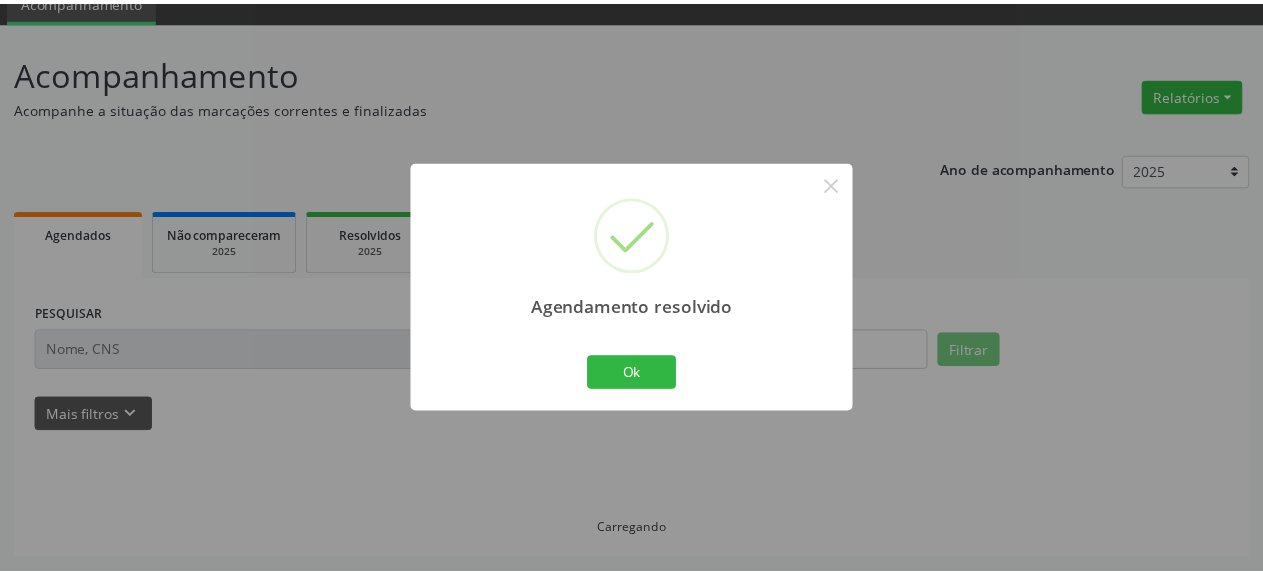 scroll, scrollTop: 88, scrollLeft: 0, axis: vertical 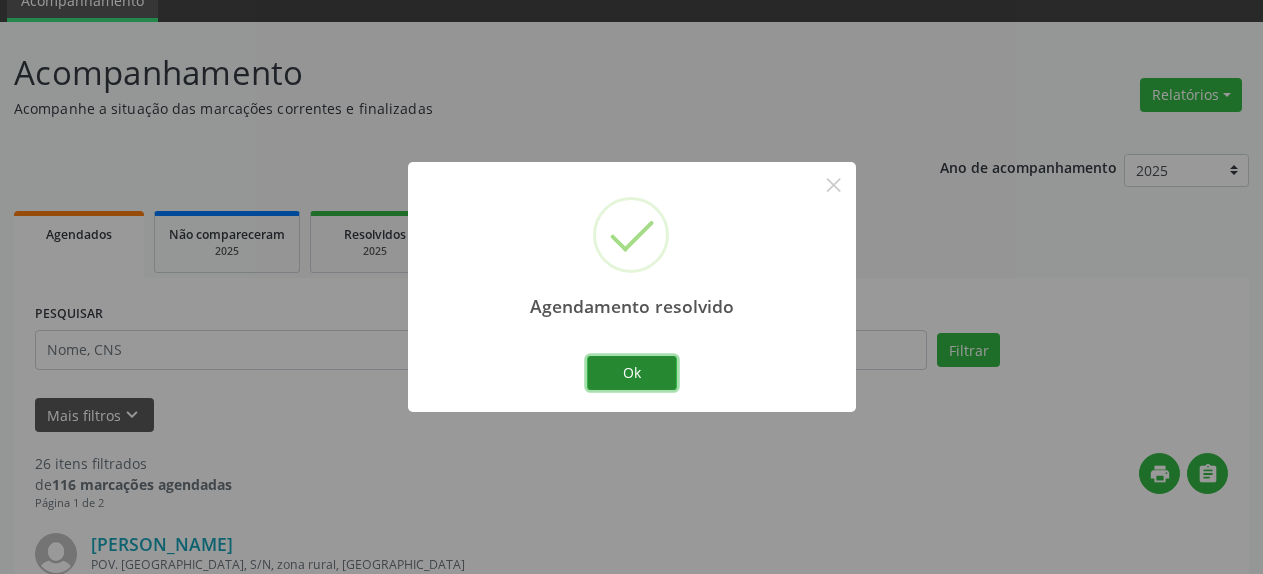 click on "Ok" at bounding box center [632, 373] 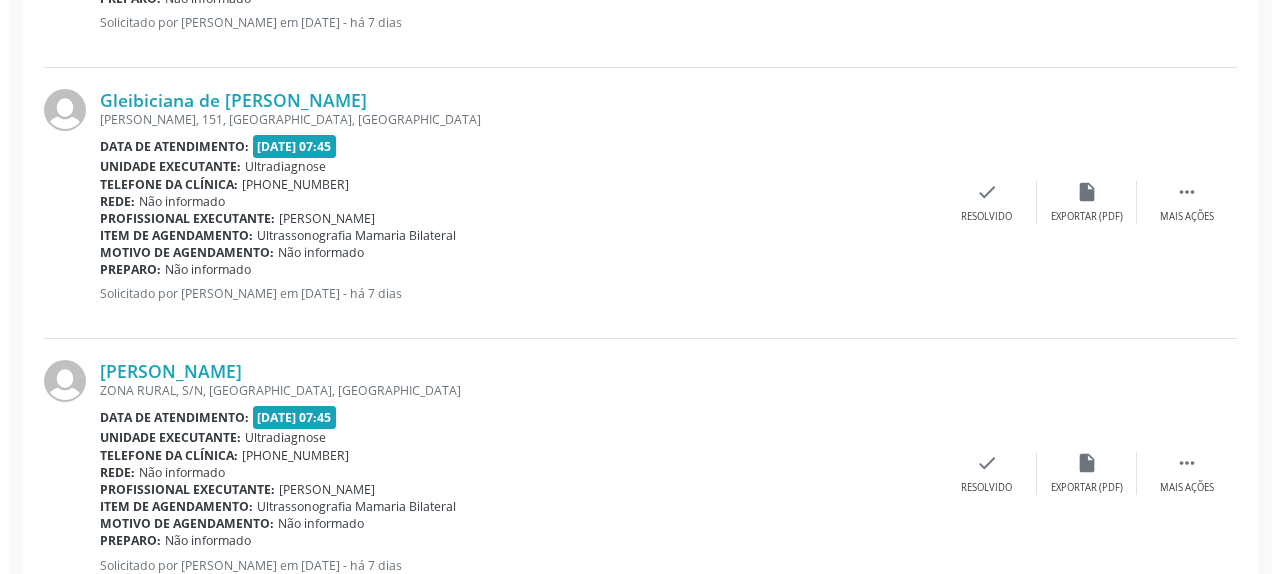 scroll, scrollTop: 1618, scrollLeft: 0, axis: vertical 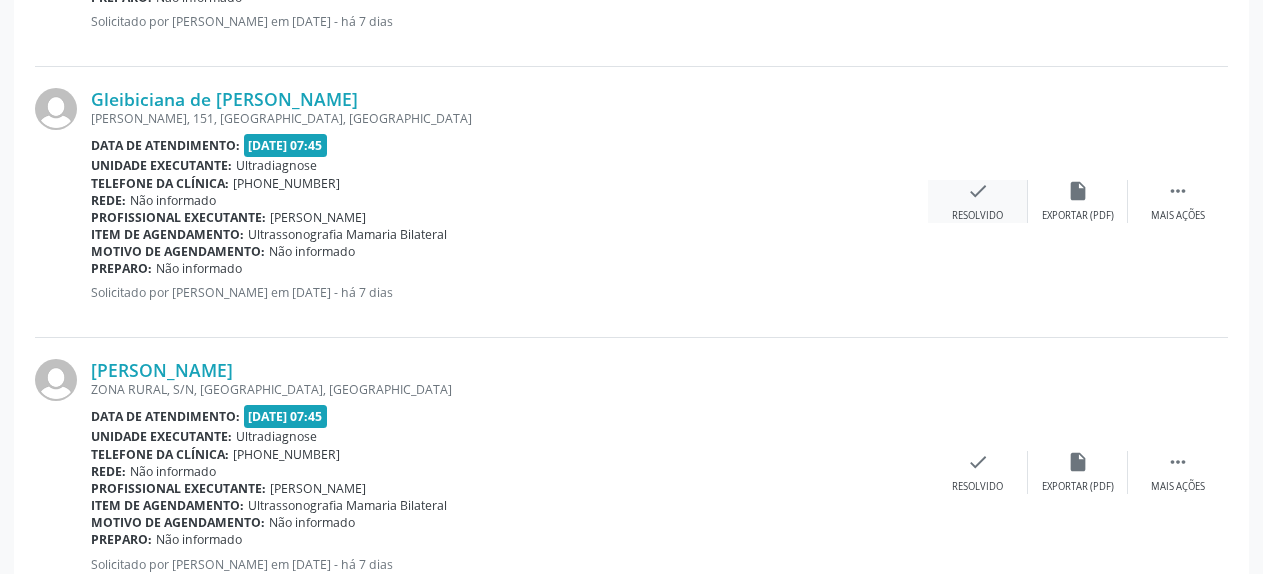 click on "check" at bounding box center [978, 191] 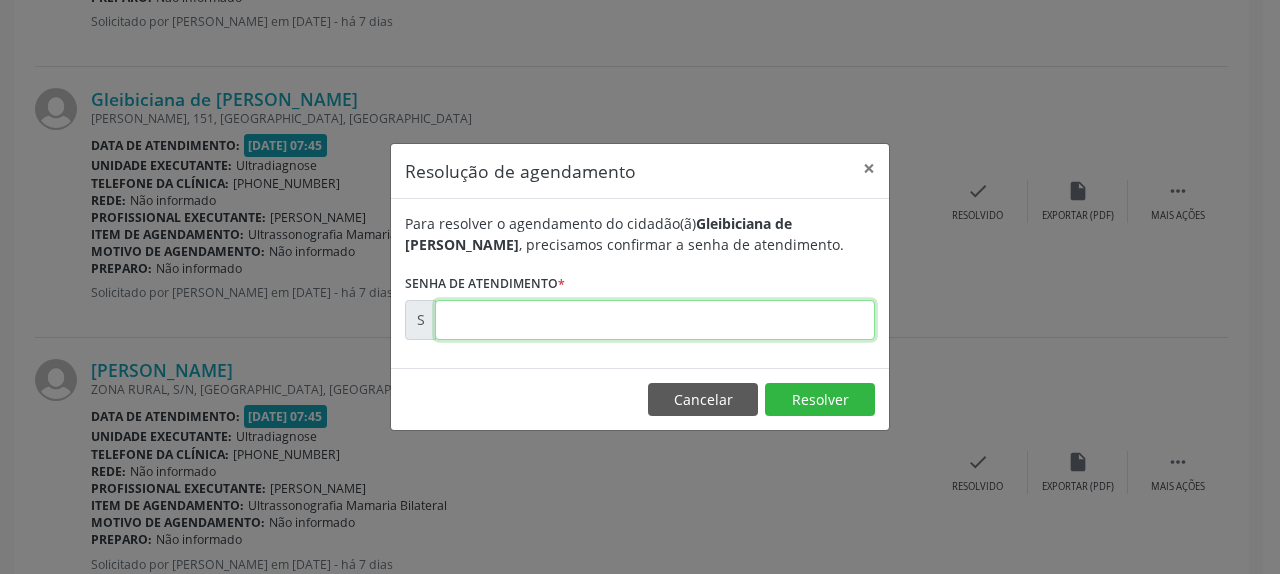 click at bounding box center [655, 320] 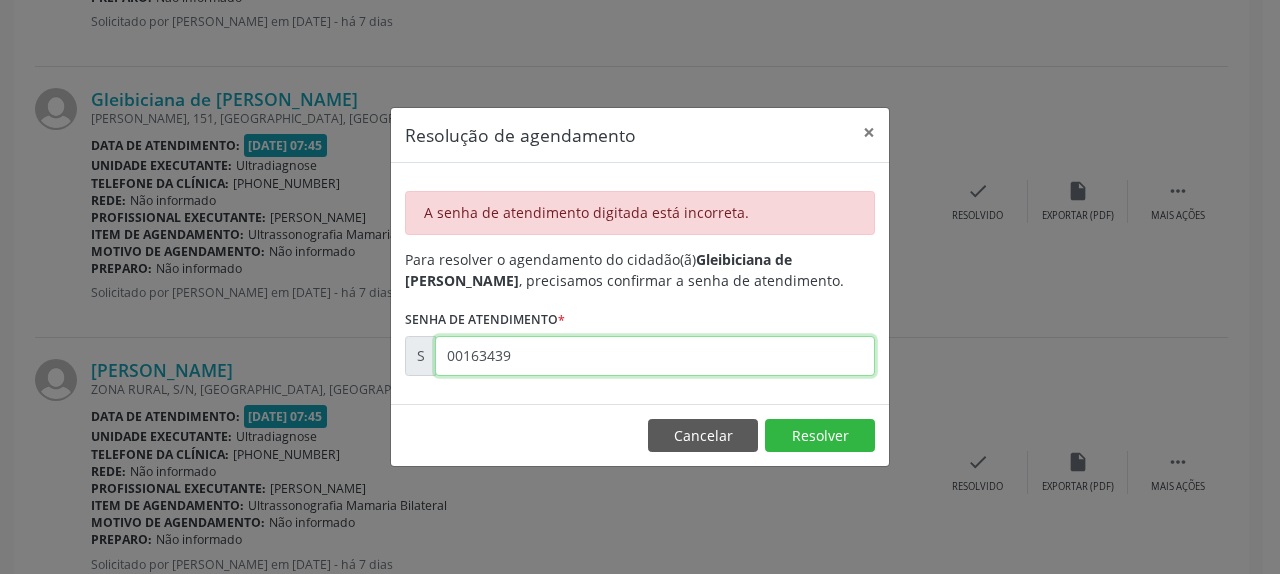 drag, startPoint x: 438, startPoint y: 354, endPoint x: 558, endPoint y: 354, distance: 120 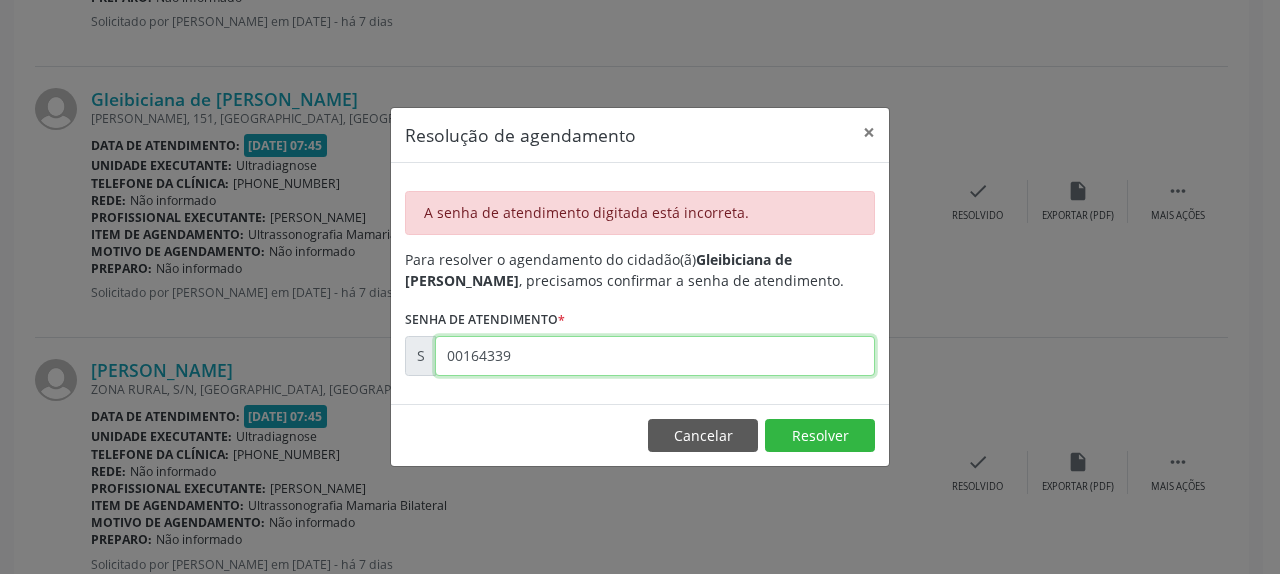 type on "00164339" 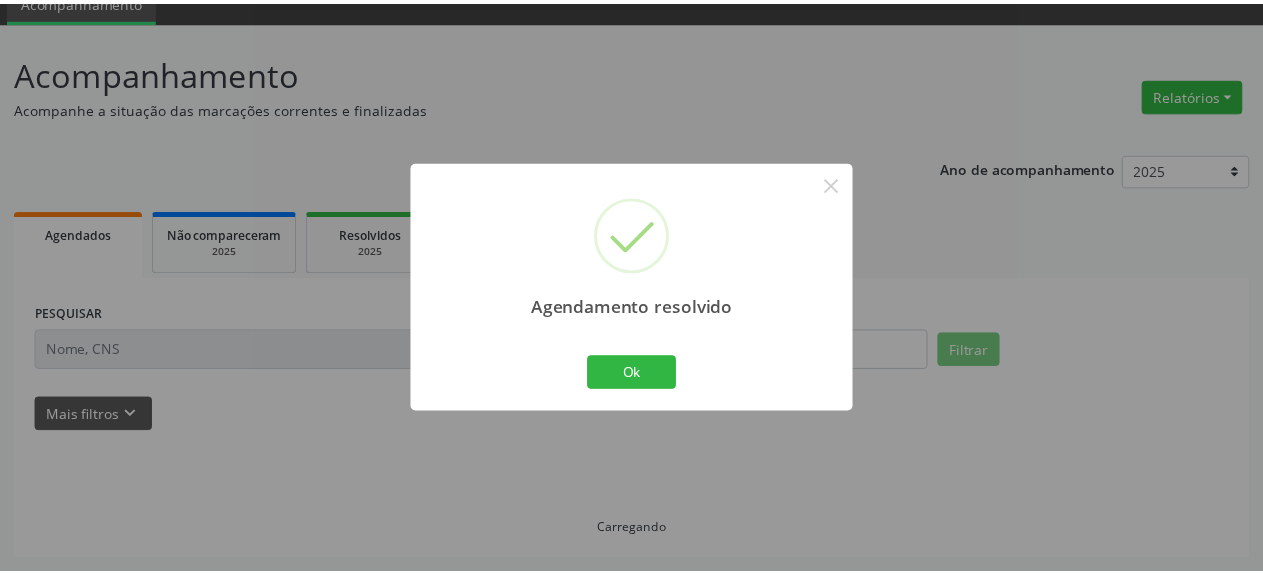 scroll, scrollTop: 88, scrollLeft: 0, axis: vertical 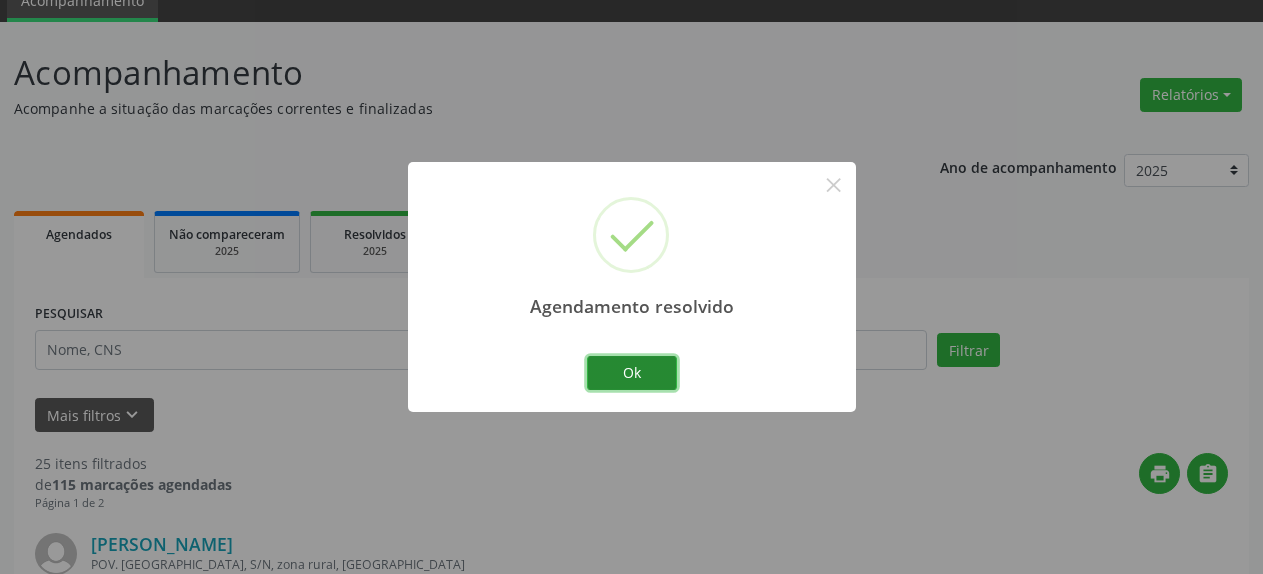 click on "Ok" at bounding box center [632, 373] 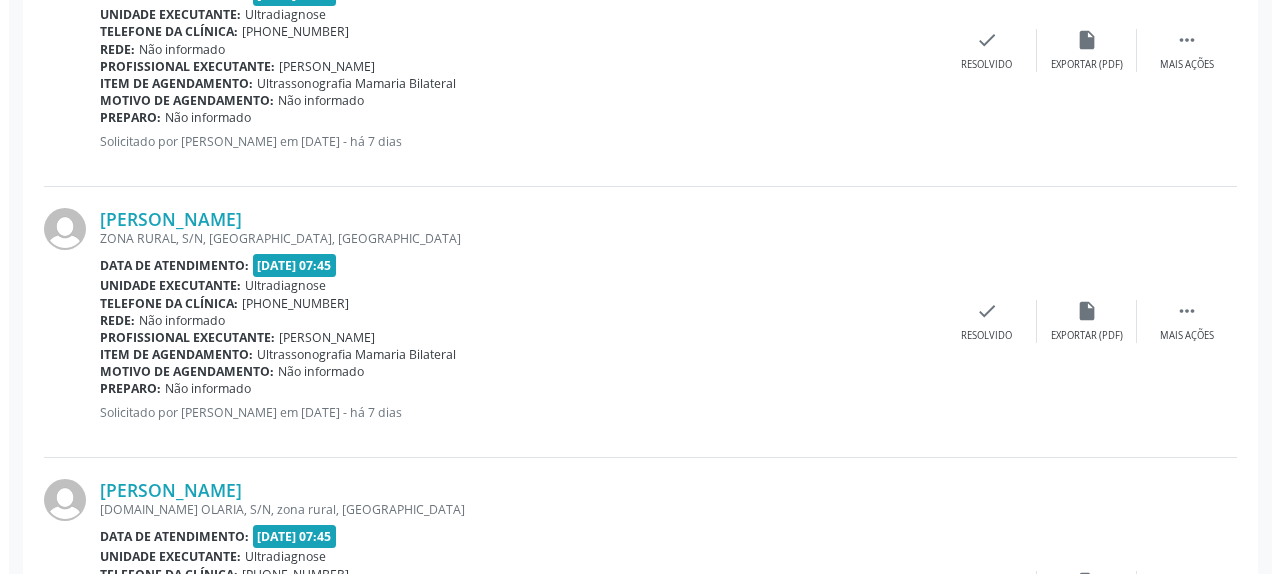 scroll, scrollTop: 1516, scrollLeft: 0, axis: vertical 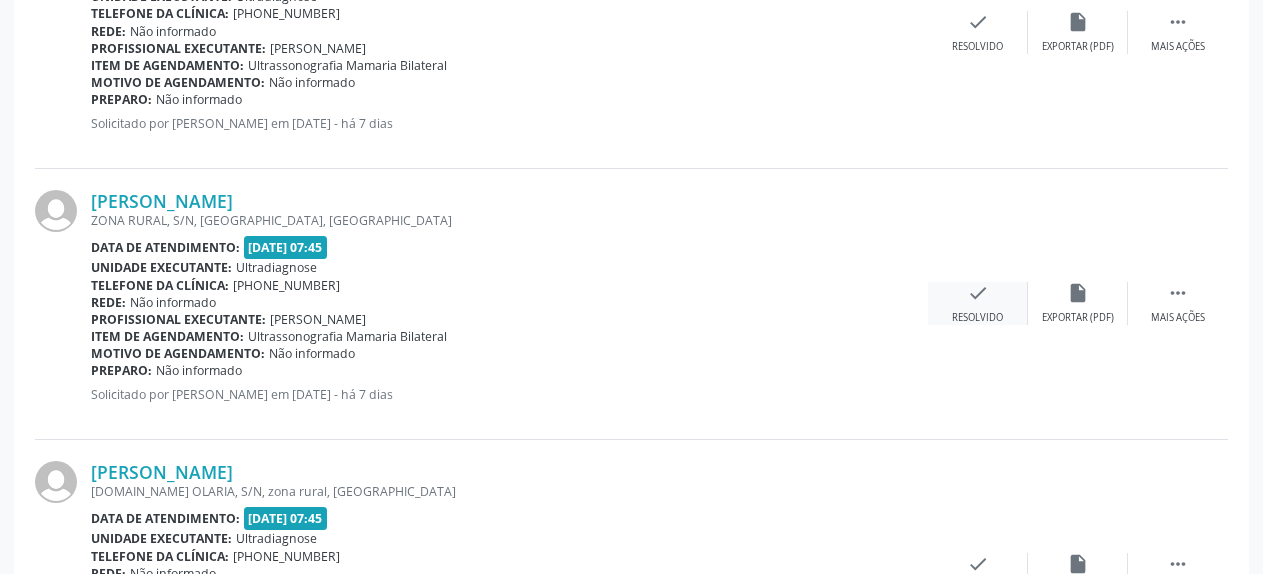 click on "check" at bounding box center [978, 293] 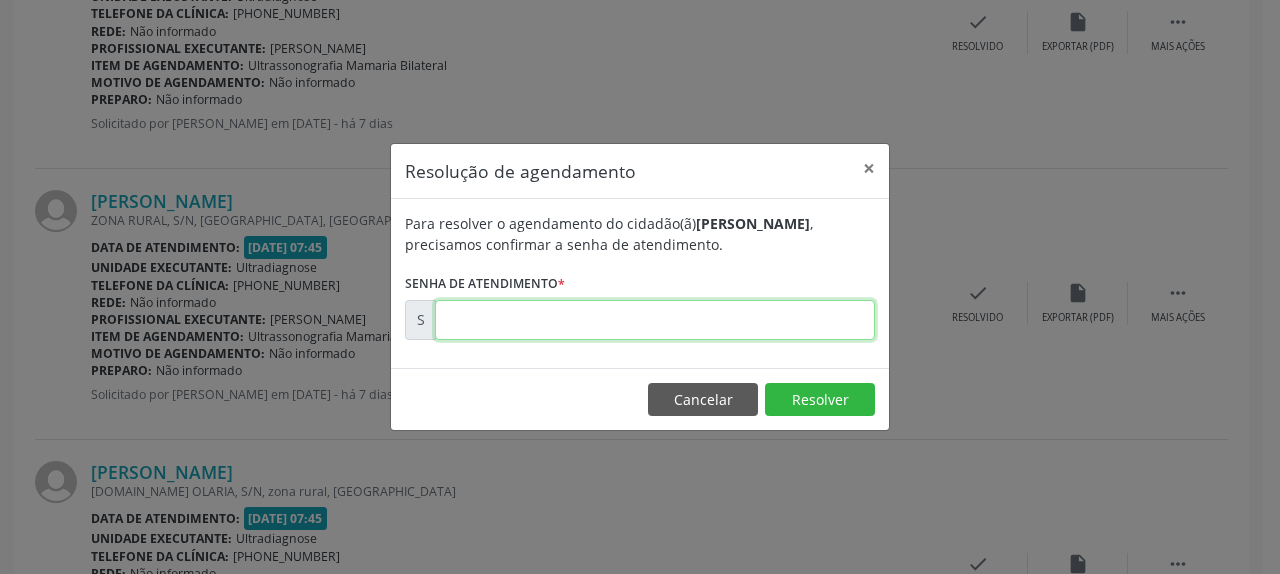 click at bounding box center [655, 320] 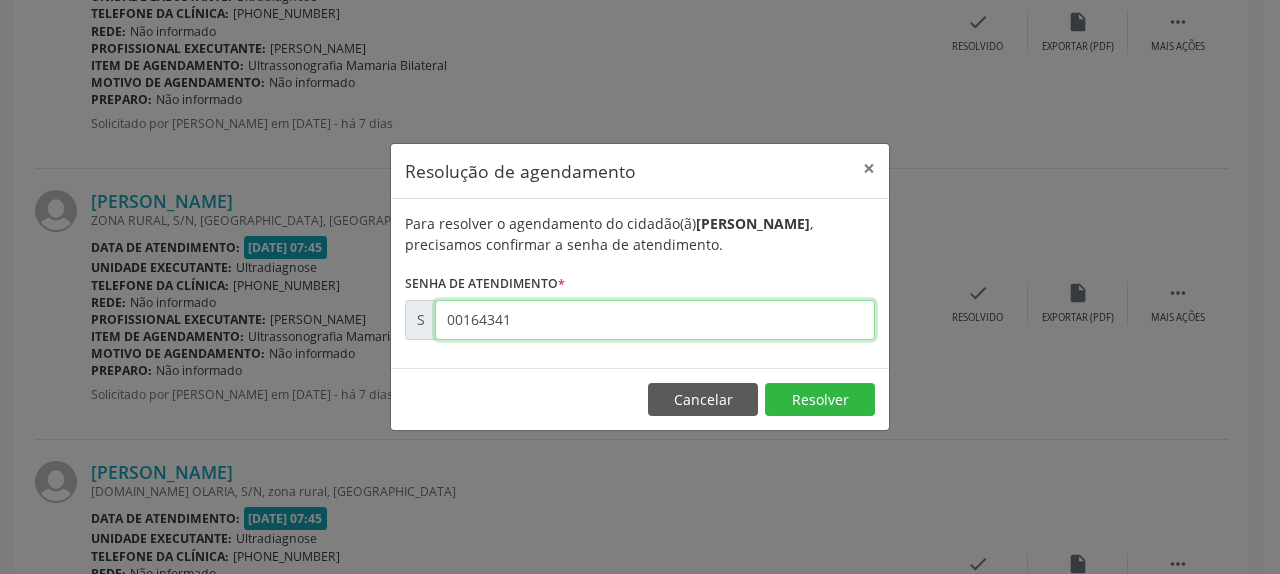 type on "00164341" 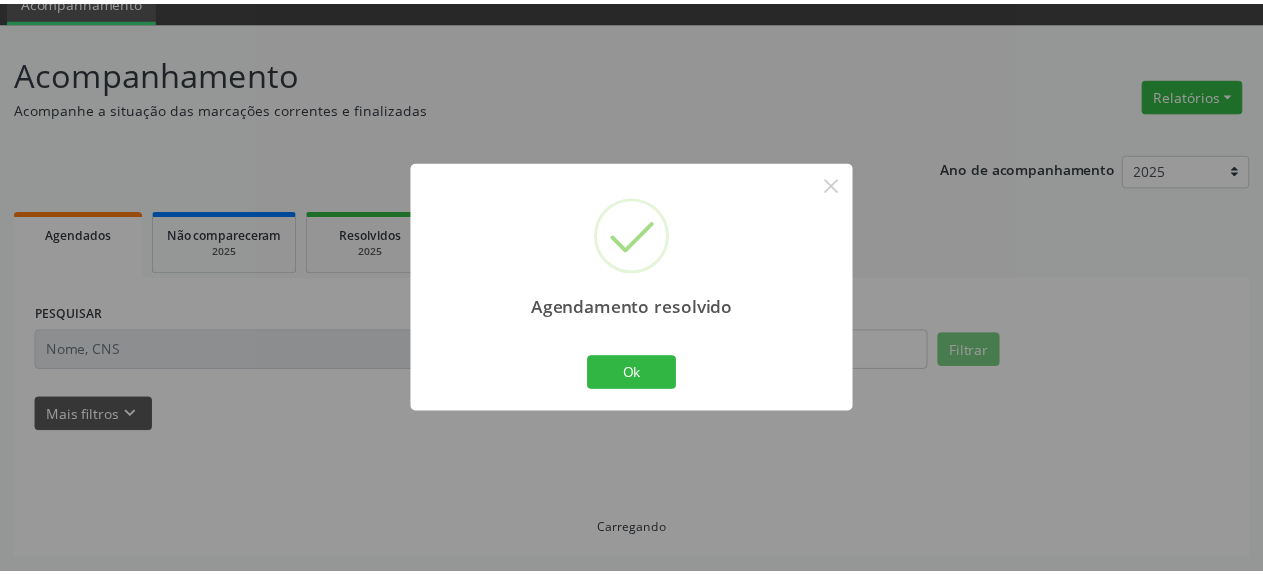 scroll, scrollTop: 88, scrollLeft: 0, axis: vertical 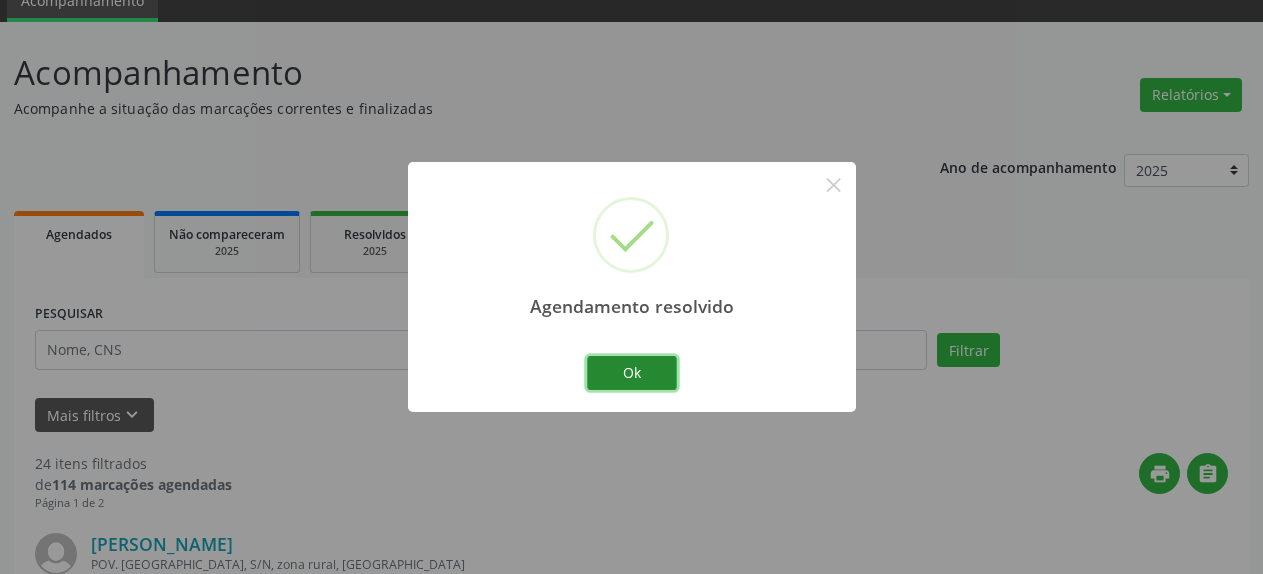 click on "Ok" at bounding box center [632, 373] 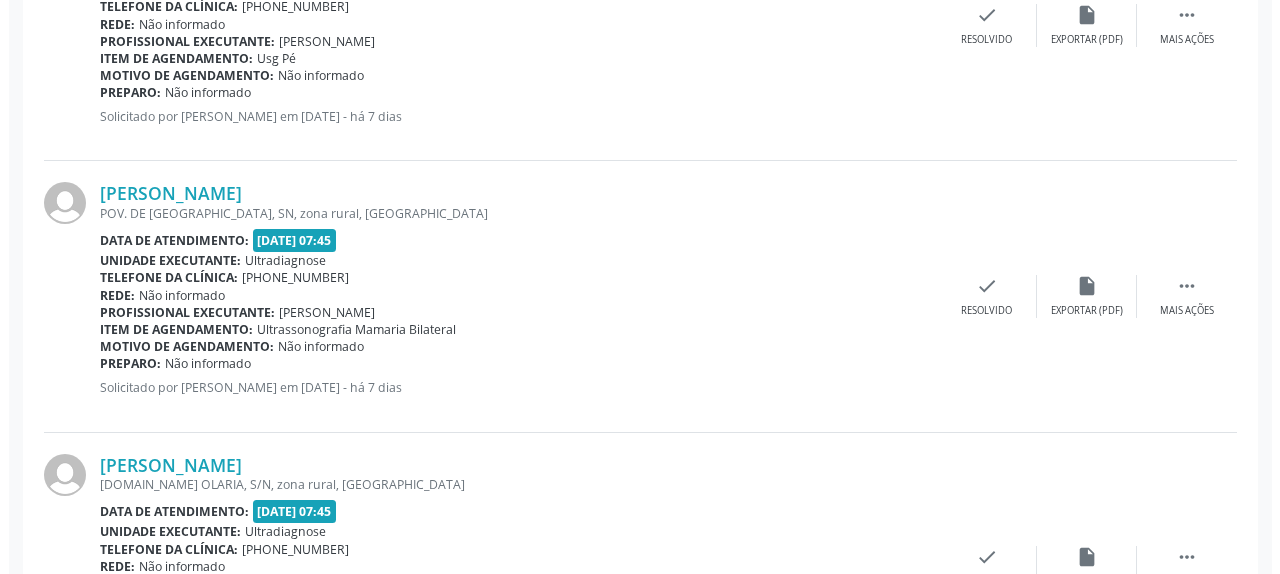 scroll, scrollTop: 1312, scrollLeft: 0, axis: vertical 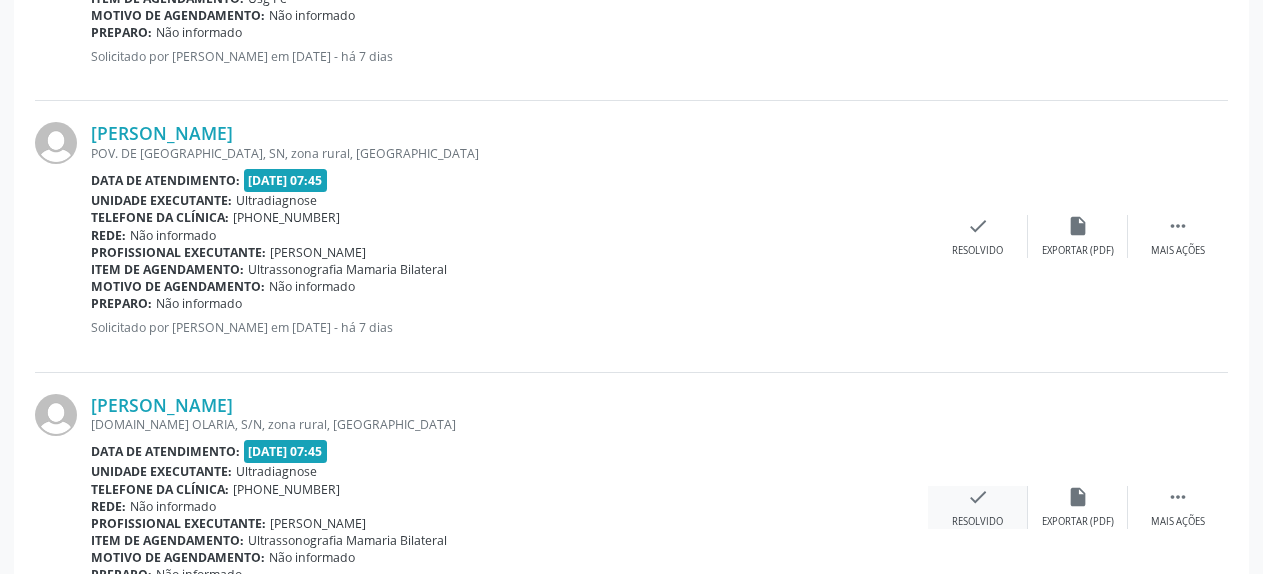 click on "check" at bounding box center [978, 497] 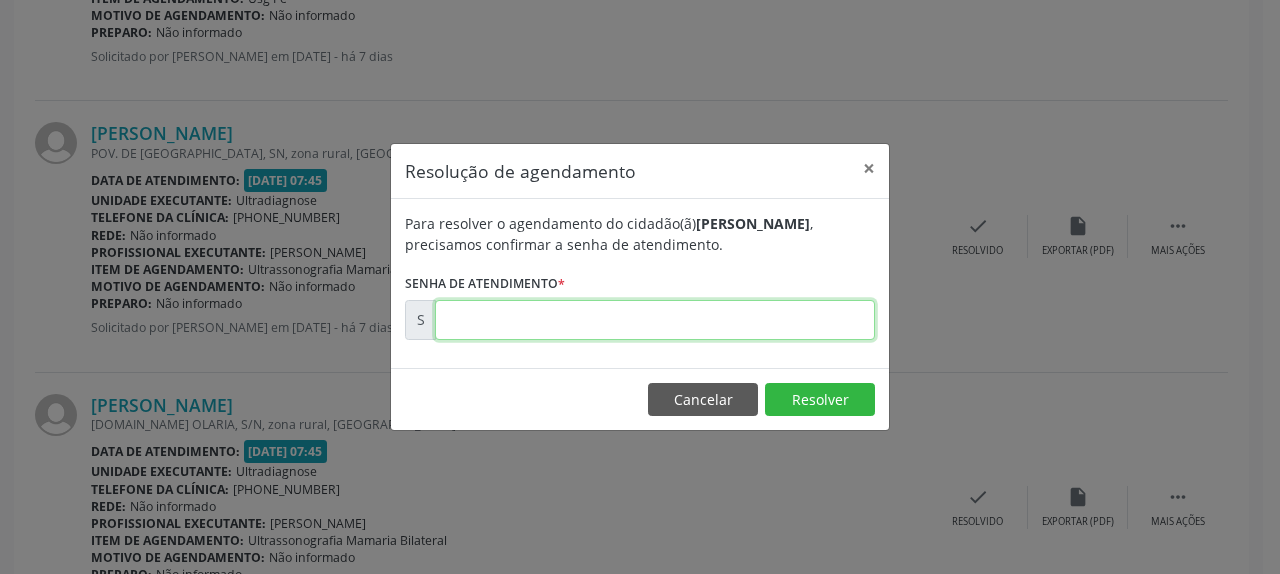 click at bounding box center [655, 320] 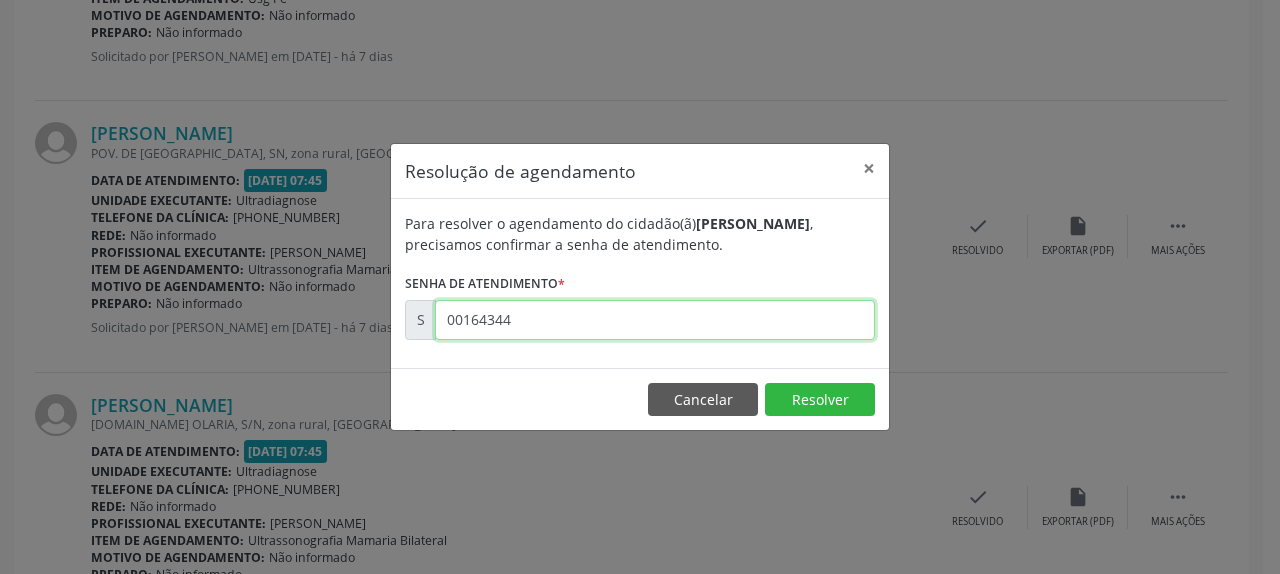 type on "00164344" 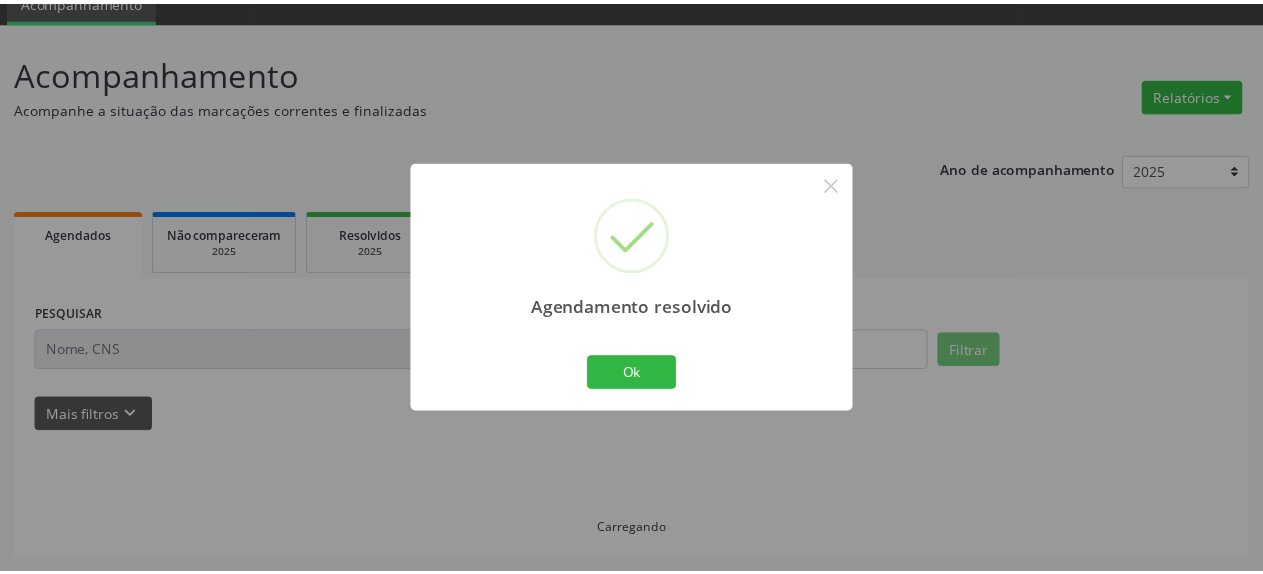 scroll, scrollTop: 88, scrollLeft: 0, axis: vertical 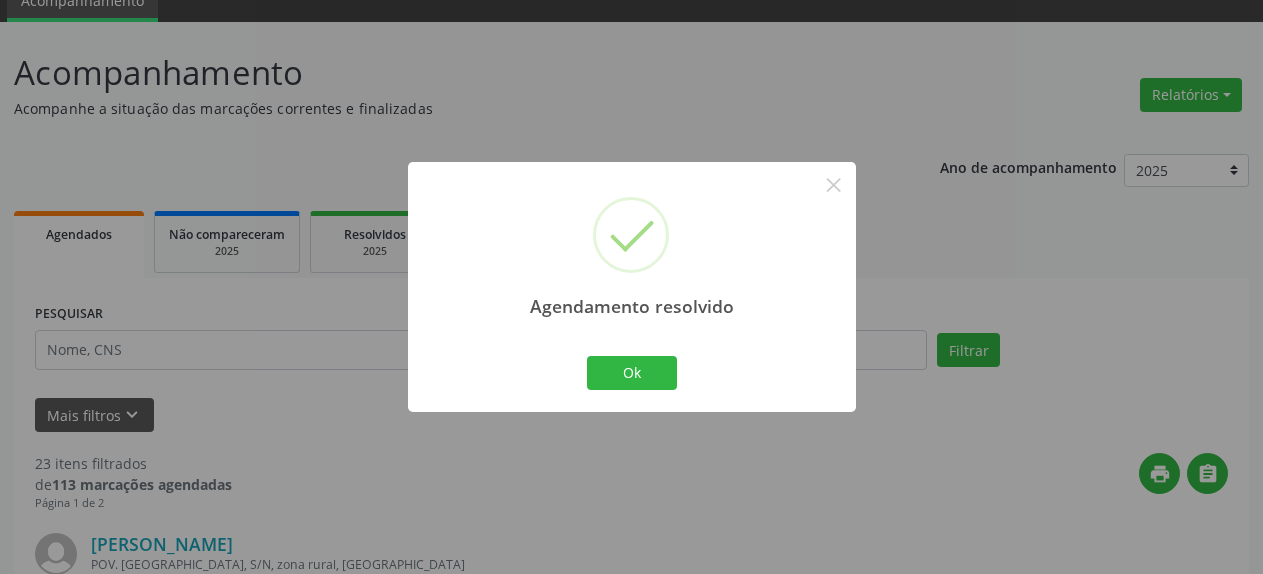 click on "Ok Cancel" at bounding box center [631, 373] 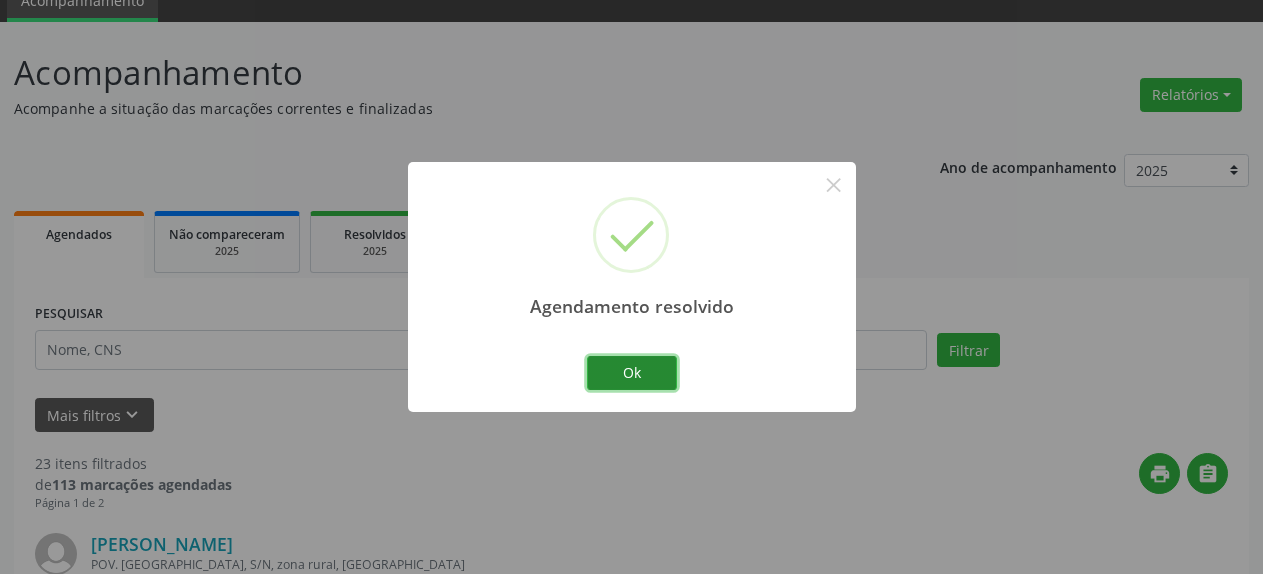 click on "Ok" at bounding box center (632, 373) 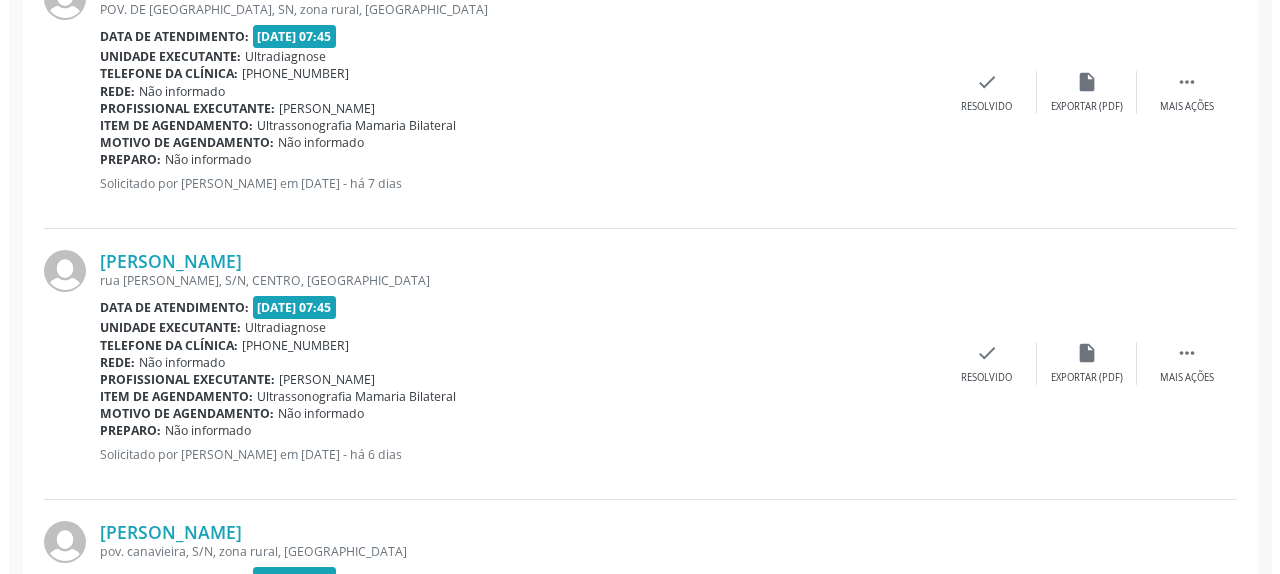 scroll, scrollTop: 1516, scrollLeft: 0, axis: vertical 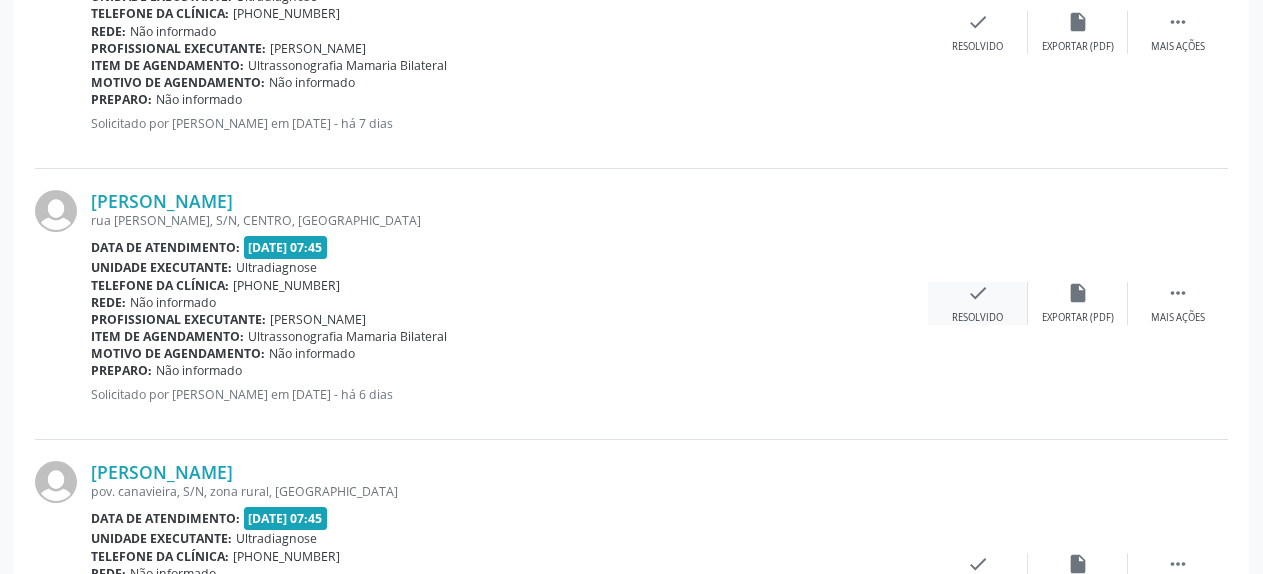 click on "check" at bounding box center (978, 293) 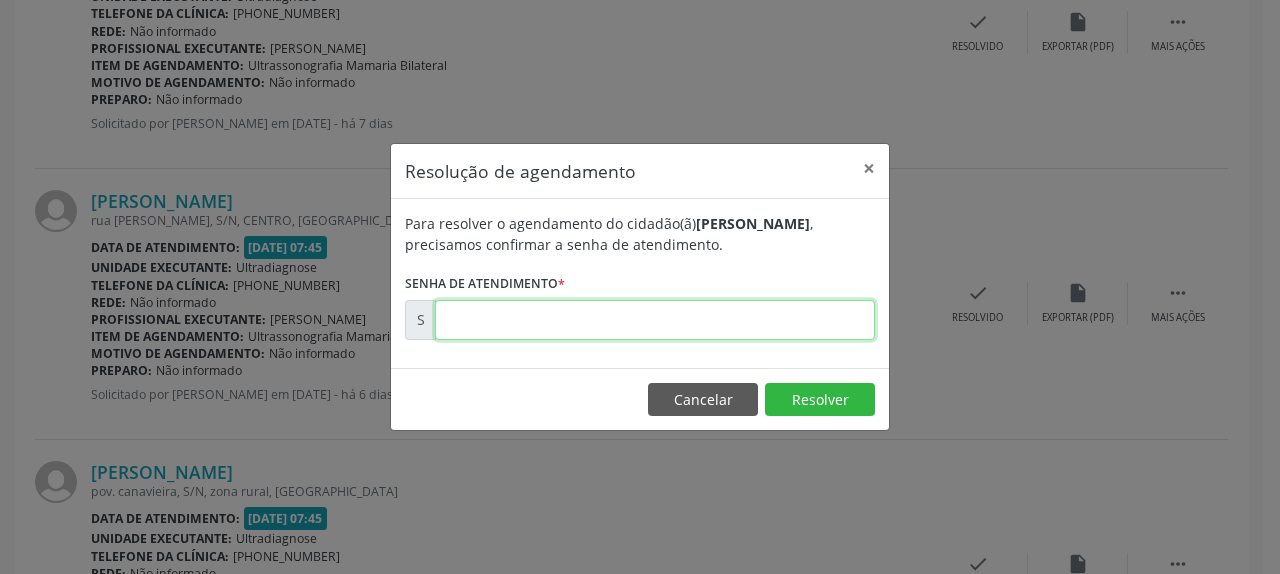 click at bounding box center (655, 320) 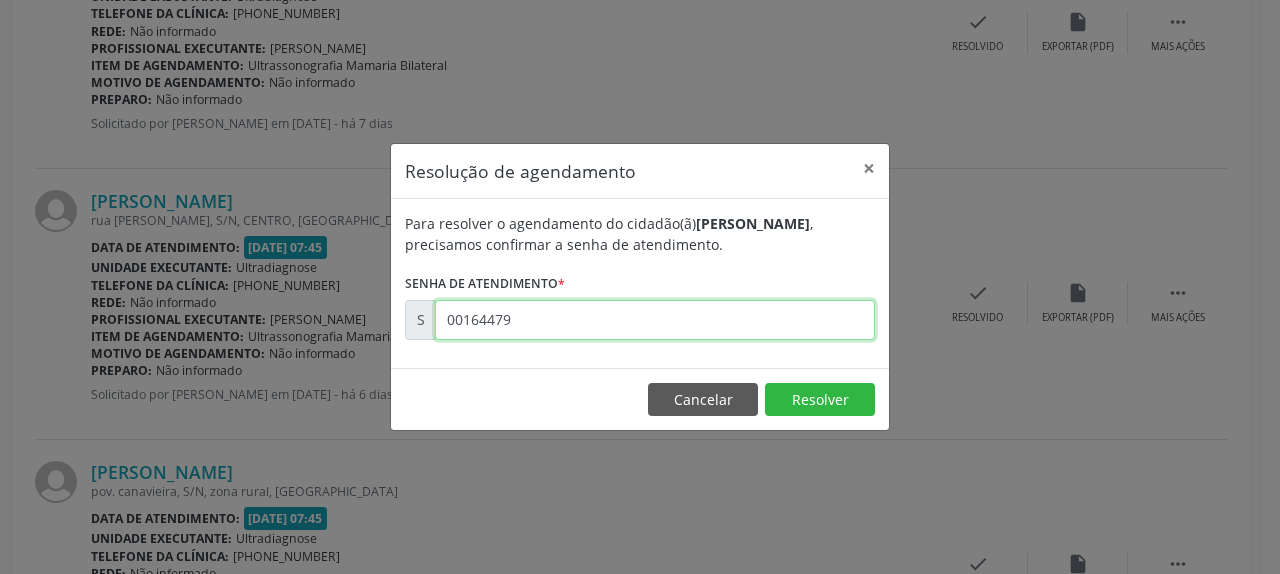 type on "00164479" 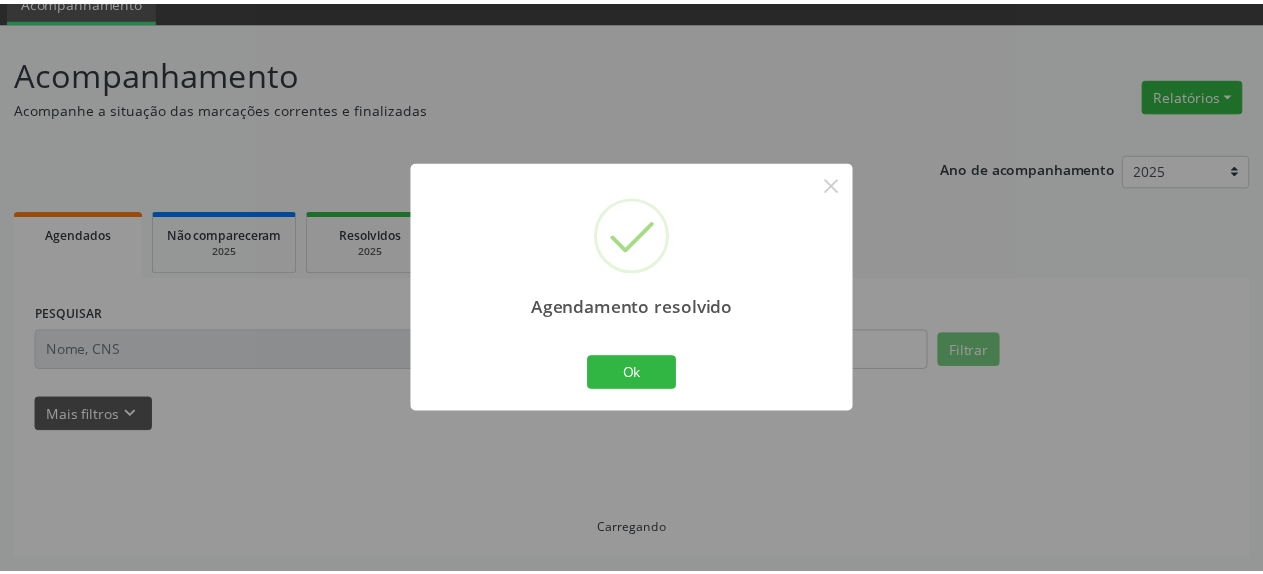 scroll, scrollTop: 88, scrollLeft: 0, axis: vertical 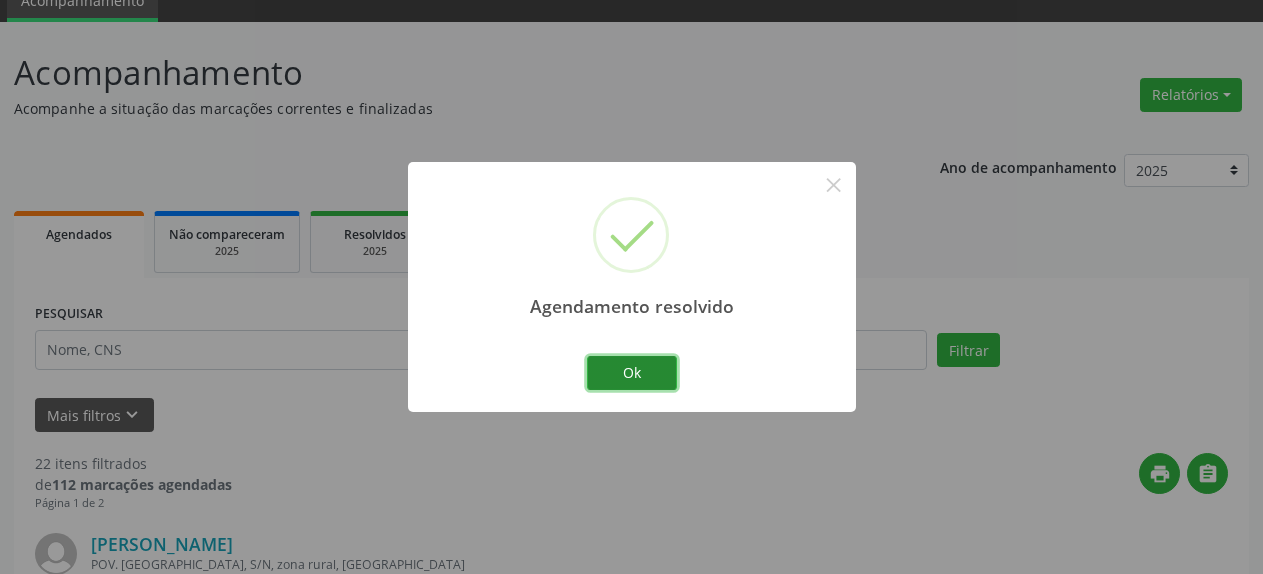 click on "Ok" at bounding box center (632, 373) 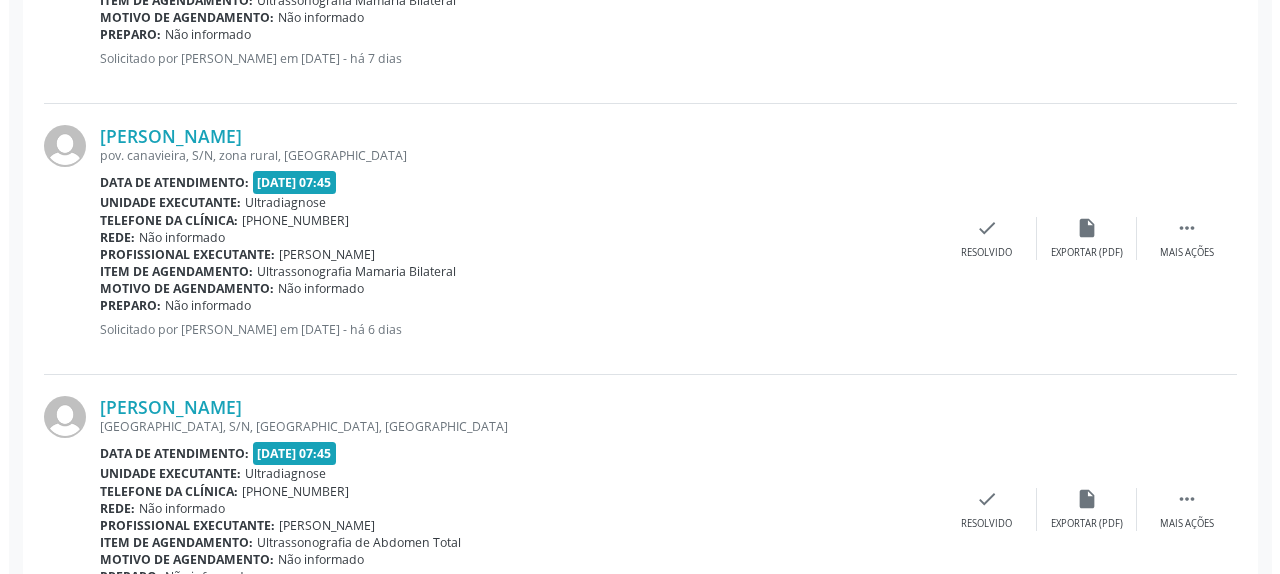 scroll, scrollTop: 1720, scrollLeft: 0, axis: vertical 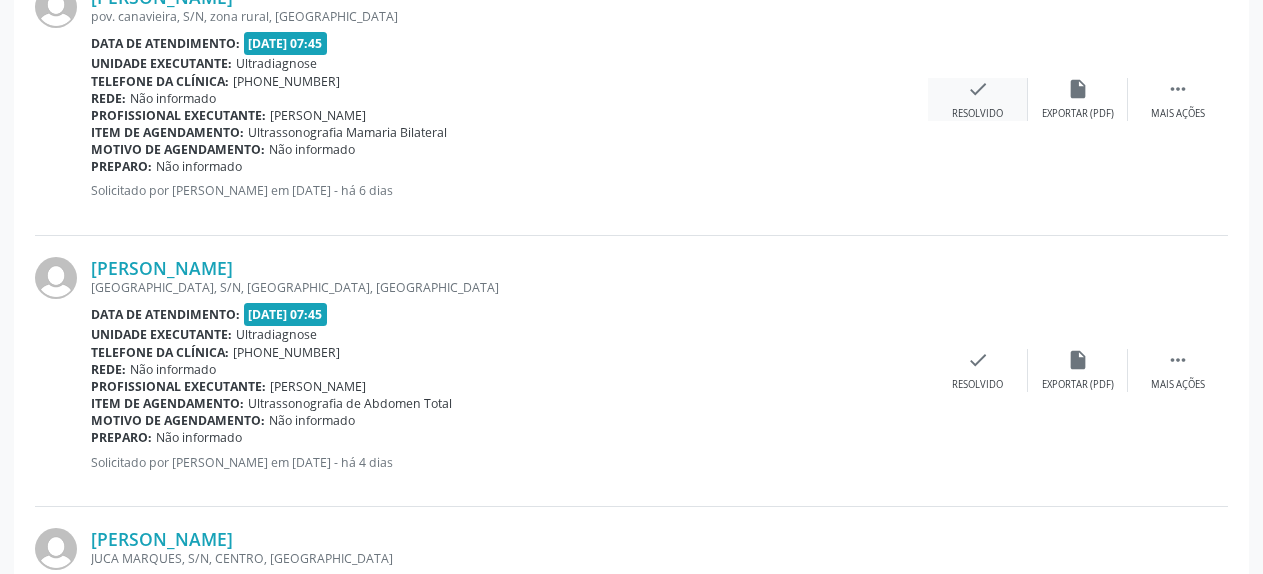 click on "check" at bounding box center (978, 89) 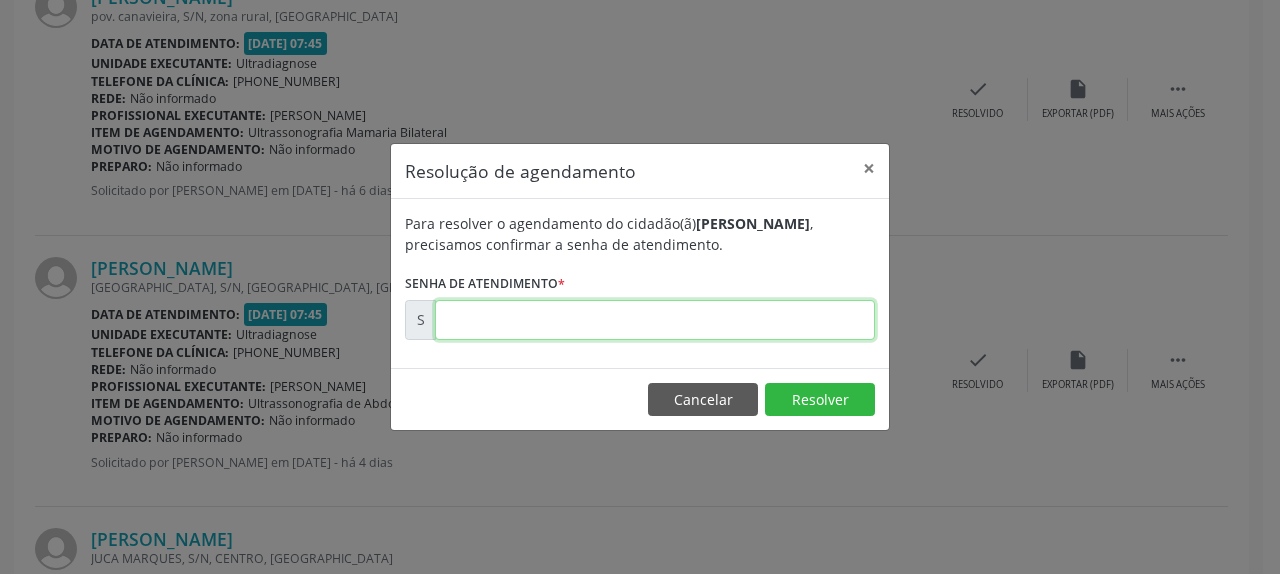click at bounding box center (655, 320) 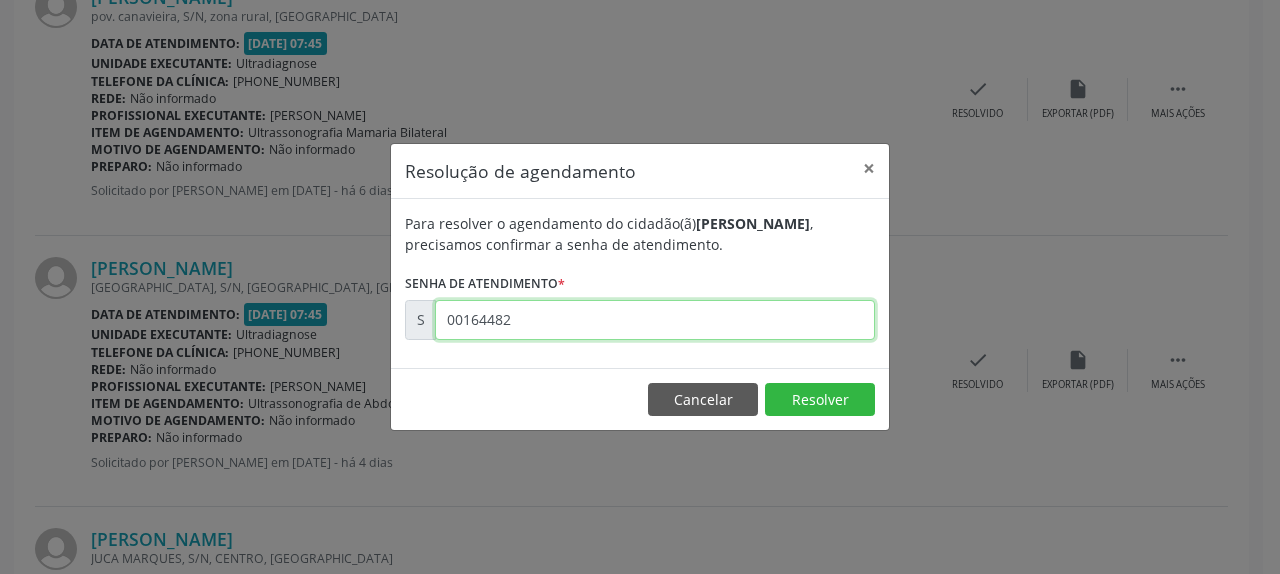 type on "00164482" 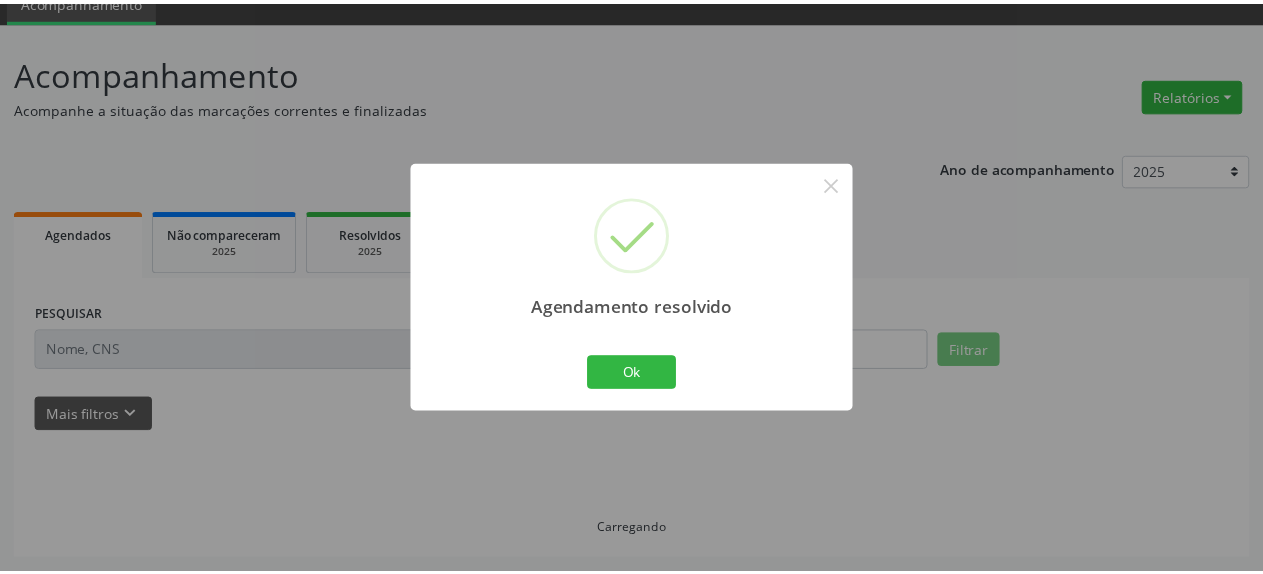 scroll, scrollTop: 88, scrollLeft: 0, axis: vertical 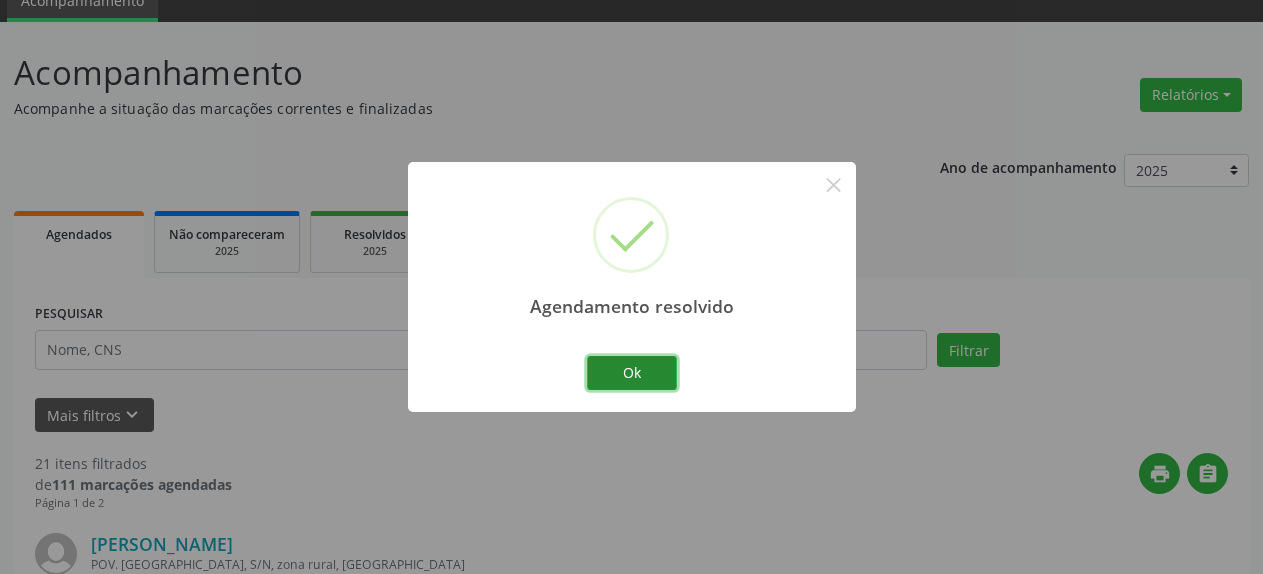 click on "Ok" at bounding box center (632, 373) 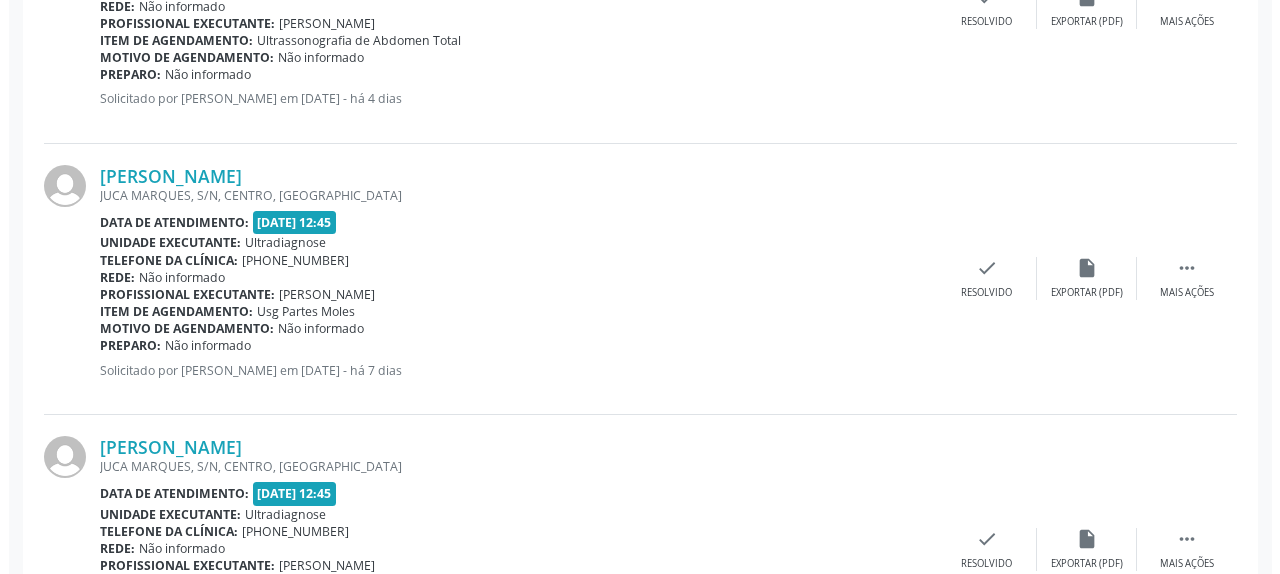 scroll, scrollTop: 1822, scrollLeft: 0, axis: vertical 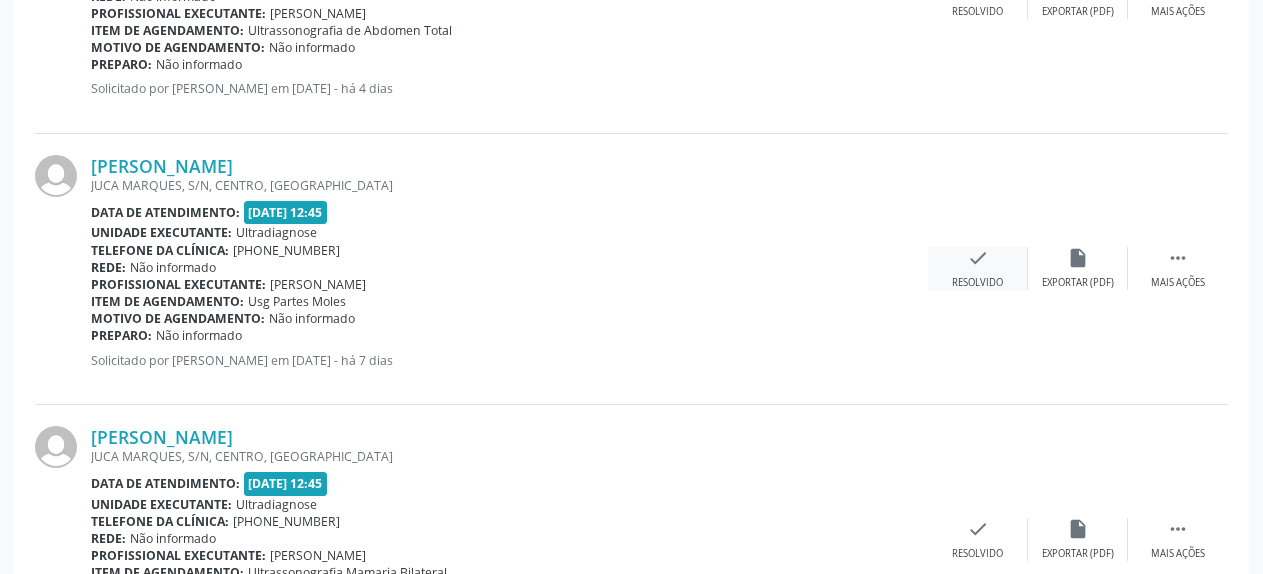 click on "check" at bounding box center (978, 258) 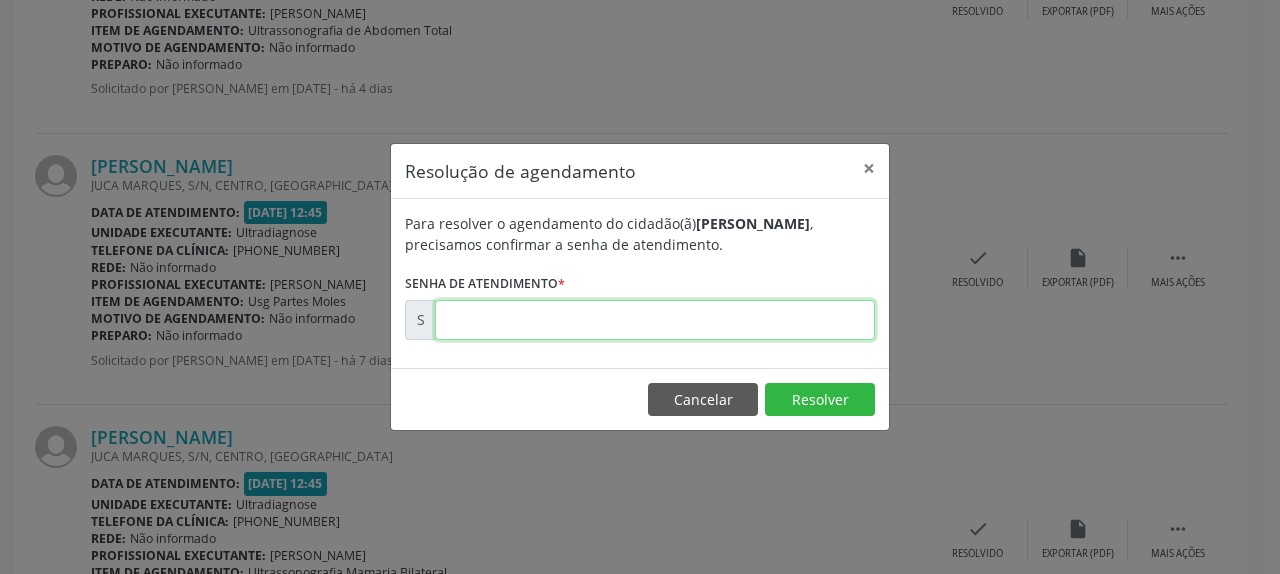 click at bounding box center [655, 320] 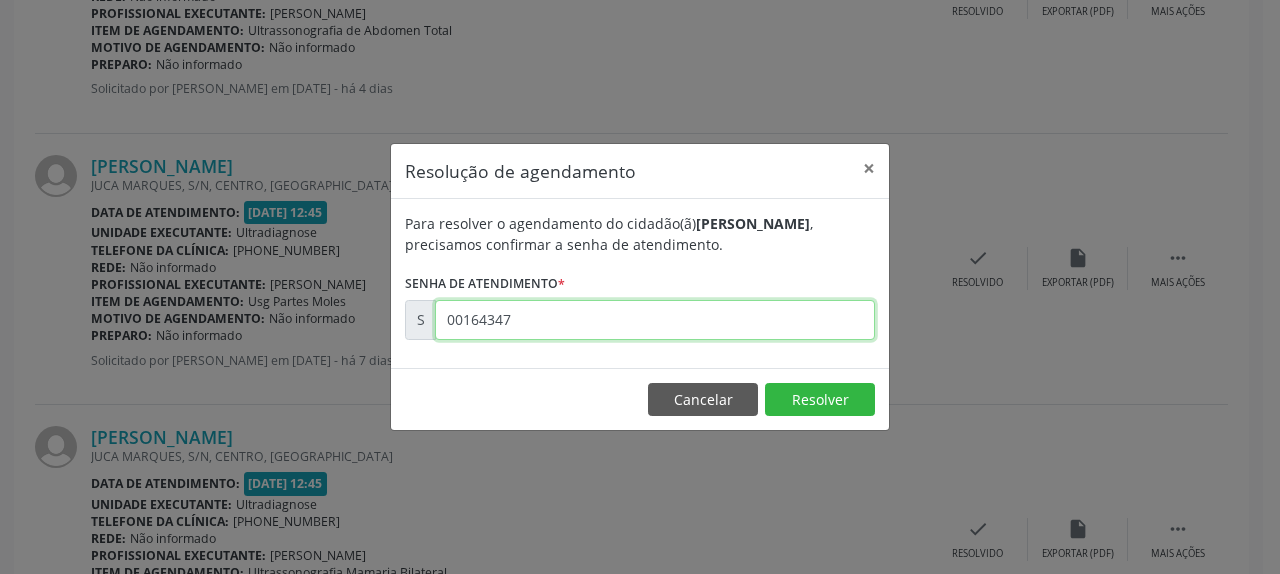 type on "00164347" 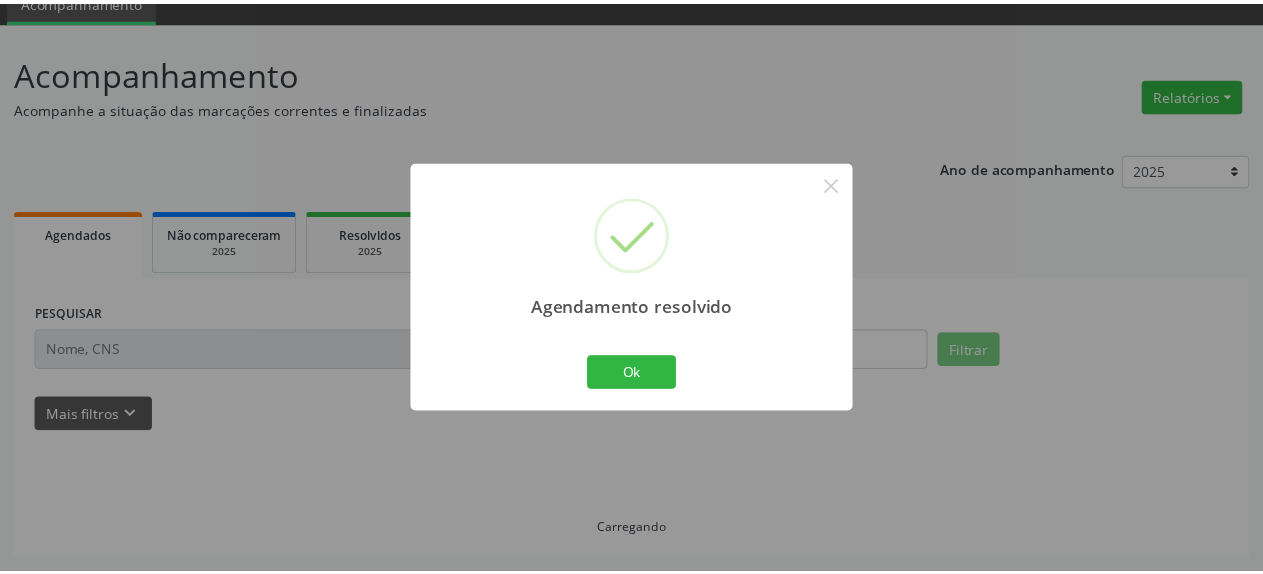 scroll, scrollTop: 88, scrollLeft: 0, axis: vertical 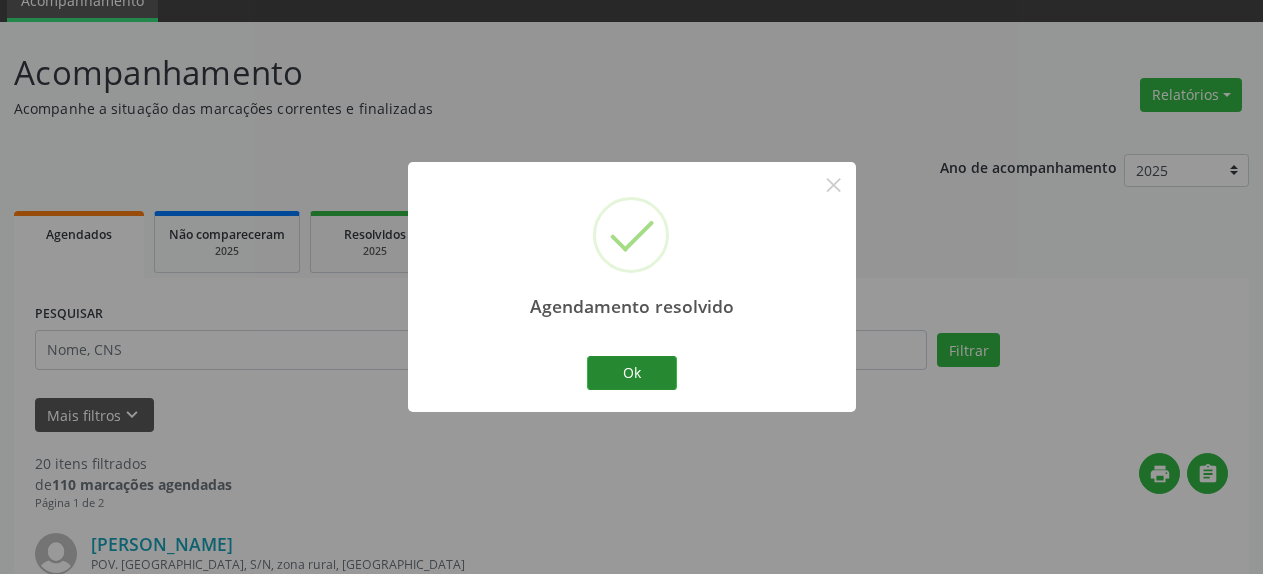 drag, startPoint x: 674, startPoint y: 394, endPoint x: 658, endPoint y: 365, distance: 33.12099 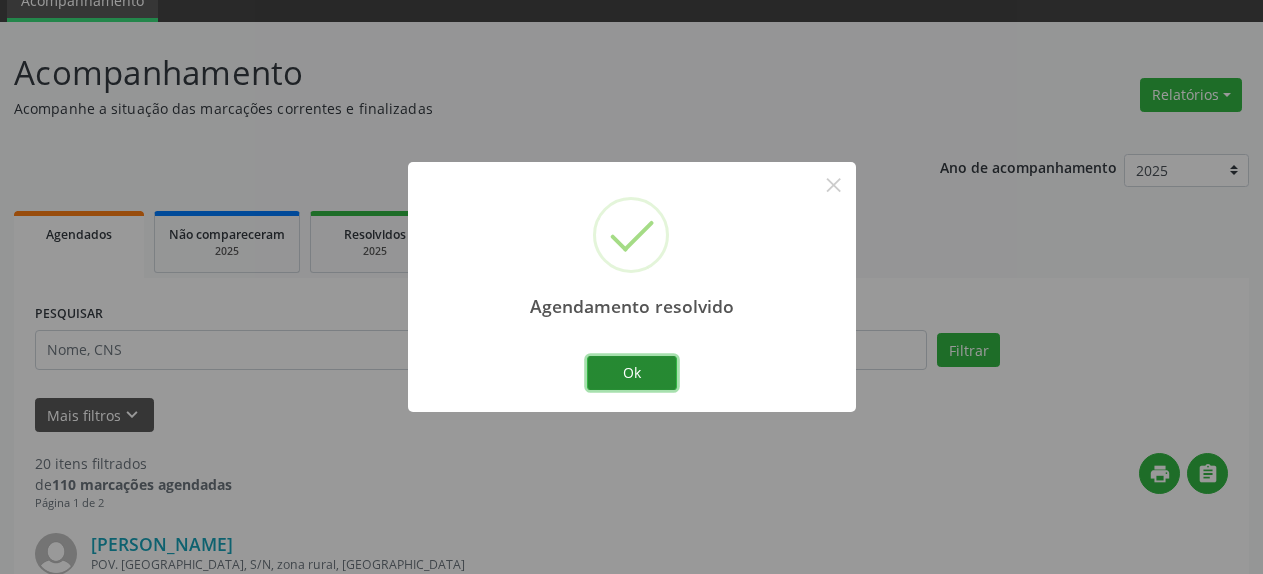 click on "Ok" at bounding box center [632, 373] 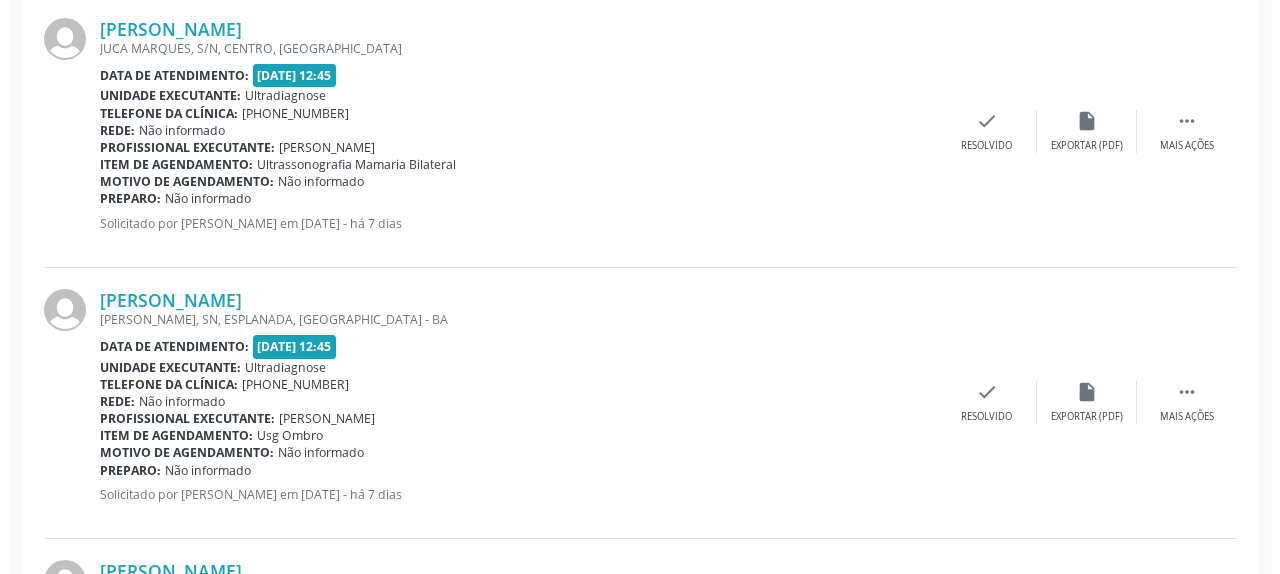 scroll, scrollTop: 1924, scrollLeft: 0, axis: vertical 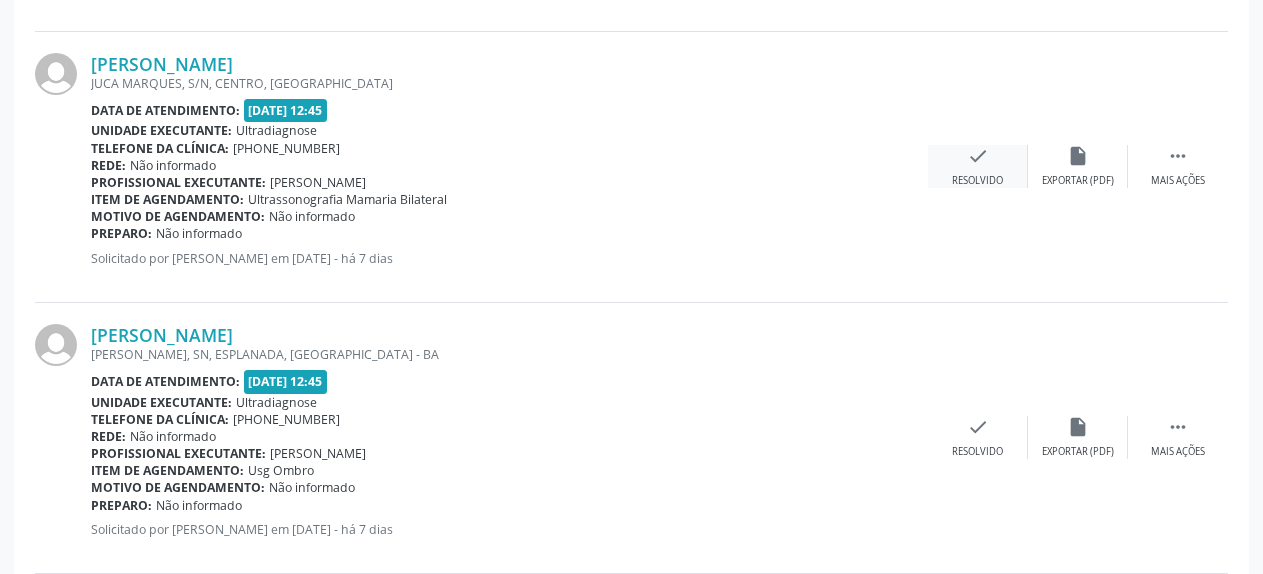 click on "check" at bounding box center (978, 156) 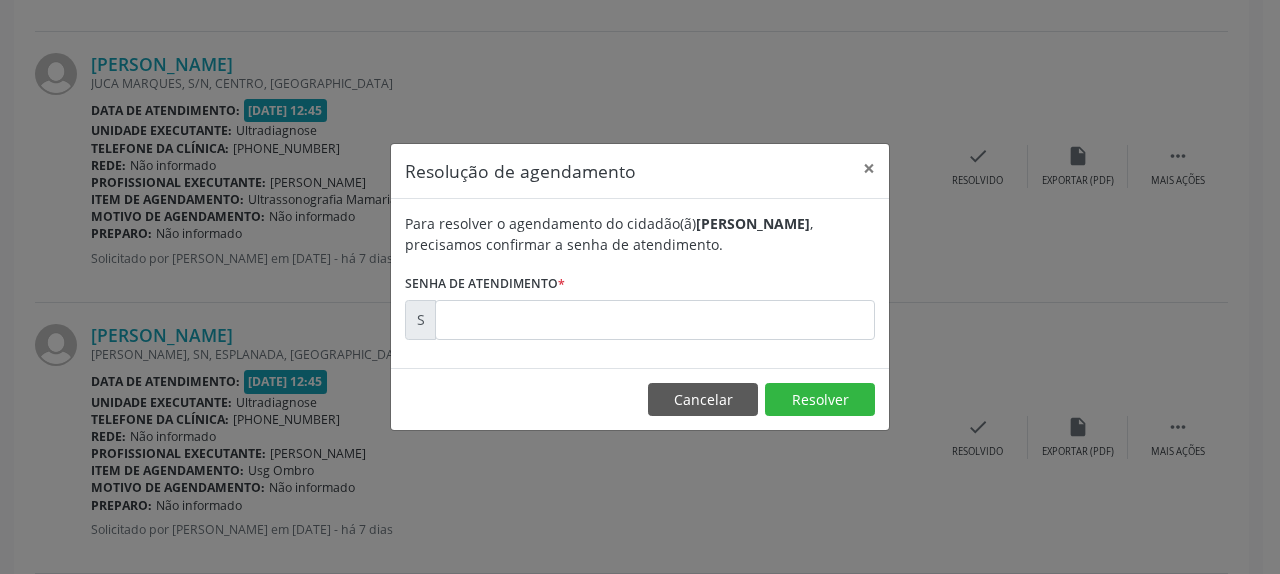 drag, startPoint x: 672, startPoint y: 344, endPoint x: 676, endPoint y: 297, distance: 47.169907 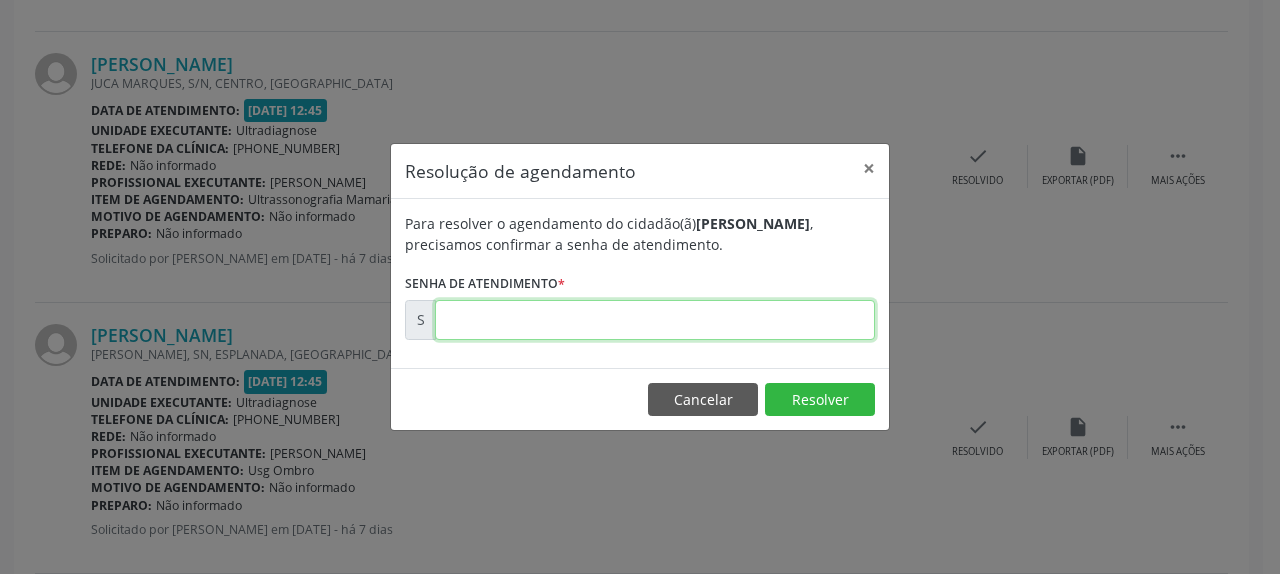 click at bounding box center (655, 320) 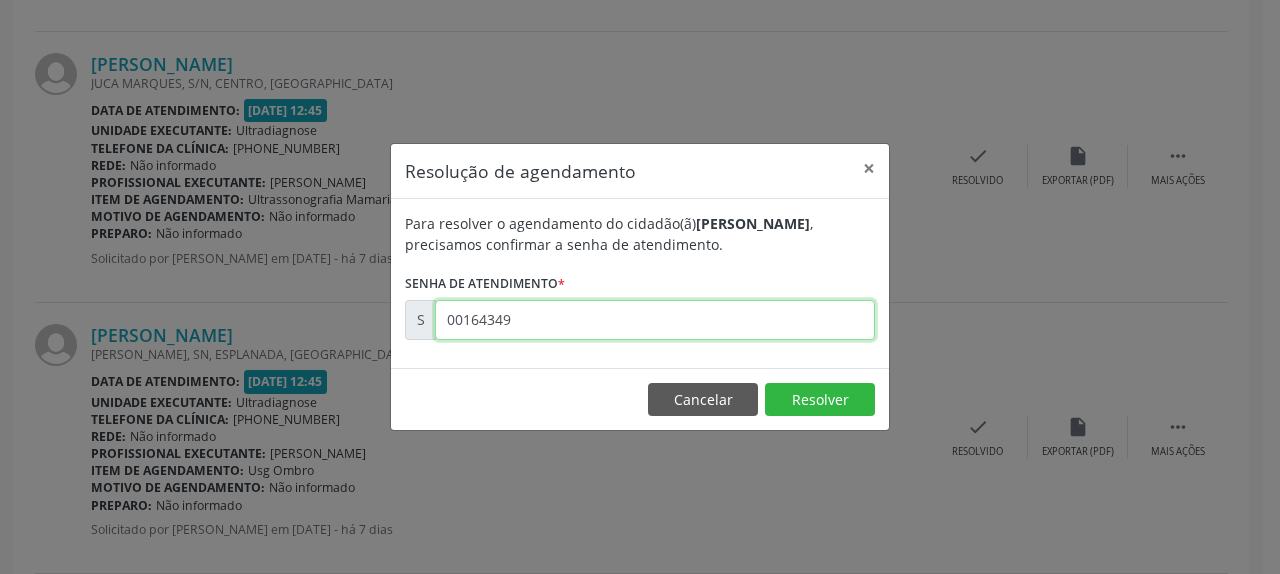 type on "00164349" 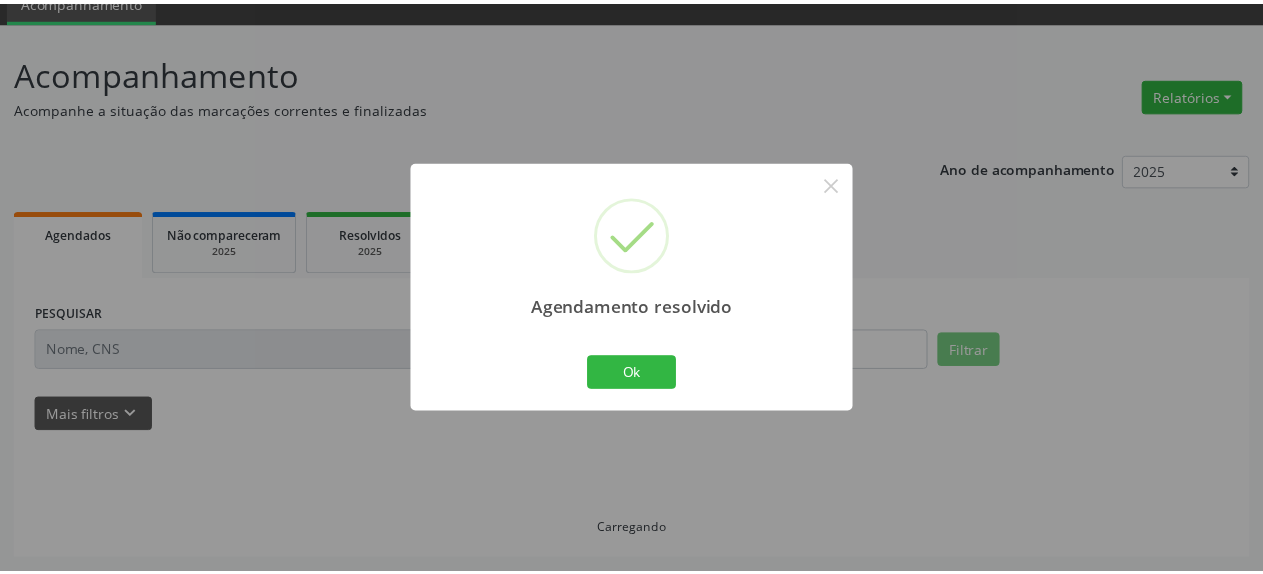 scroll, scrollTop: 88, scrollLeft: 0, axis: vertical 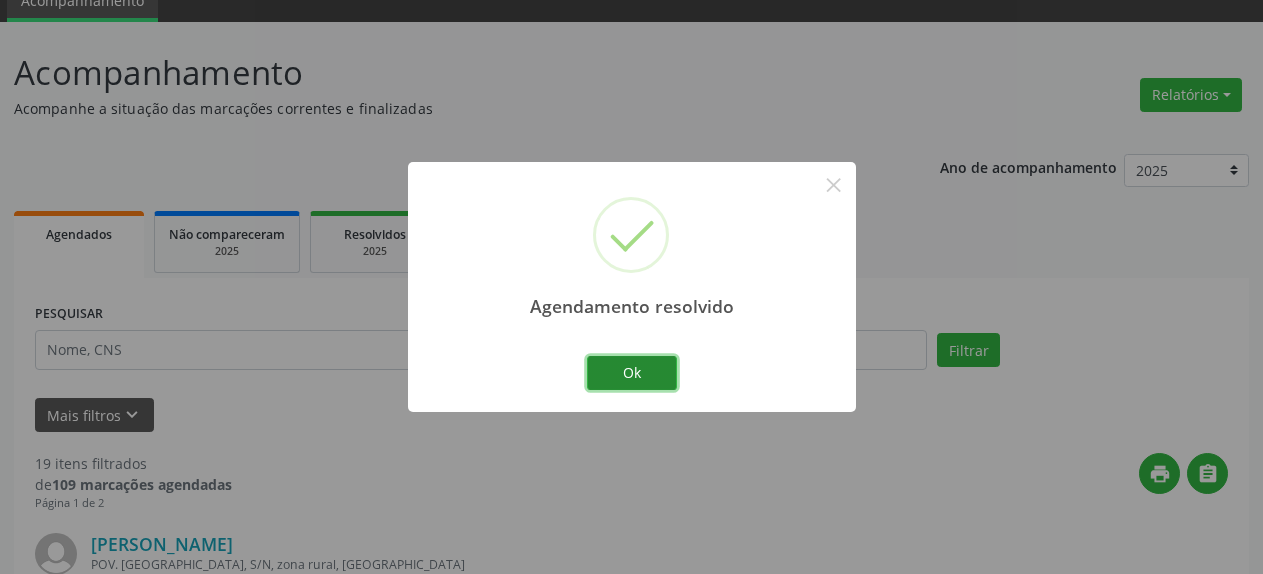 click on "Ok" at bounding box center [632, 373] 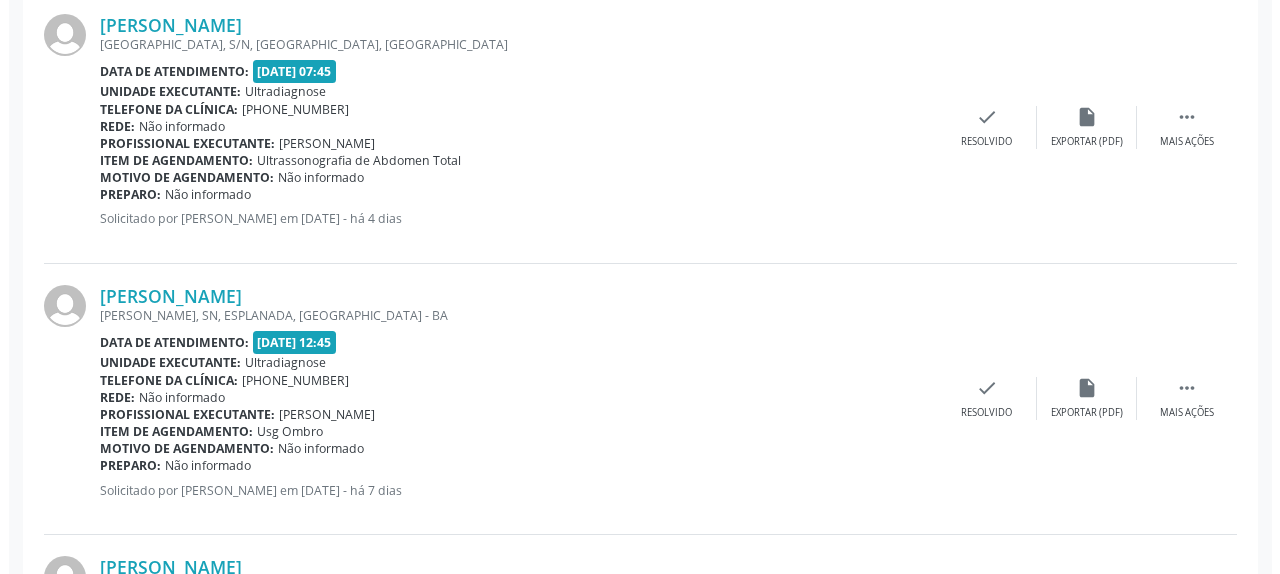 scroll, scrollTop: 1720, scrollLeft: 0, axis: vertical 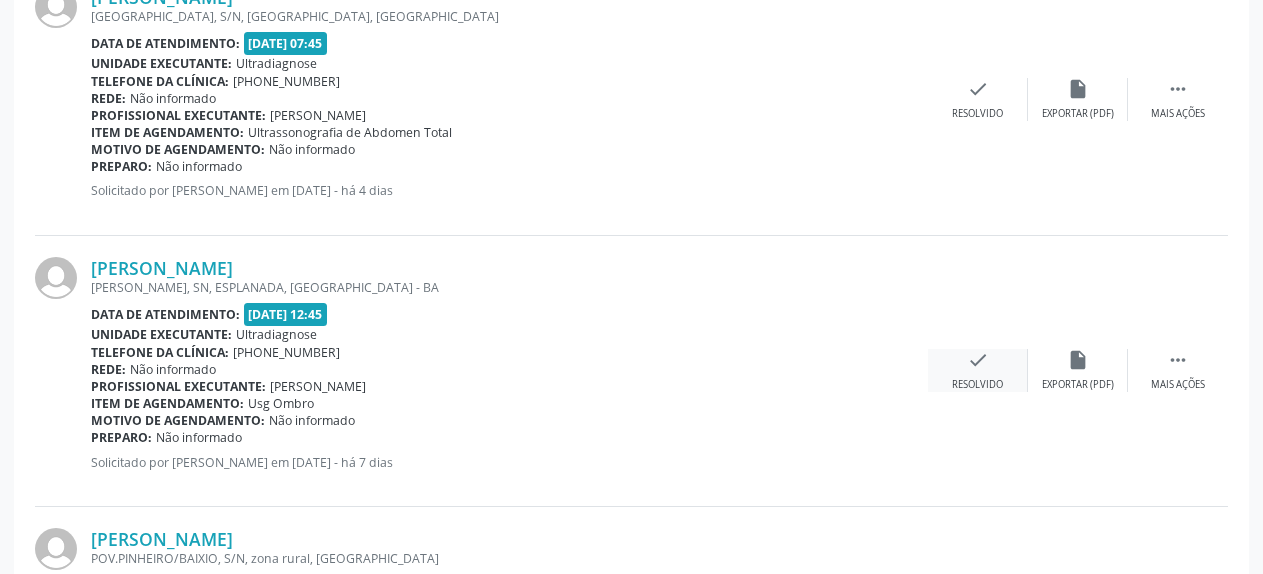 click on "check" at bounding box center [978, 360] 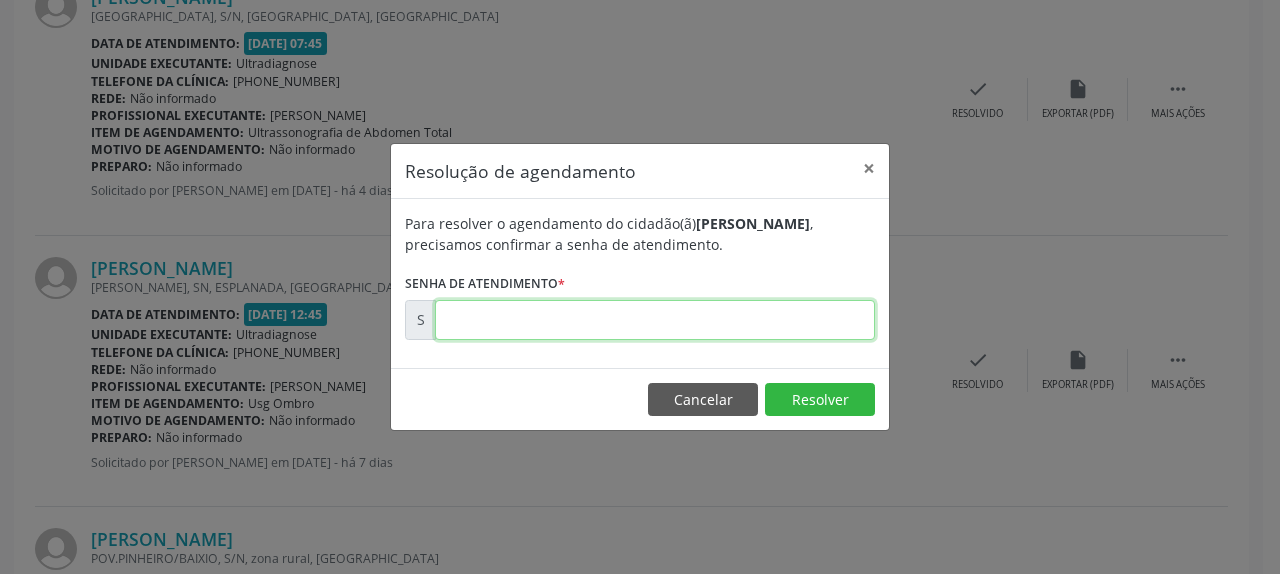 click at bounding box center (655, 320) 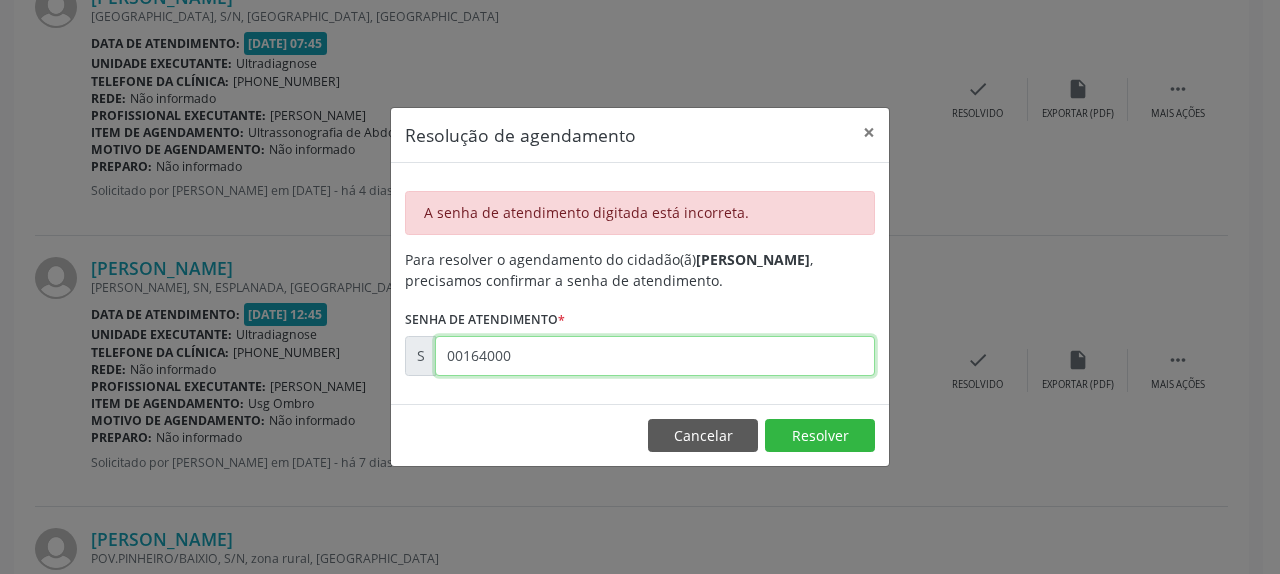 drag, startPoint x: 441, startPoint y: 353, endPoint x: 592, endPoint y: 353, distance: 151 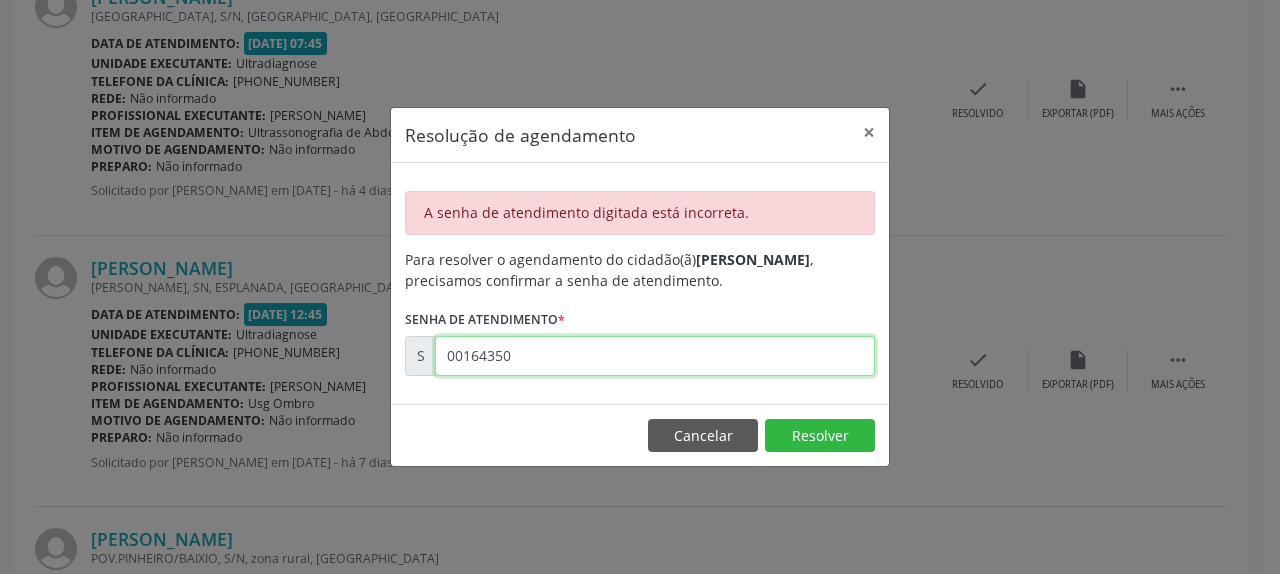 type on "00164350" 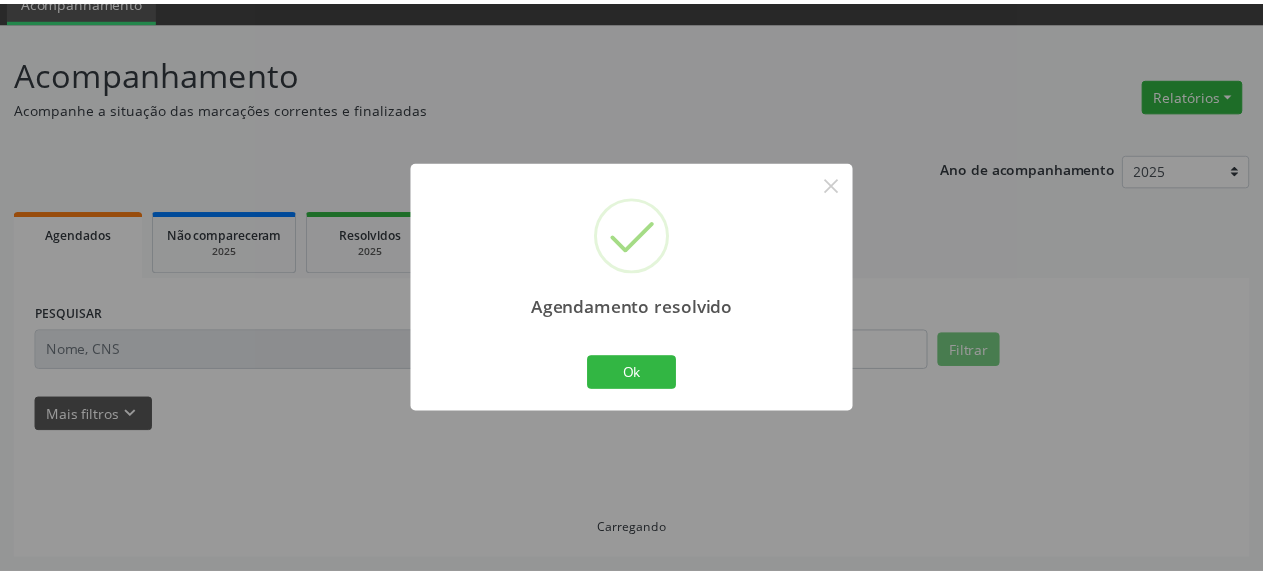scroll, scrollTop: 88, scrollLeft: 0, axis: vertical 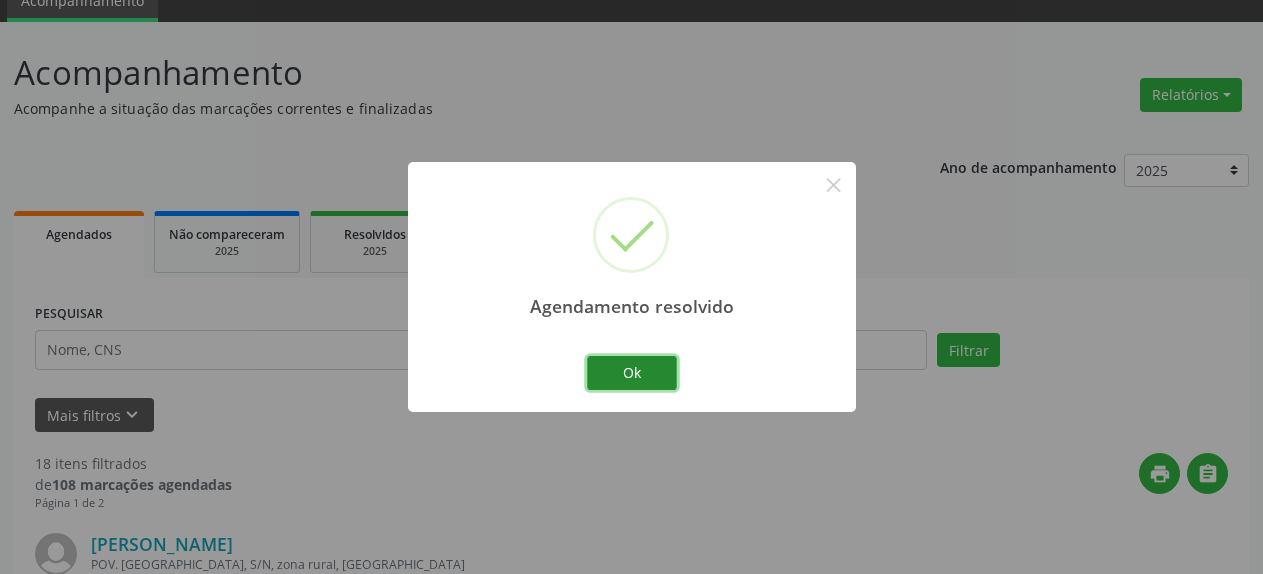 click on "Ok" at bounding box center (632, 373) 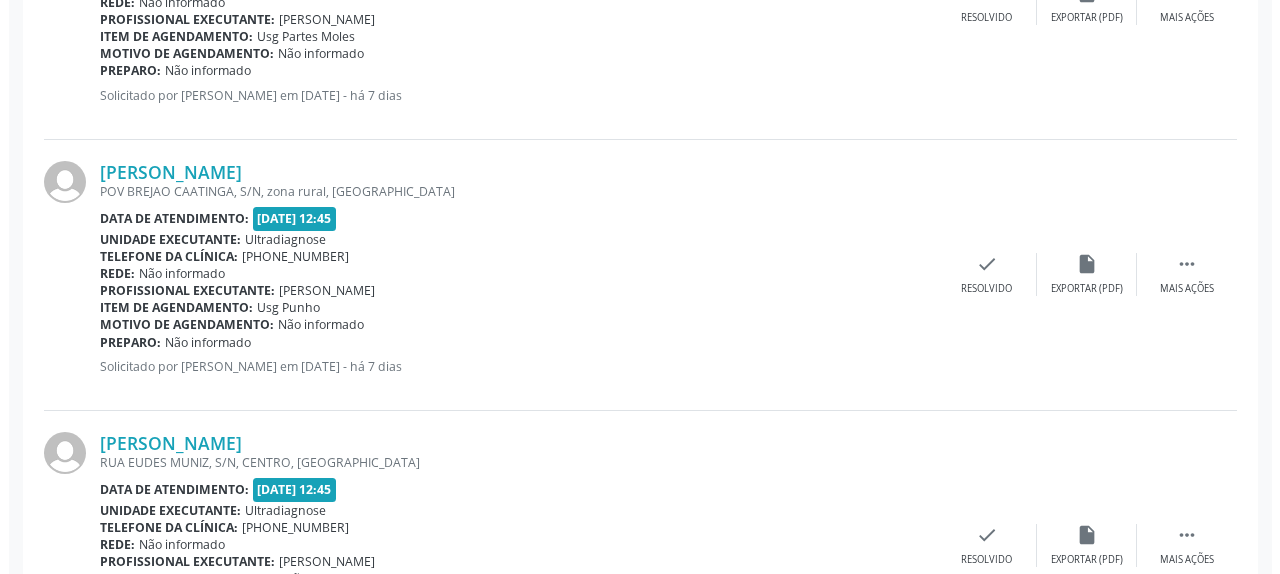 scroll, scrollTop: 2128, scrollLeft: 0, axis: vertical 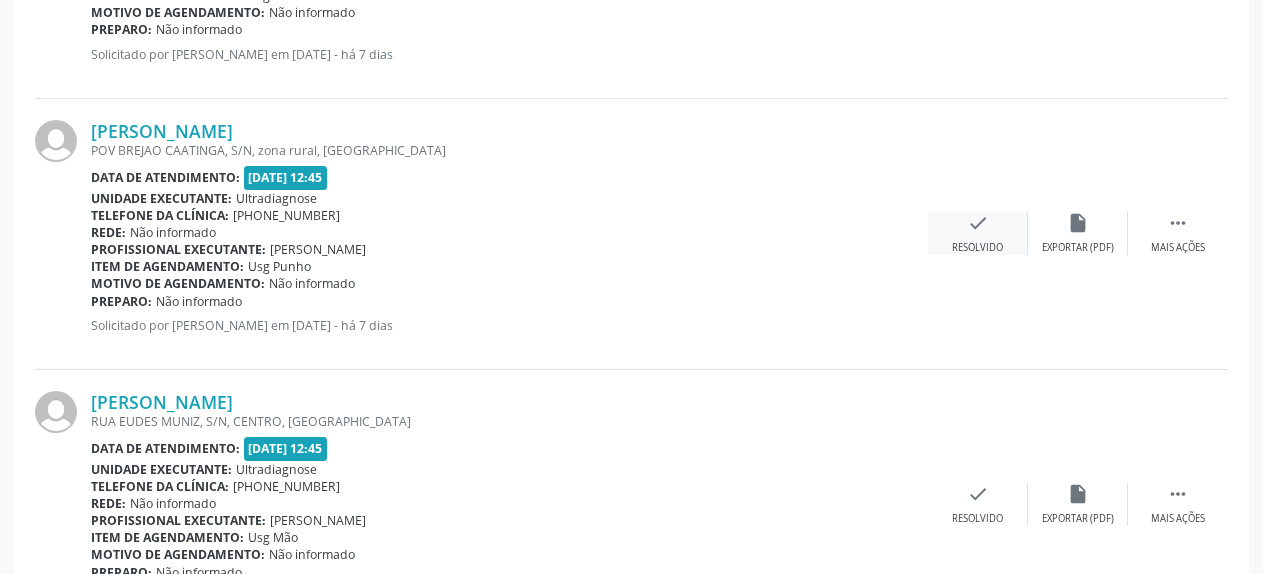 click on "check
Resolvido" at bounding box center (978, 233) 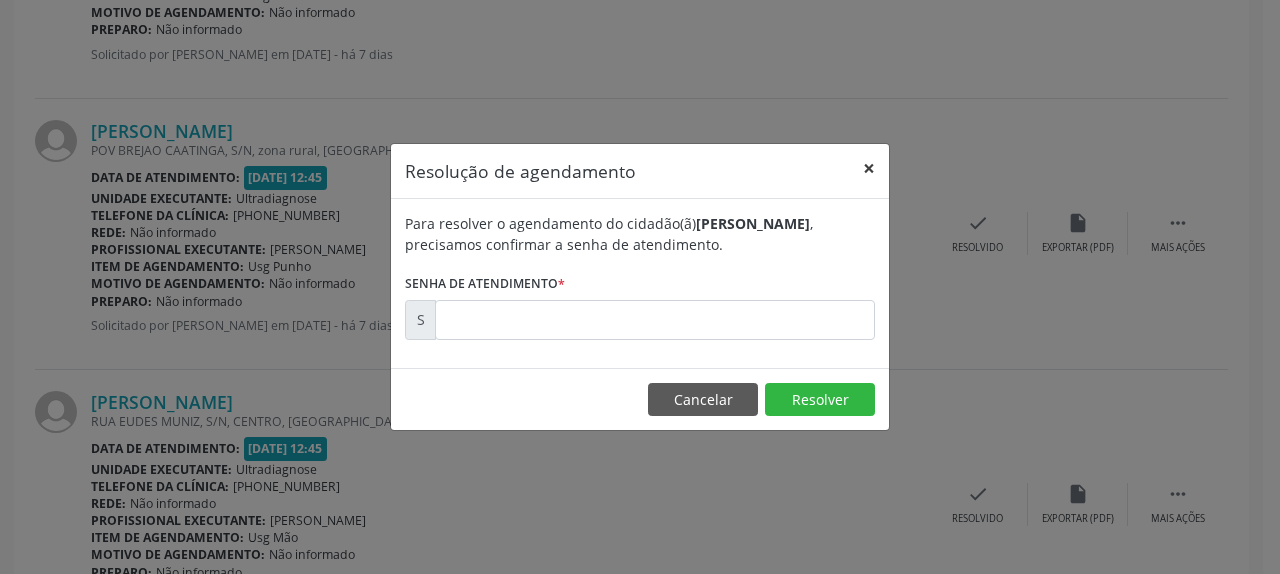 click on "×" at bounding box center [869, 168] 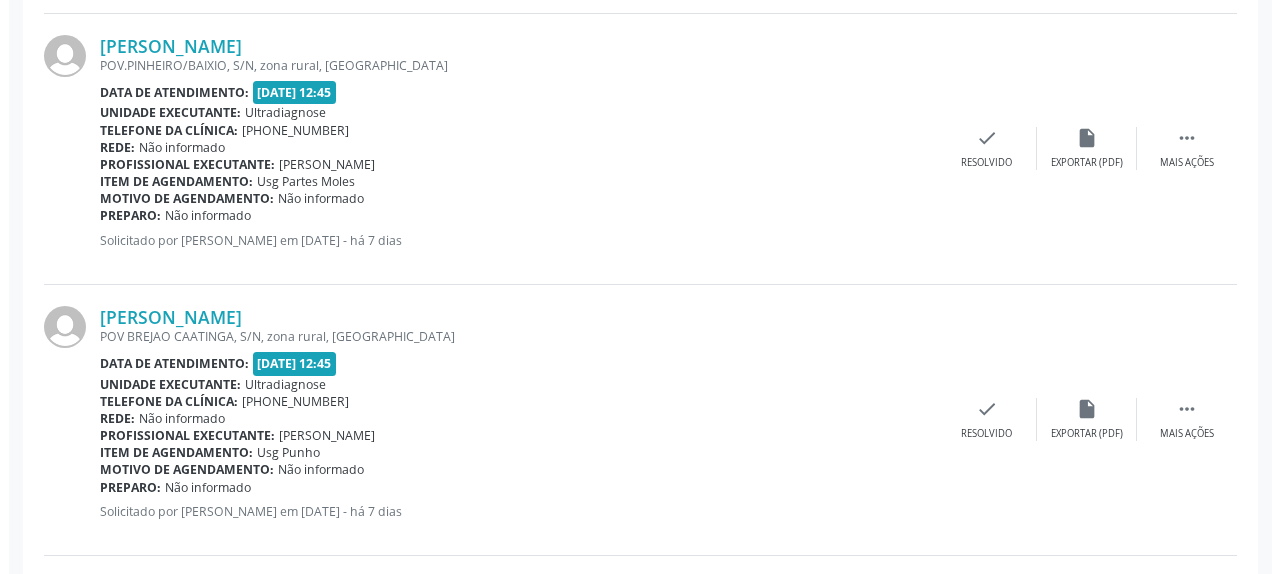 scroll, scrollTop: 1924, scrollLeft: 0, axis: vertical 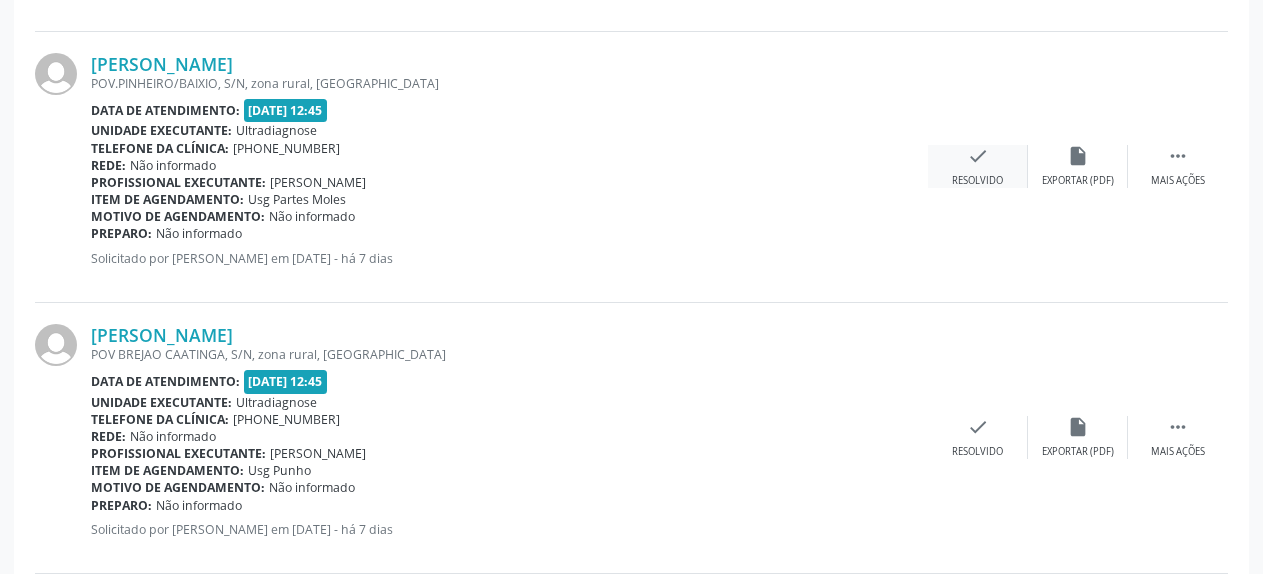 click on "check" at bounding box center [978, 156] 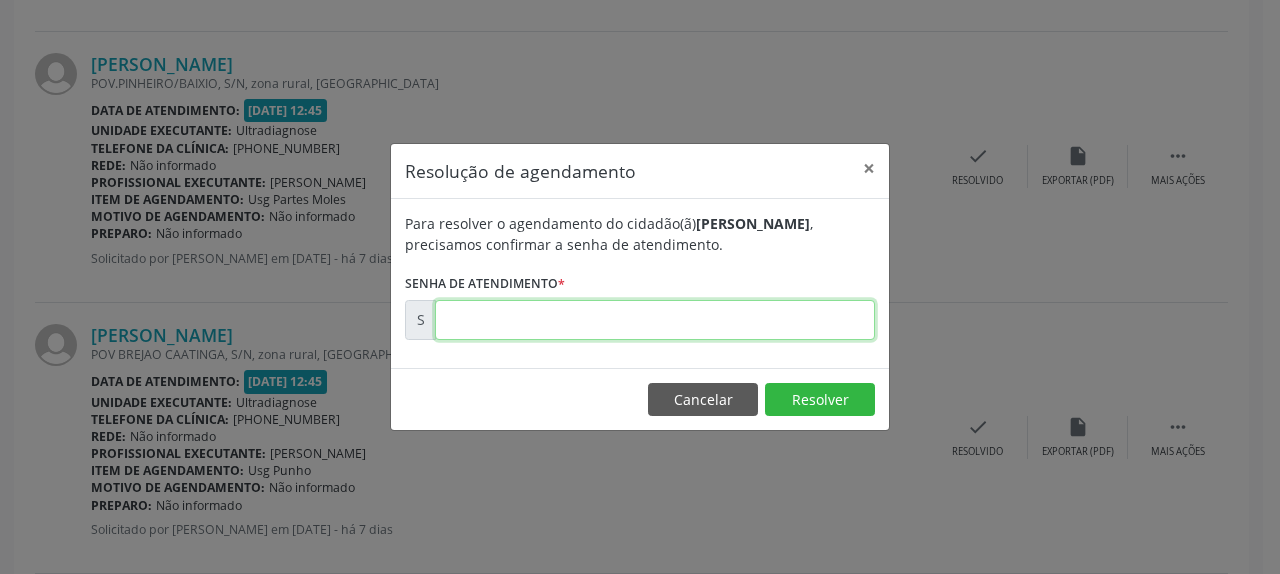 click at bounding box center (655, 320) 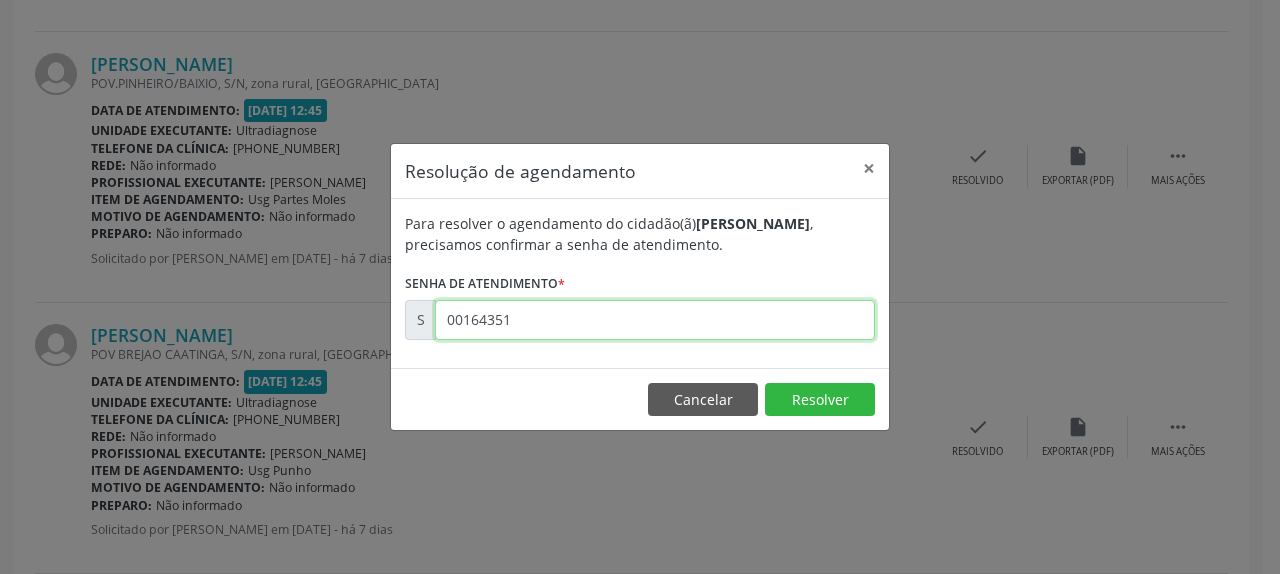 type on "00164351" 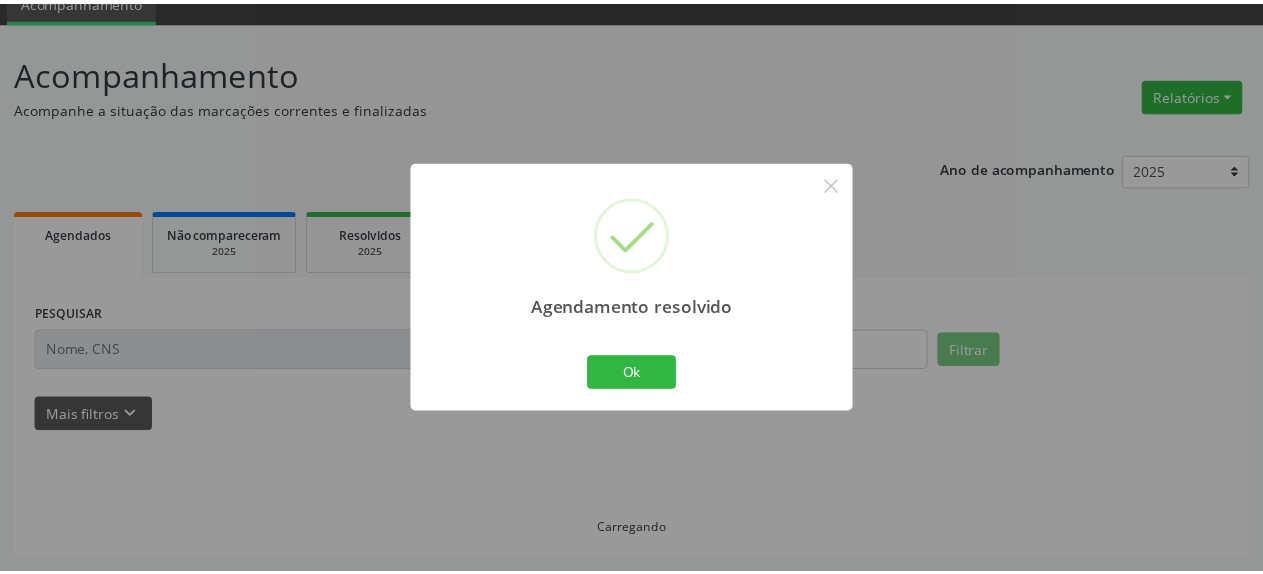 scroll, scrollTop: 88, scrollLeft: 0, axis: vertical 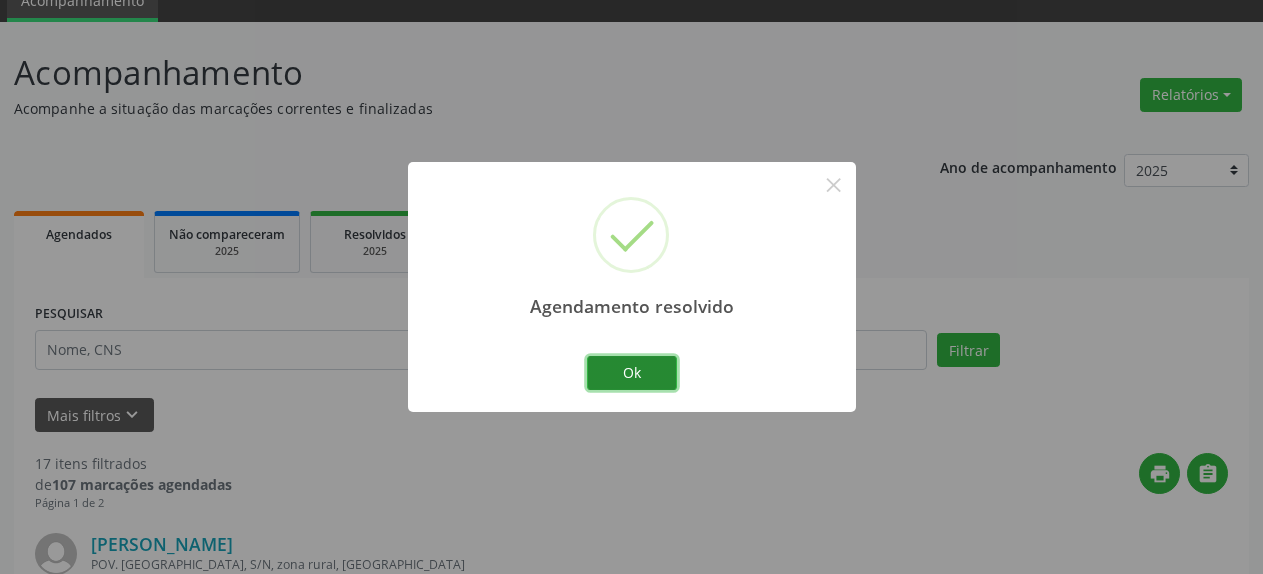 click on "Ok" at bounding box center [632, 373] 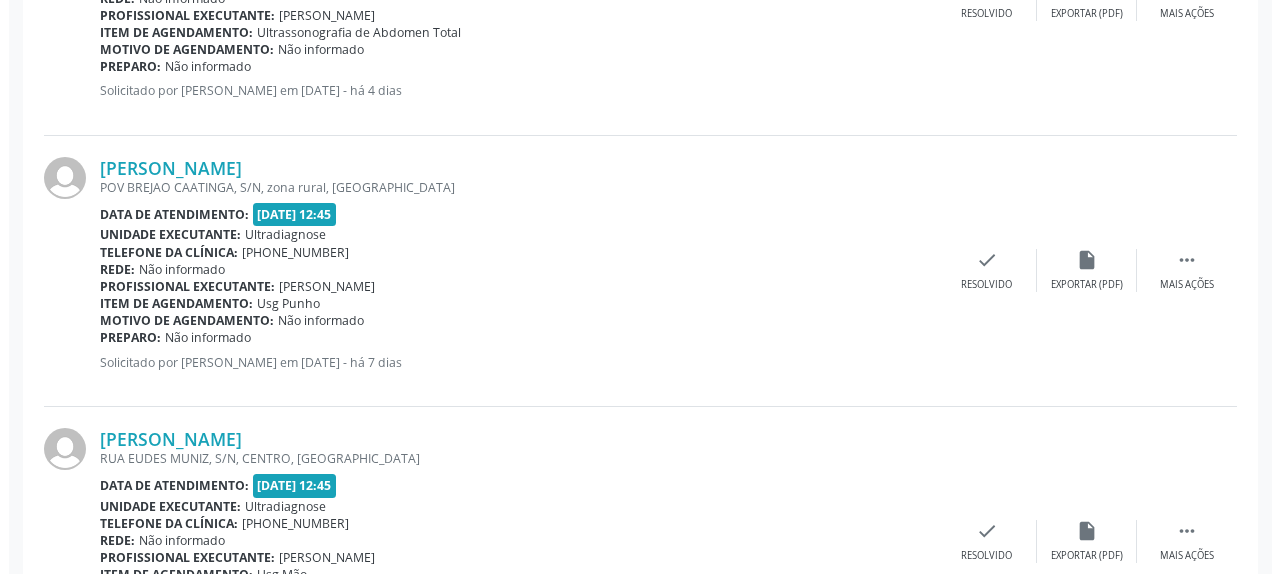 scroll, scrollTop: 1822, scrollLeft: 0, axis: vertical 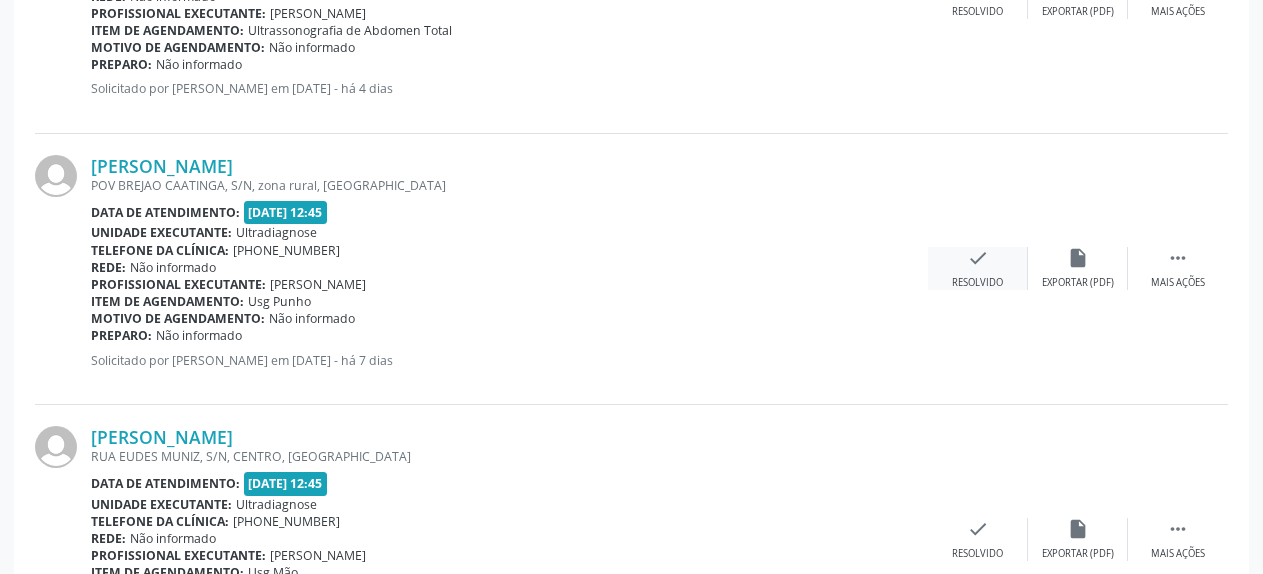 click on "check" at bounding box center (978, 258) 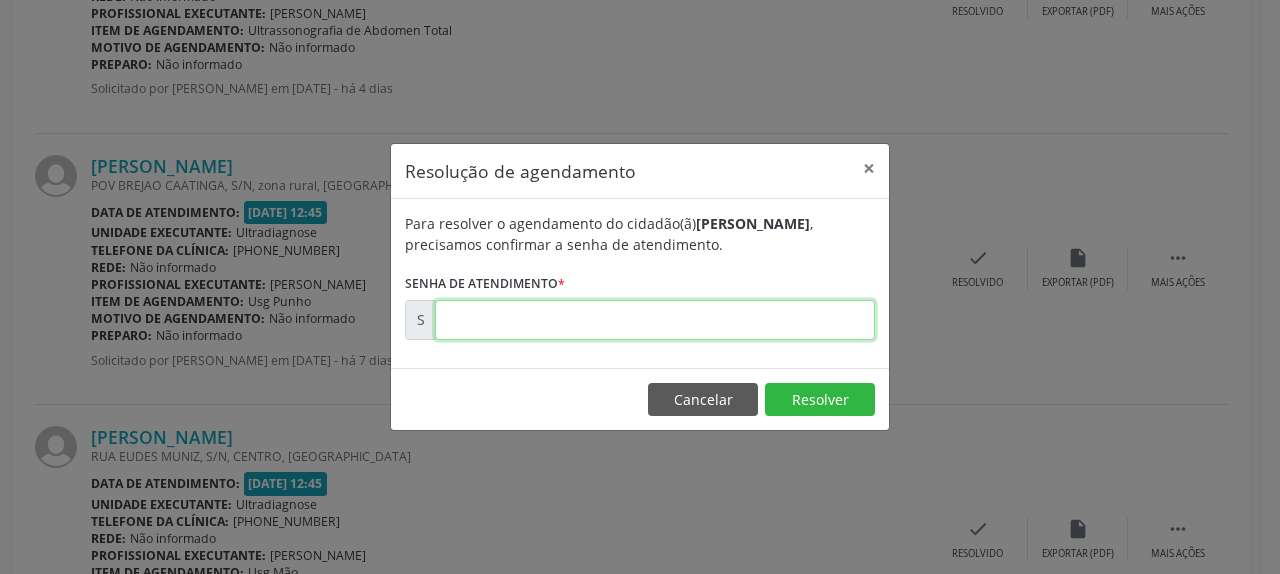click at bounding box center (655, 320) 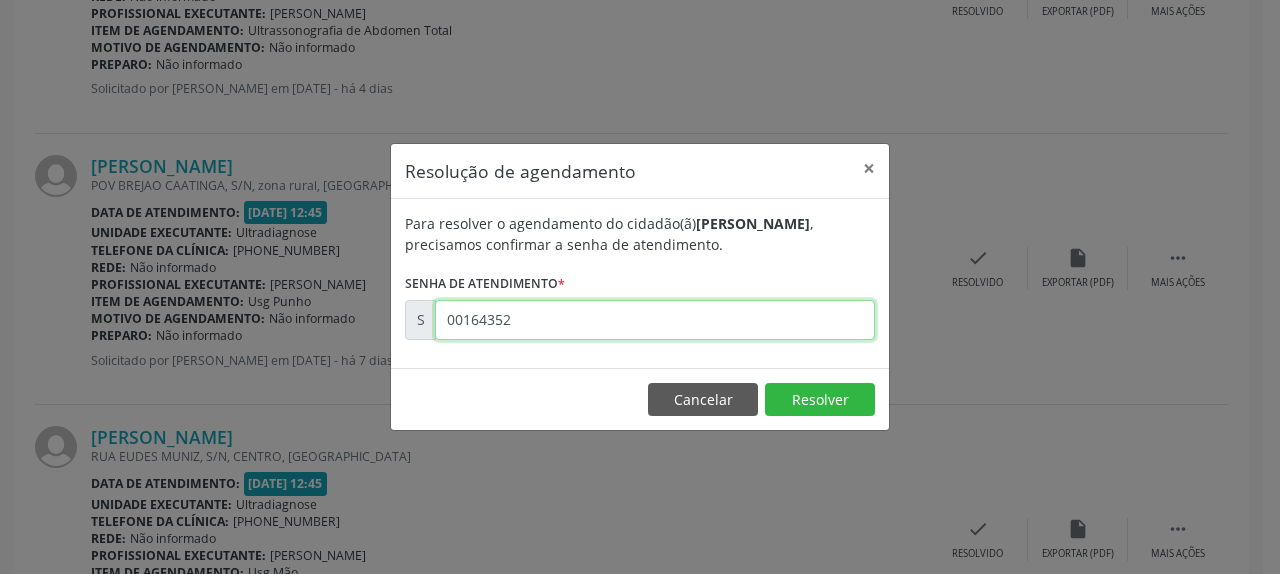 type on "00164352" 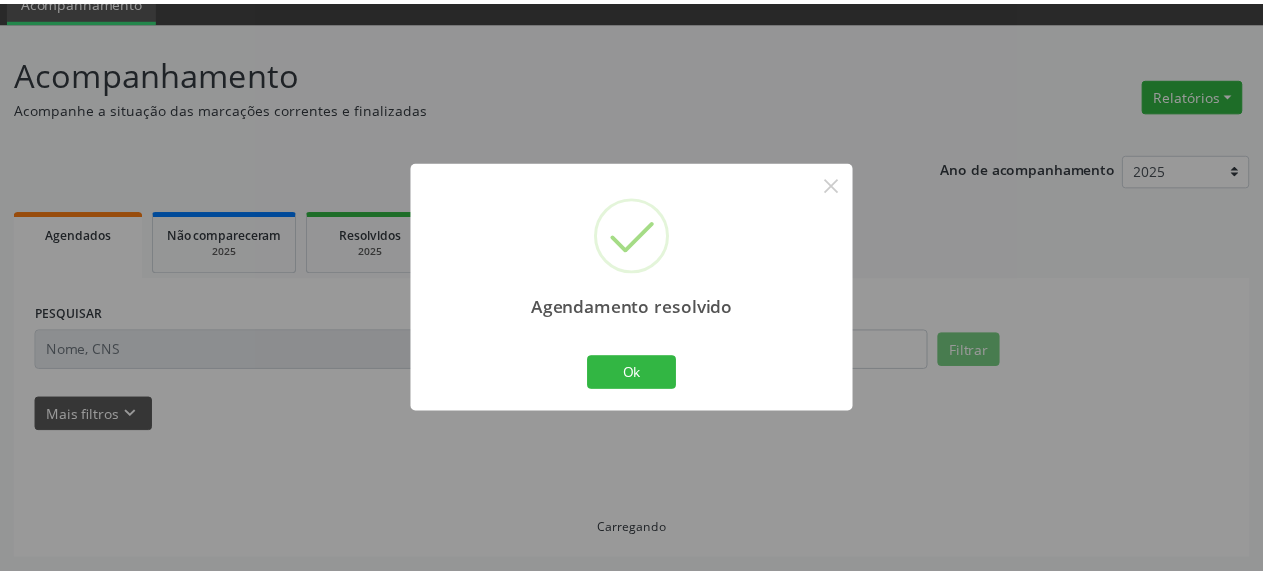 scroll, scrollTop: 88, scrollLeft: 0, axis: vertical 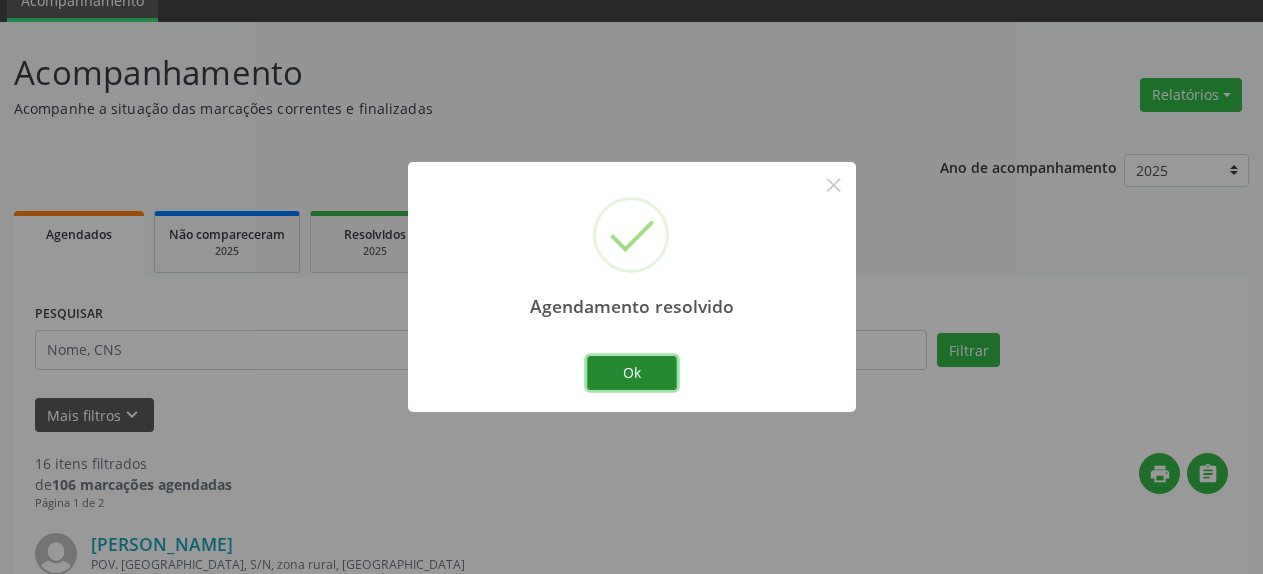 click on "Ok" at bounding box center (632, 373) 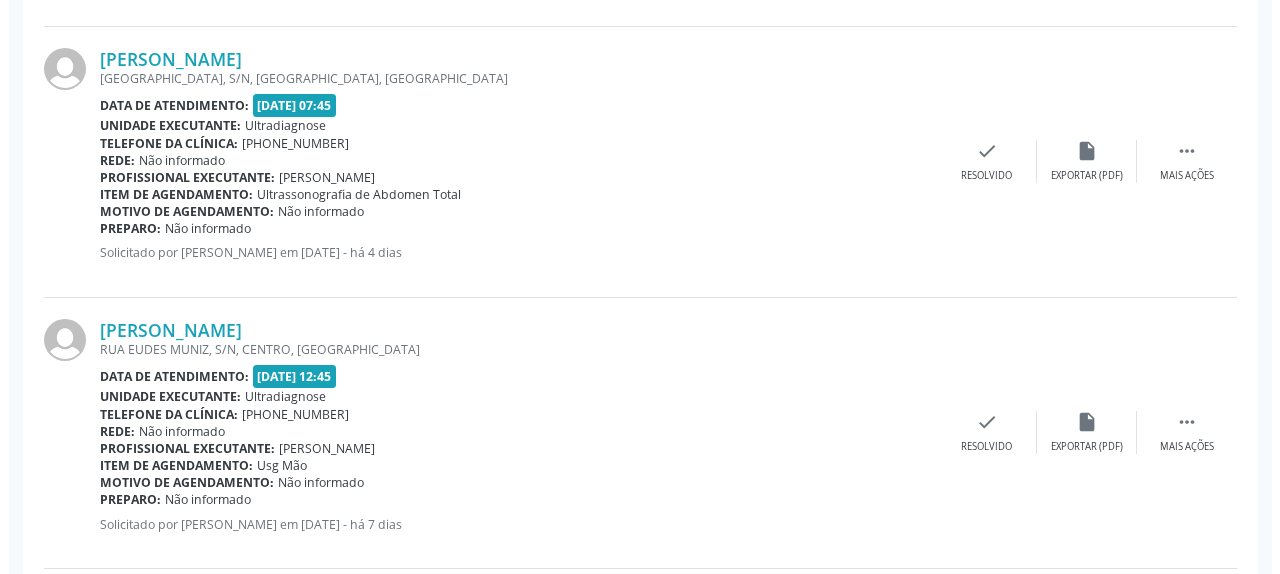 scroll, scrollTop: 1822, scrollLeft: 0, axis: vertical 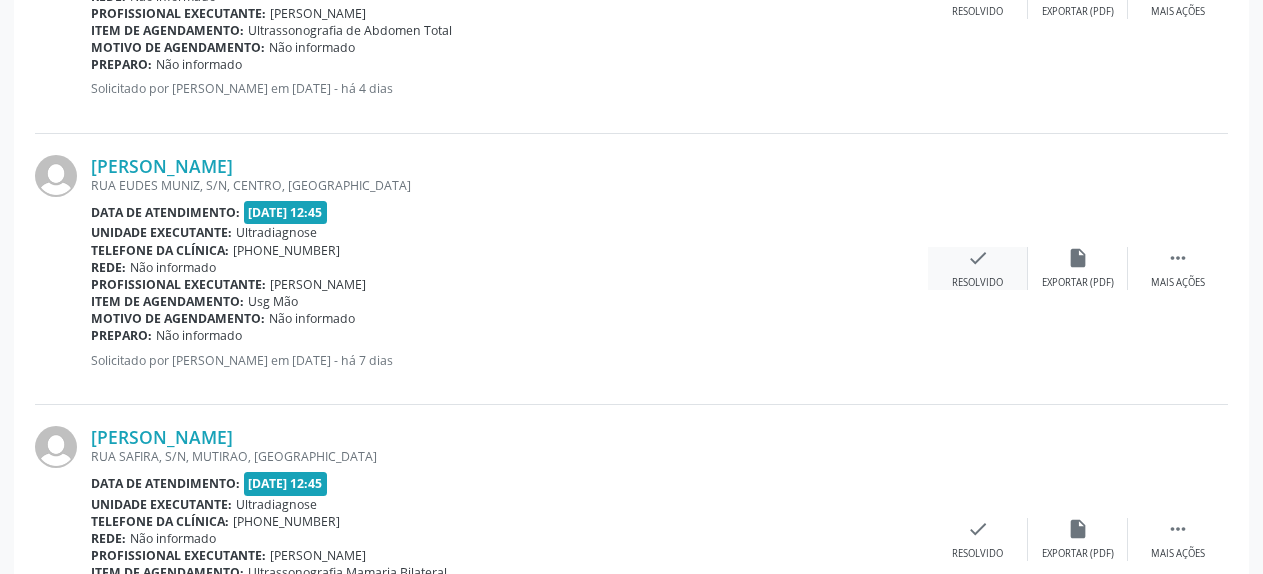 click on "check" at bounding box center [978, 258] 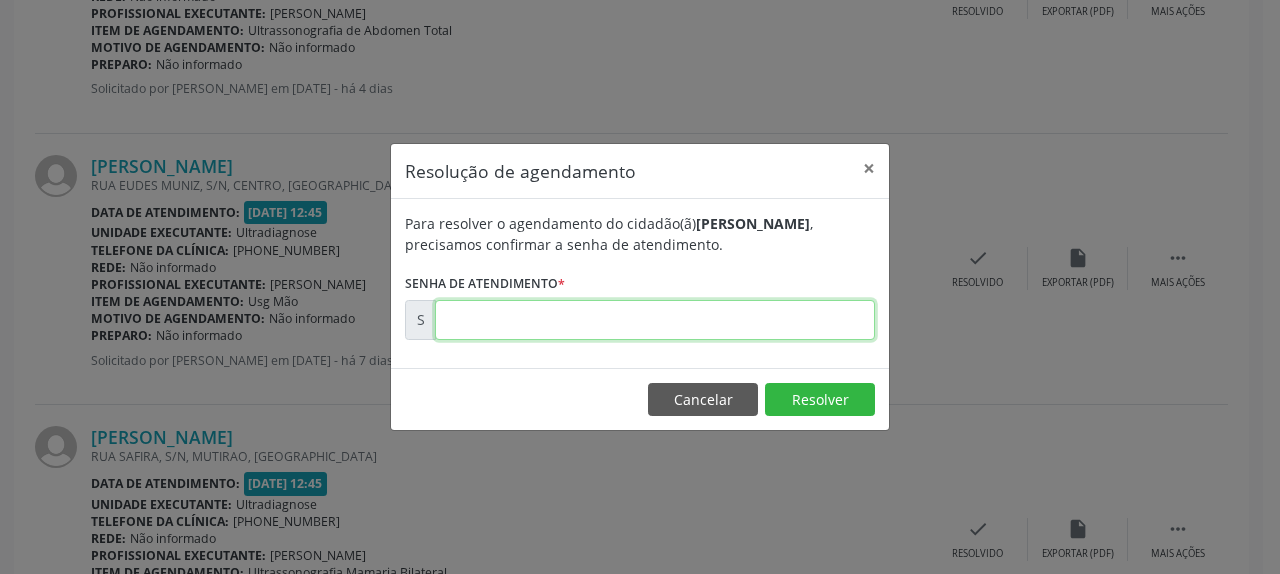 click at bounding box center [655, 320] 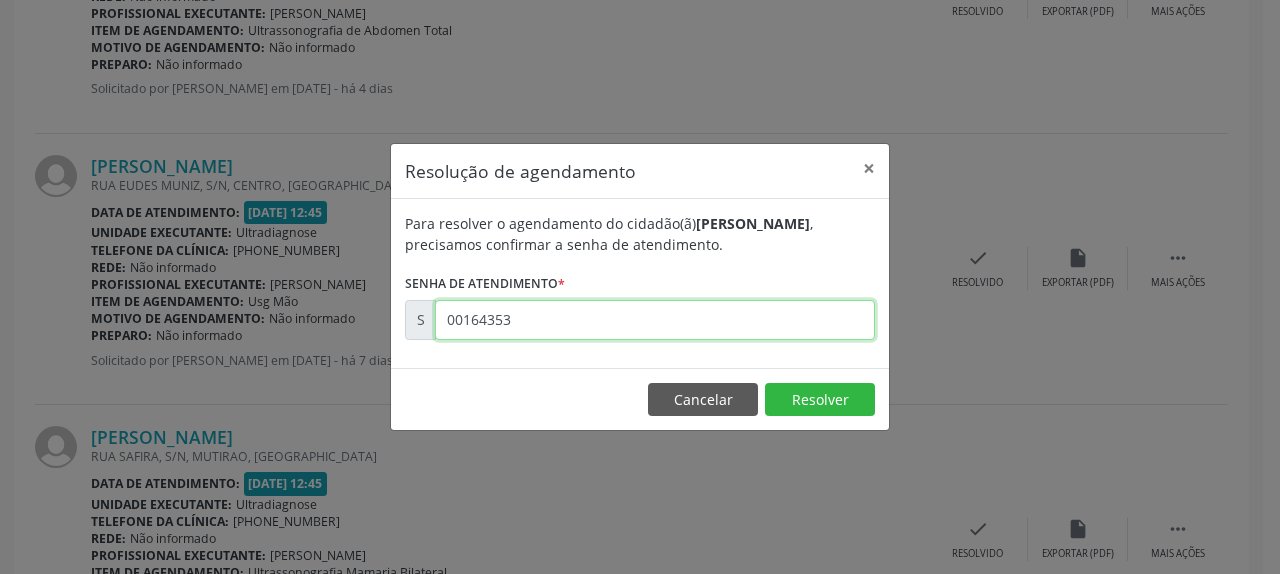 type on "00164353" 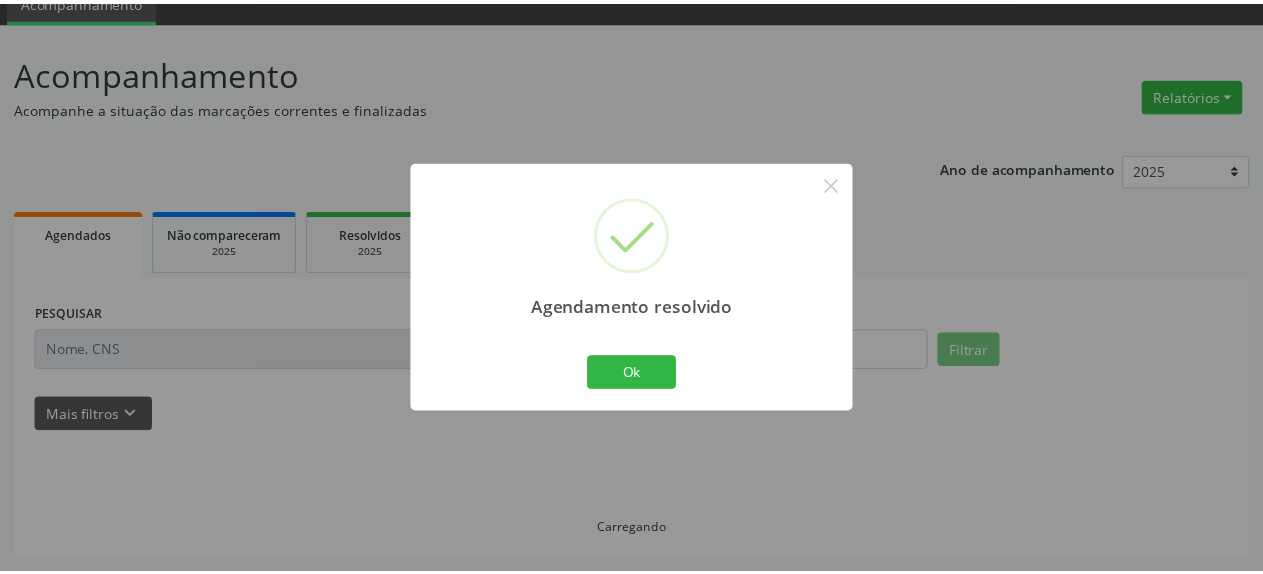 scroll, scrollTop: 88, scrollLeft: 0, axis: vertical 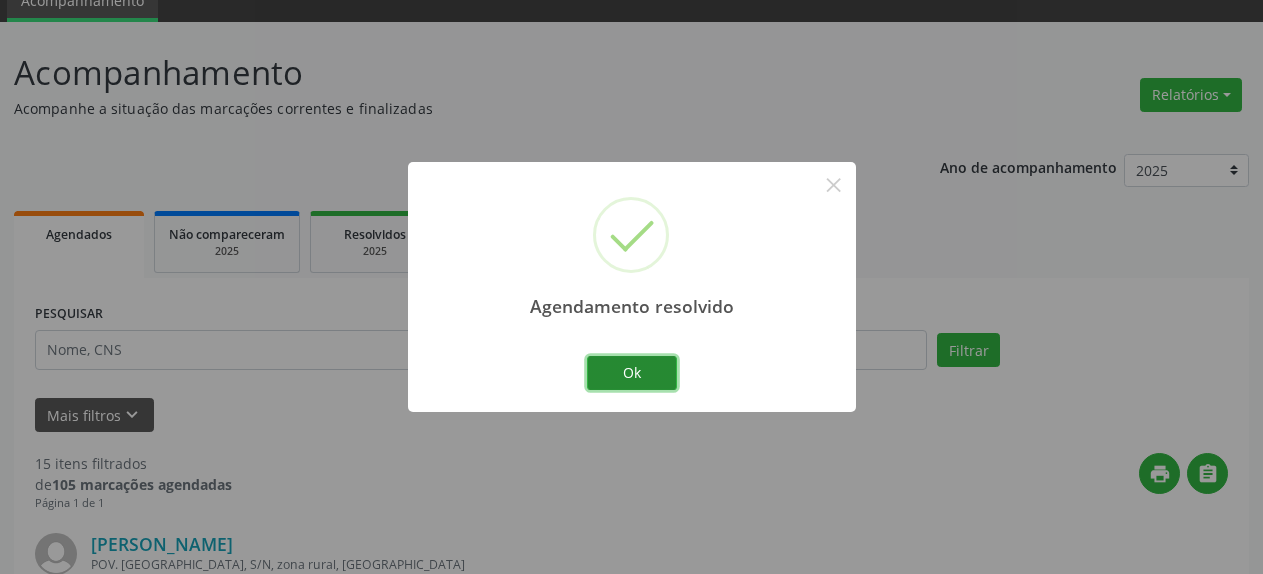click on "Ok" at bounding box center [632, 373] 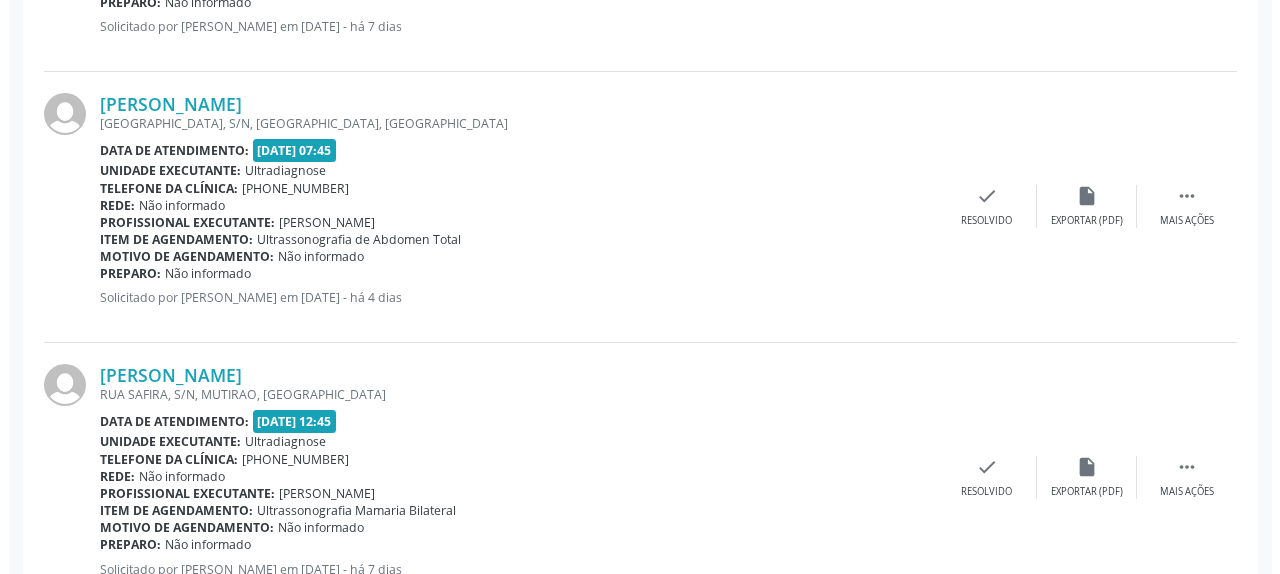 scroll, scrollTop: 1720, scrollLeft: 0, axis: vertical 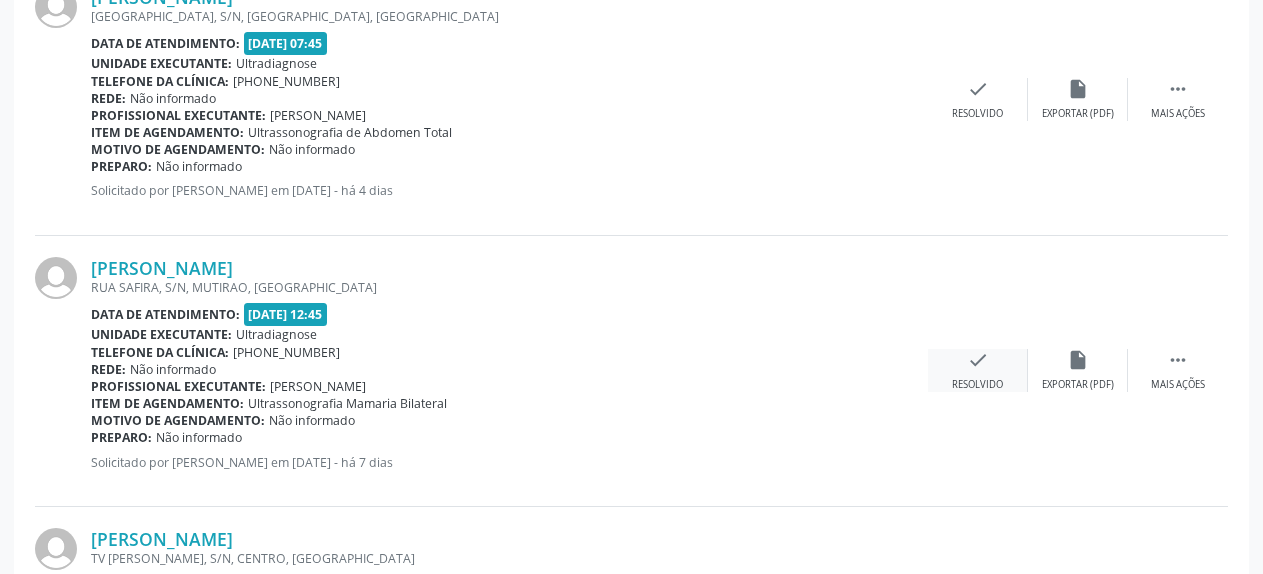 click on "check" at bounding box center [978, 360] 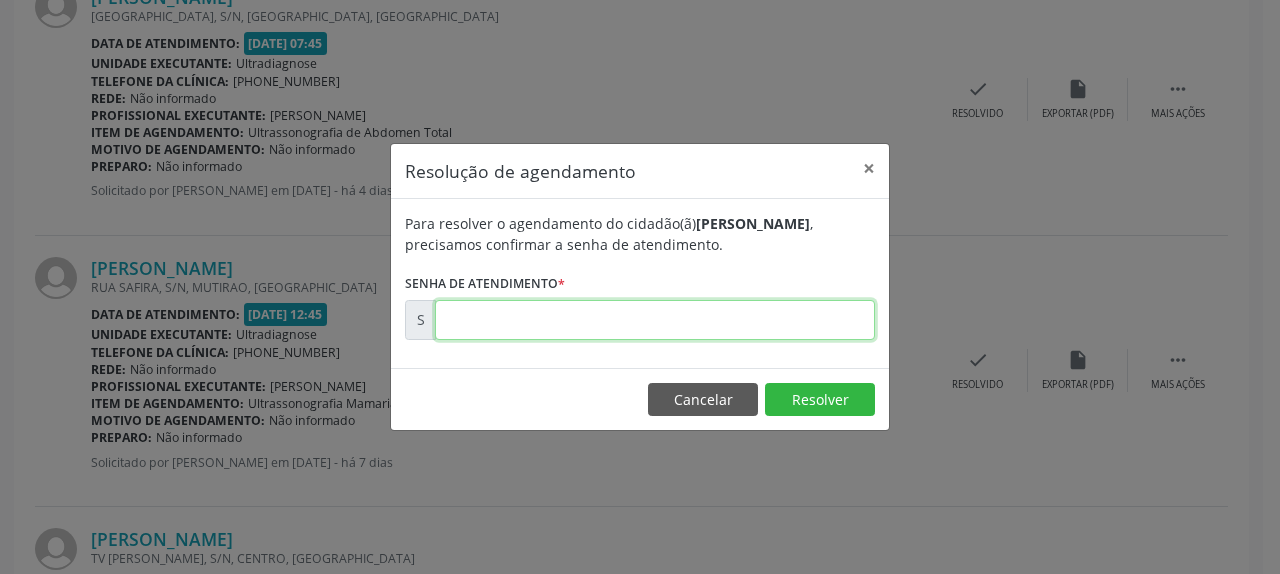 click at bounding box center (655, 320) 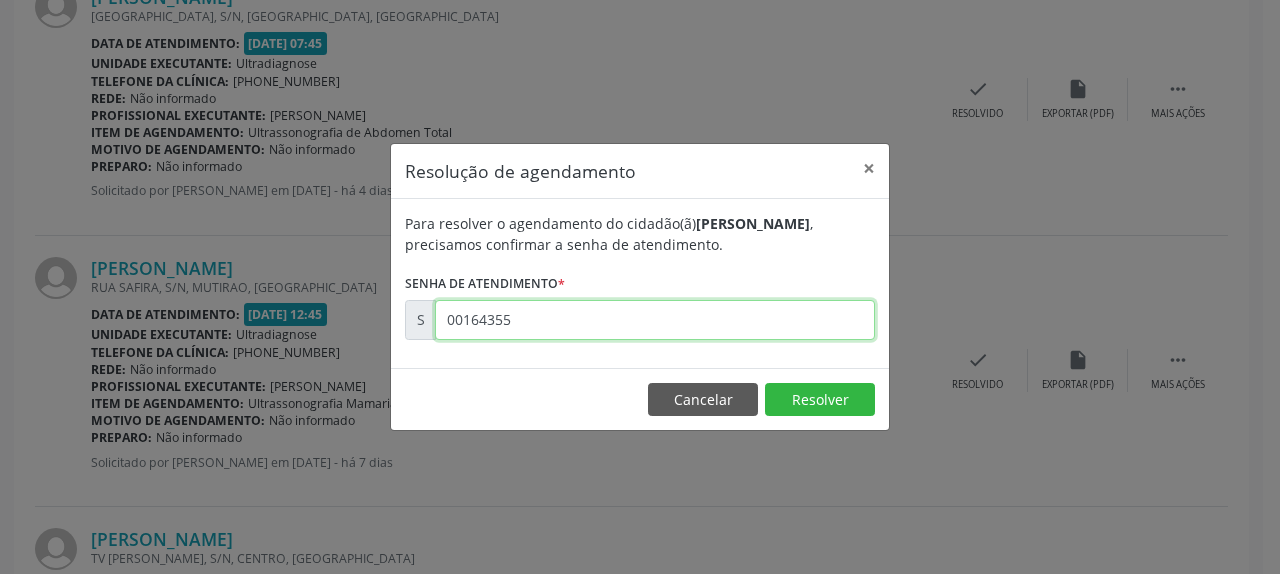 type on "00164355" 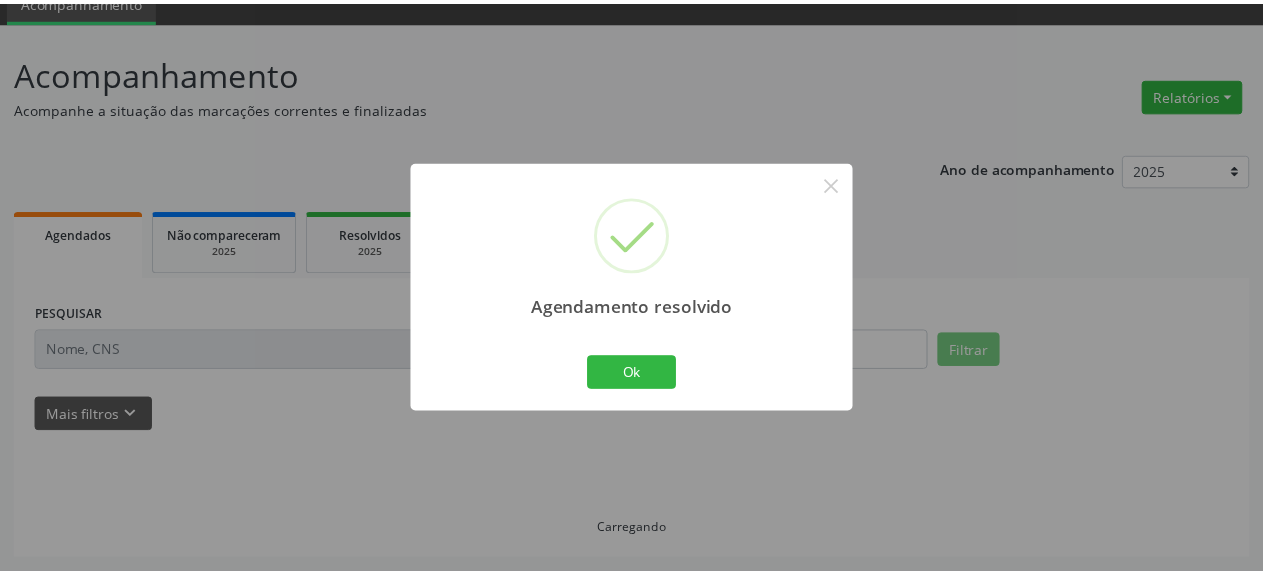 scroll, scrollTop: 88, scrollLeft: 0, axis: vertical 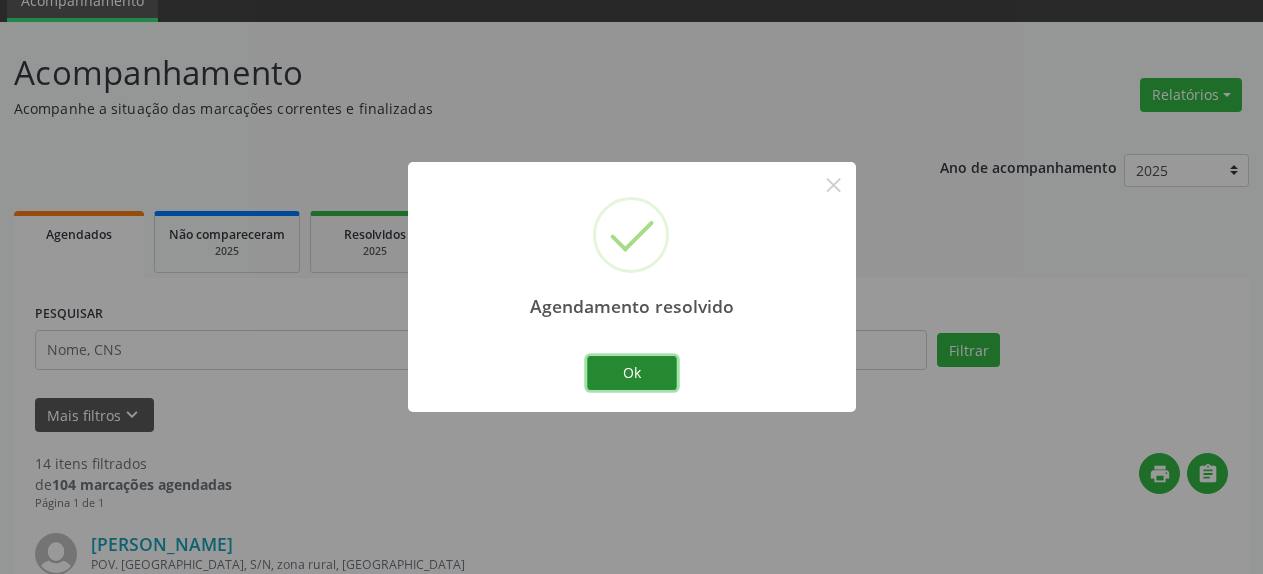 click on "Ok" at bounding box center (632, 373) 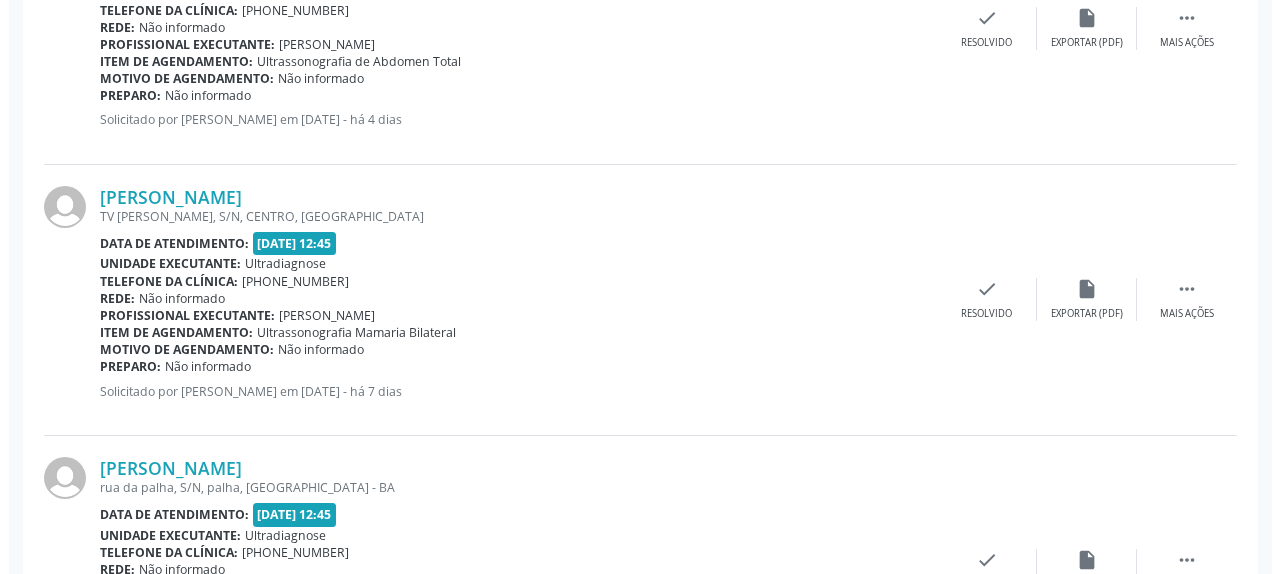 scroll, scrollTop: 1822, scrollLeft: 0, axis: vertical 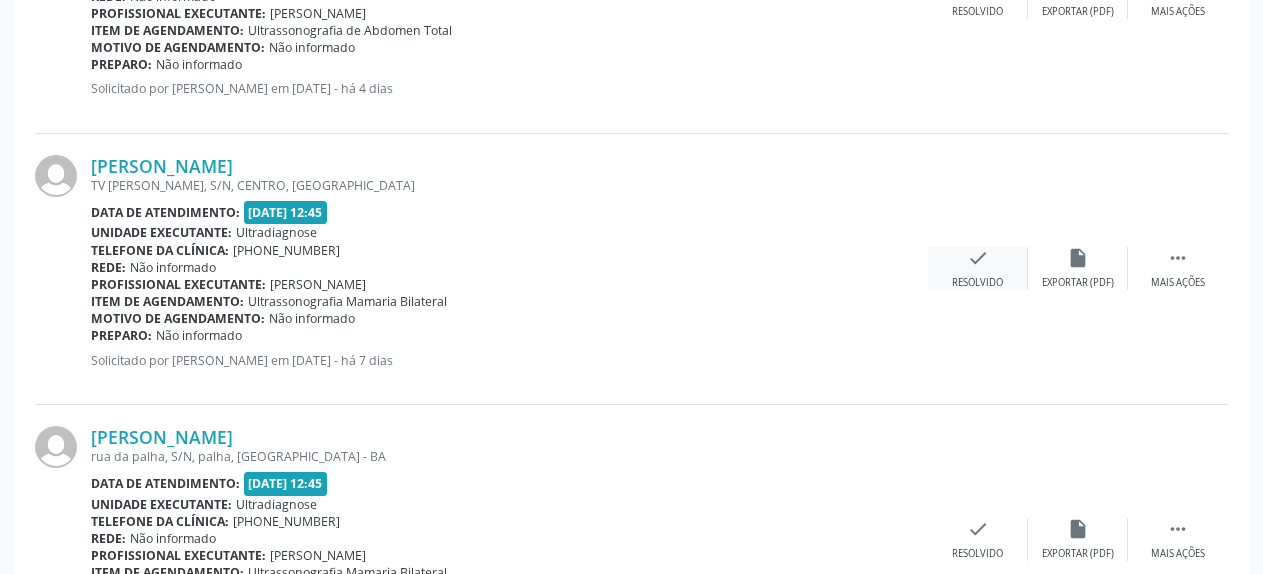 click on "check" at bounding box center (978, 258) 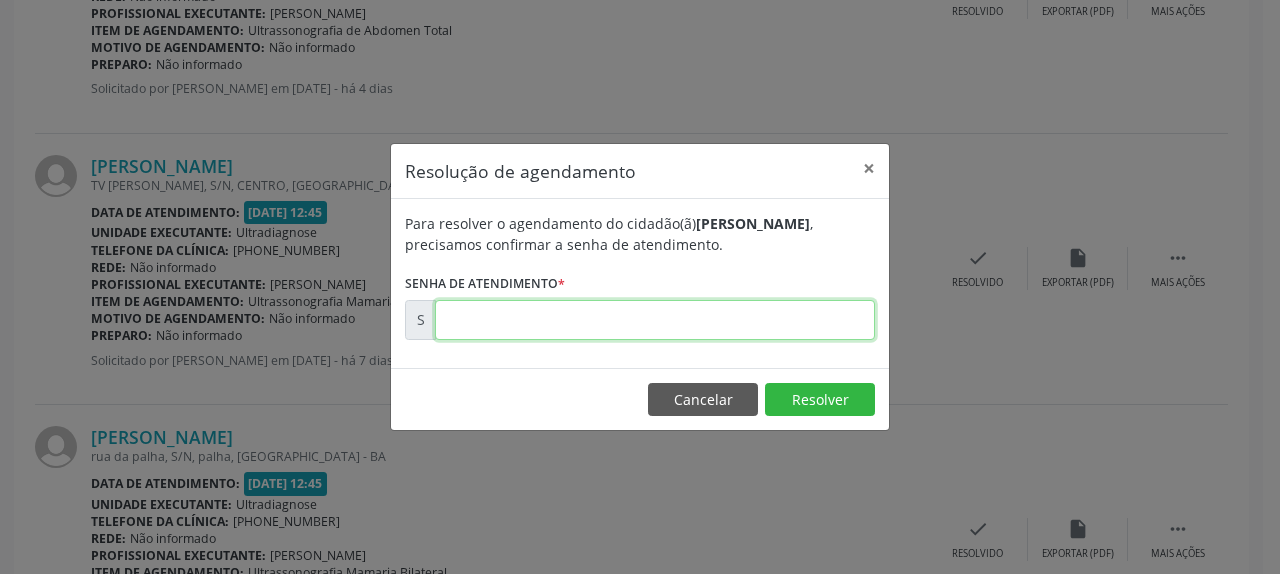 click at bounding box center (655, 320) 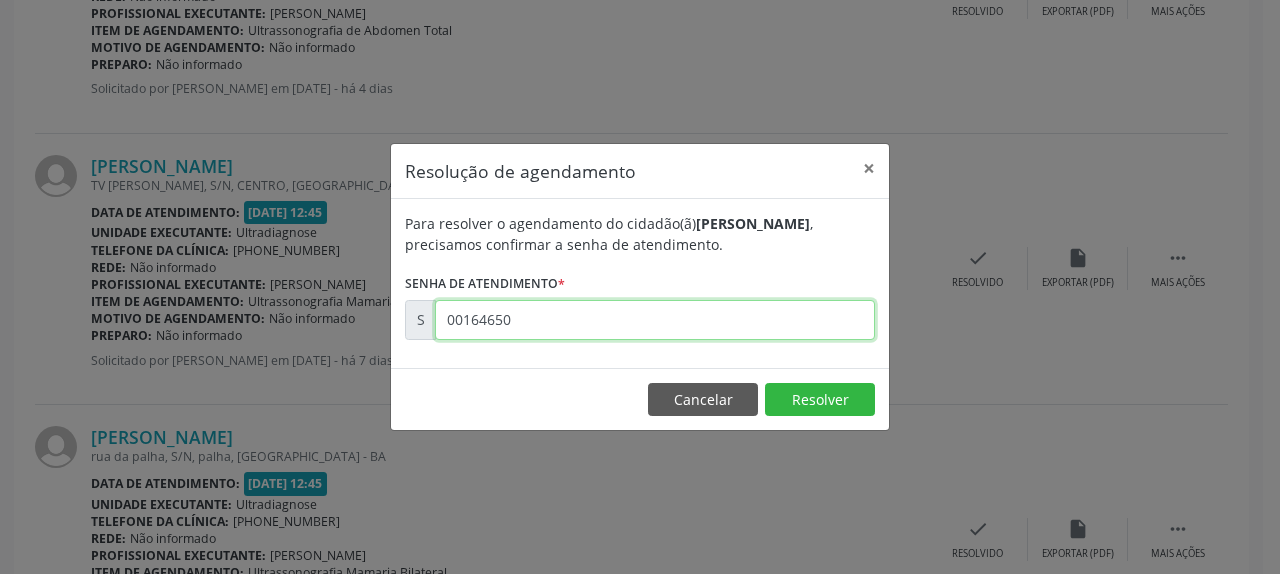drag, startPoint x: 449, startPoint y: 321, endPoint x: 537, endPoint y: 316, distance: 88.14193 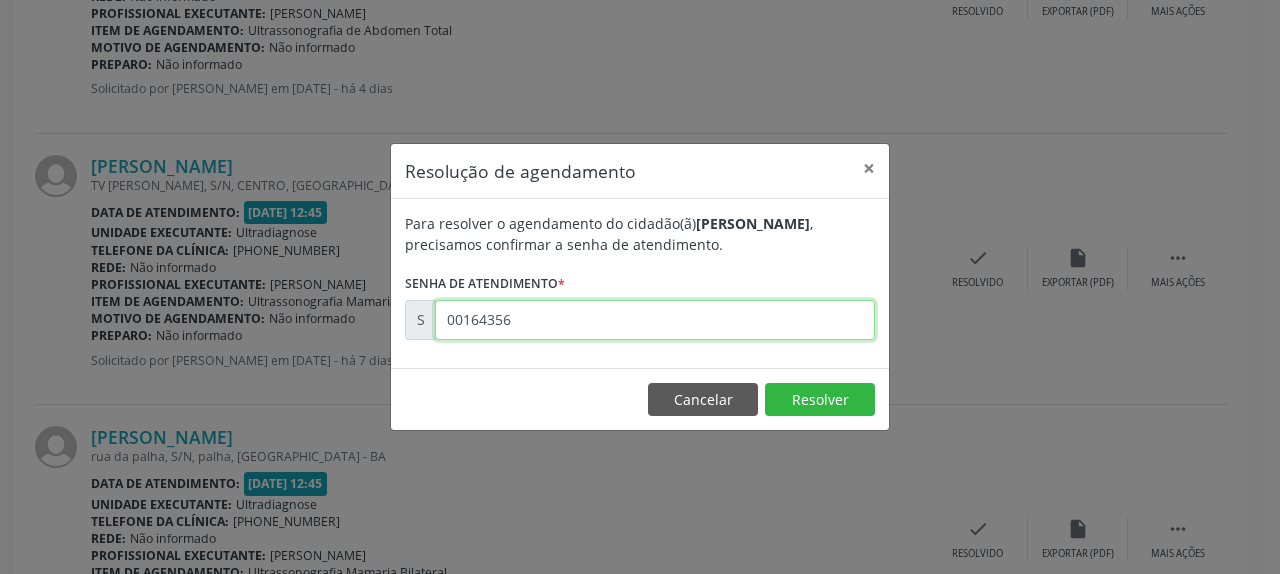 type on "00164356" 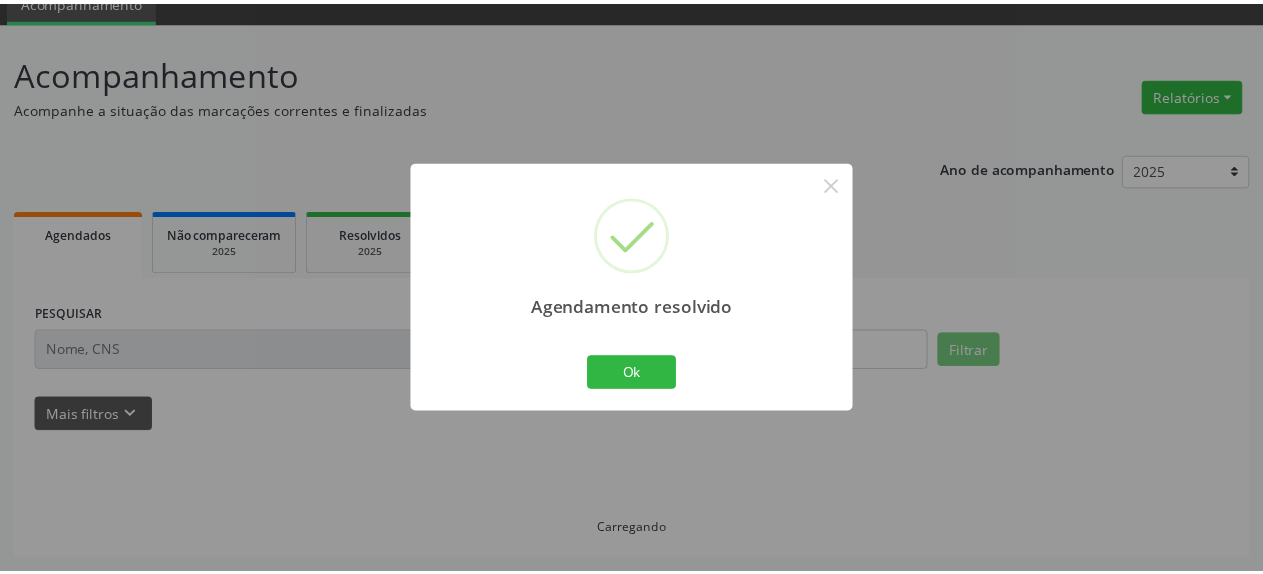 scroll, scrollTop: 88, scrollLeft: 0, axis: vertical 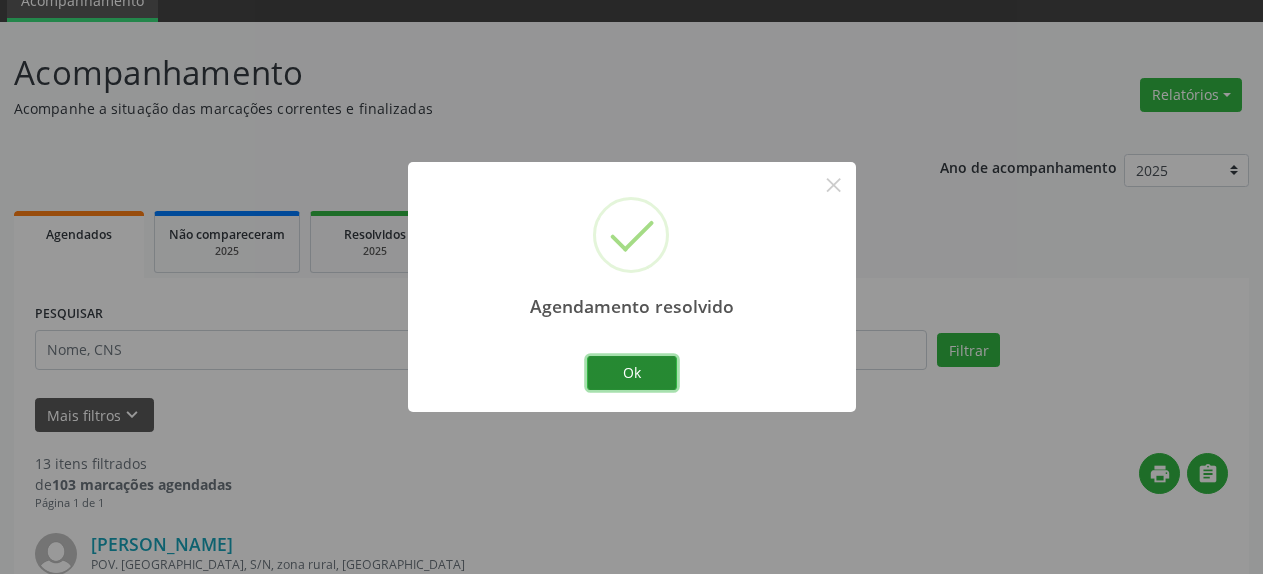 click on "Ok" at bounding box center (632, 373) 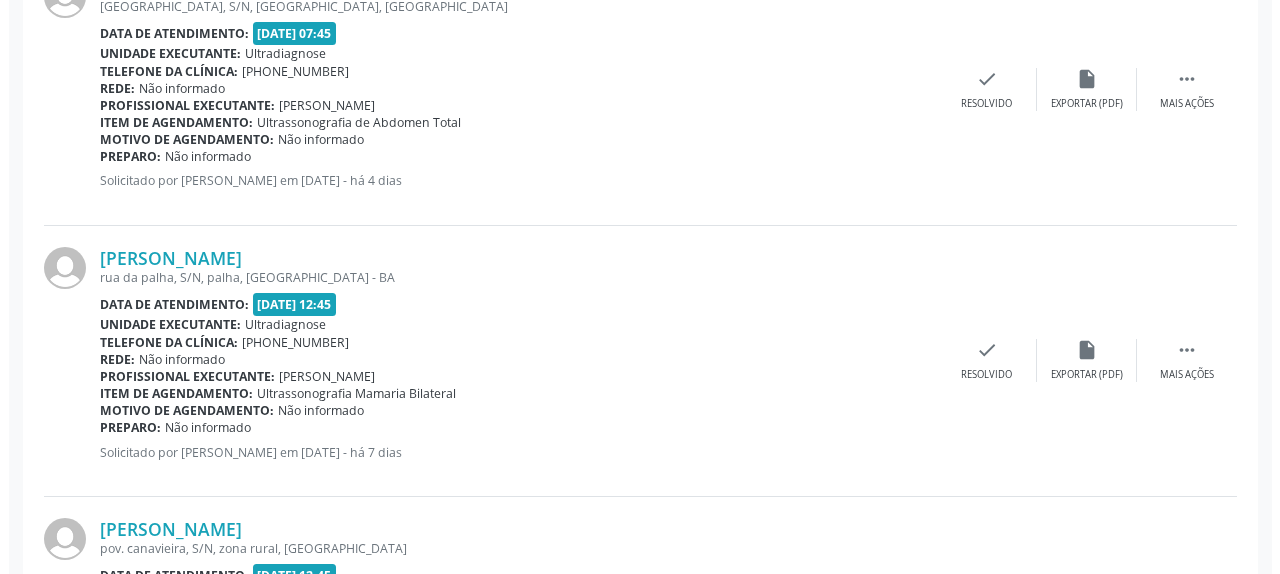 scroll, scrollTop: 1822, scrollLeft: 0, axis: vertical 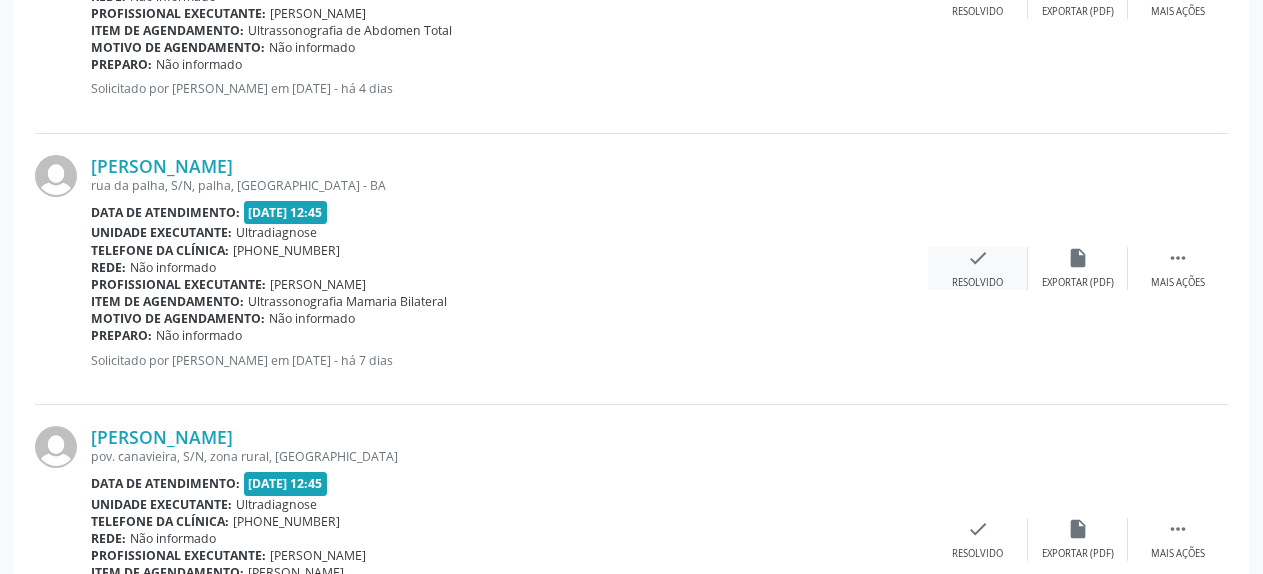 click on "check
Resolvido" at bounding box center [978, 268] 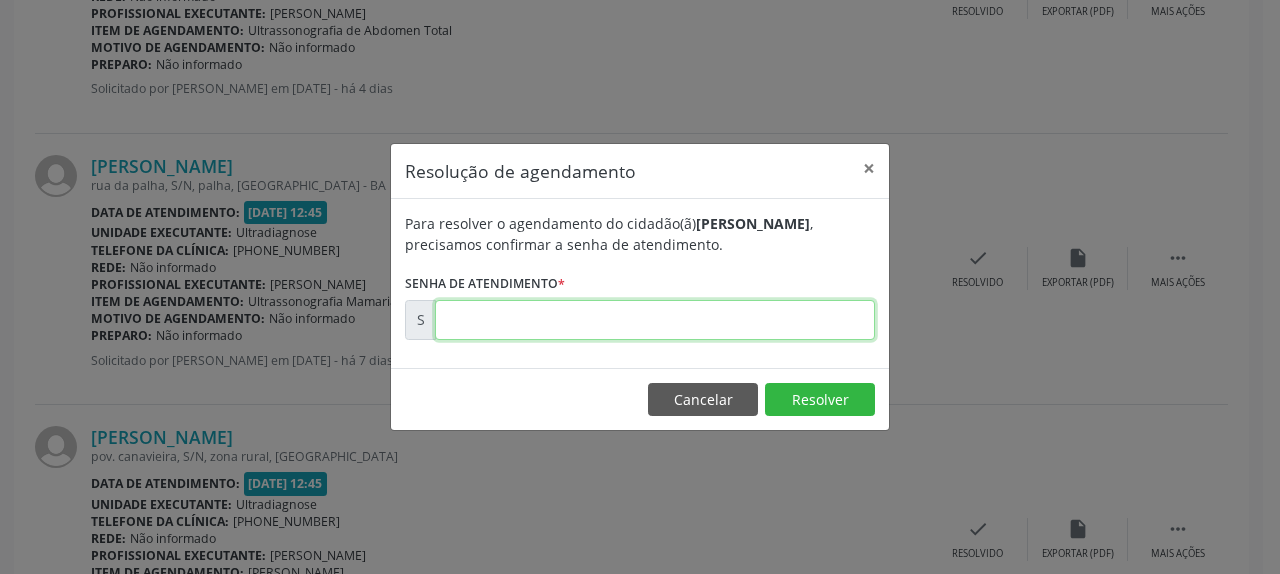drag, startPoint x: 809, startPoint y: 317, endPoint x: 793, endPoint y: 309, distance: 17.888544 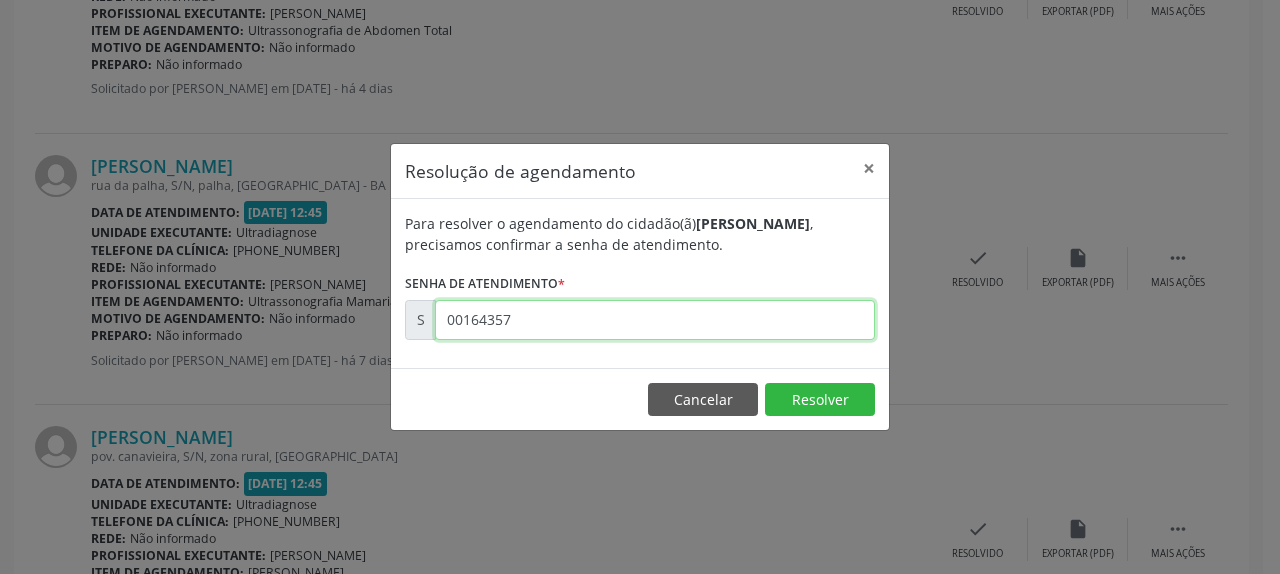 type on "00164357" 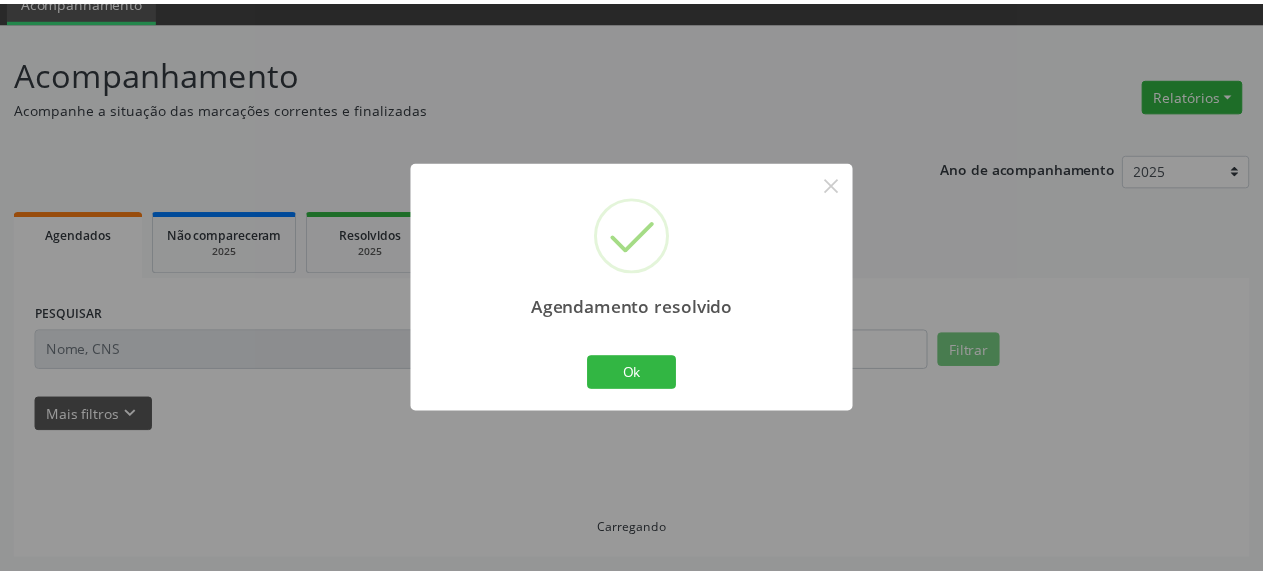 scroll, scrollTop: 88, scrollLeft: 0, axis: vertical 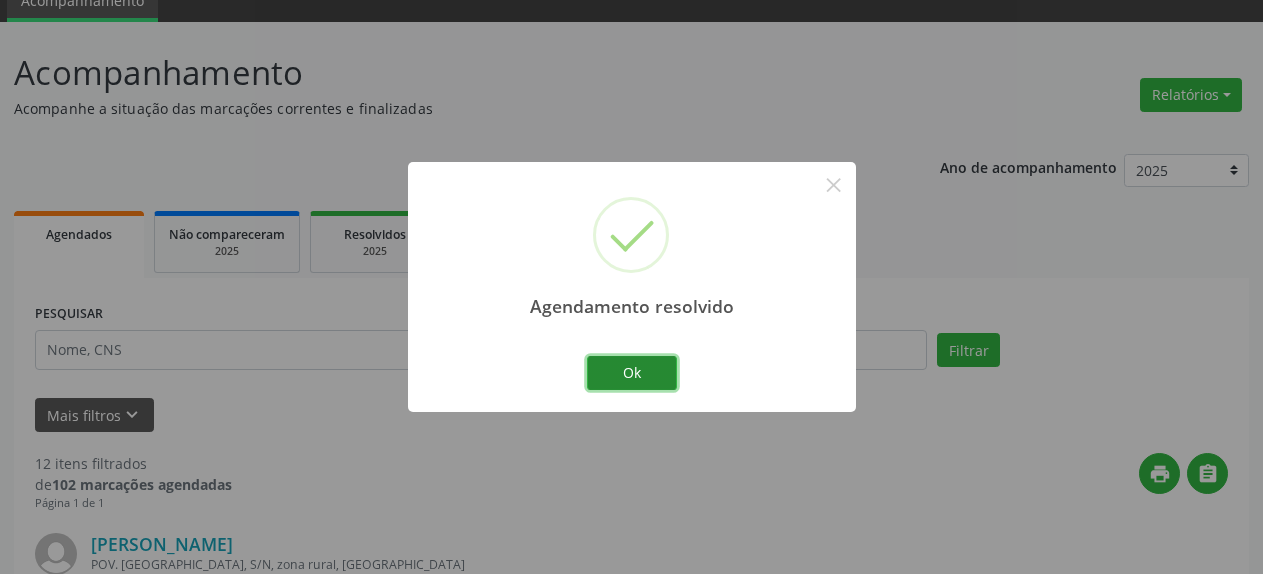 click on "Ok" at bounding box center [632, 373] 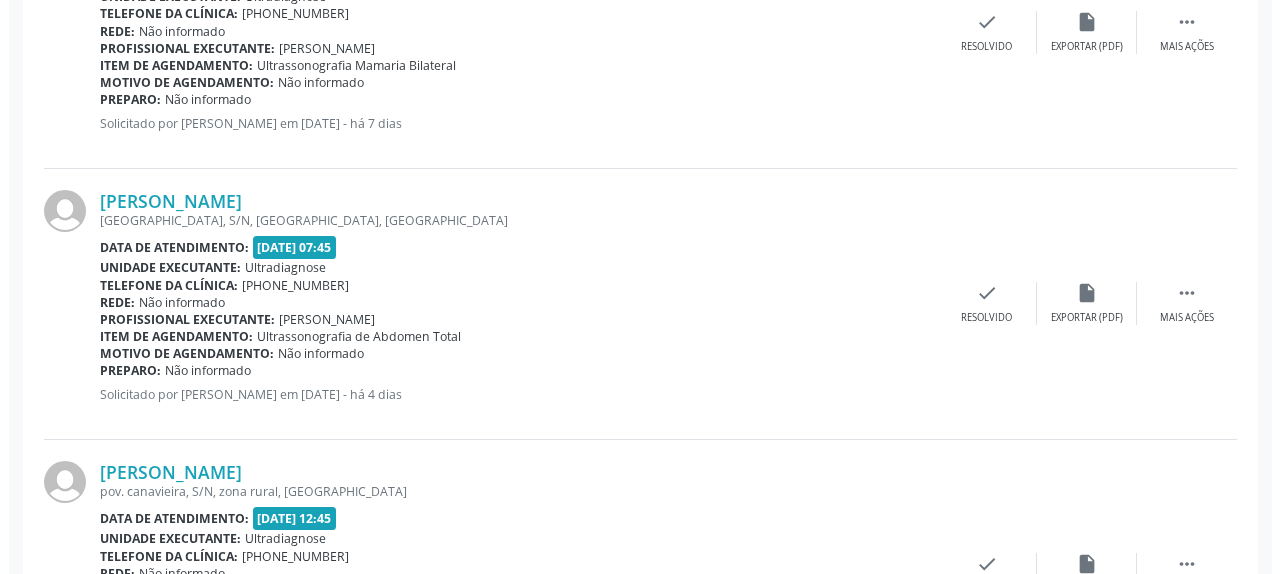 scroll, scrollTop: 1720, scrollLeft: 0, axis: vertical 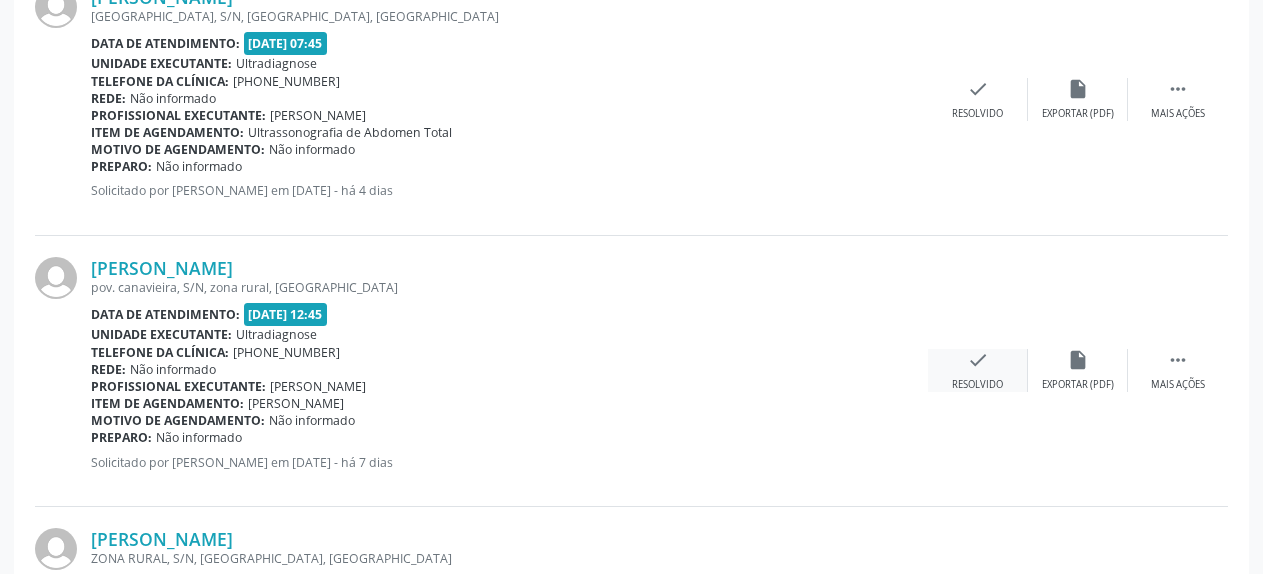 click on "check" at bounding box center (978, 360) 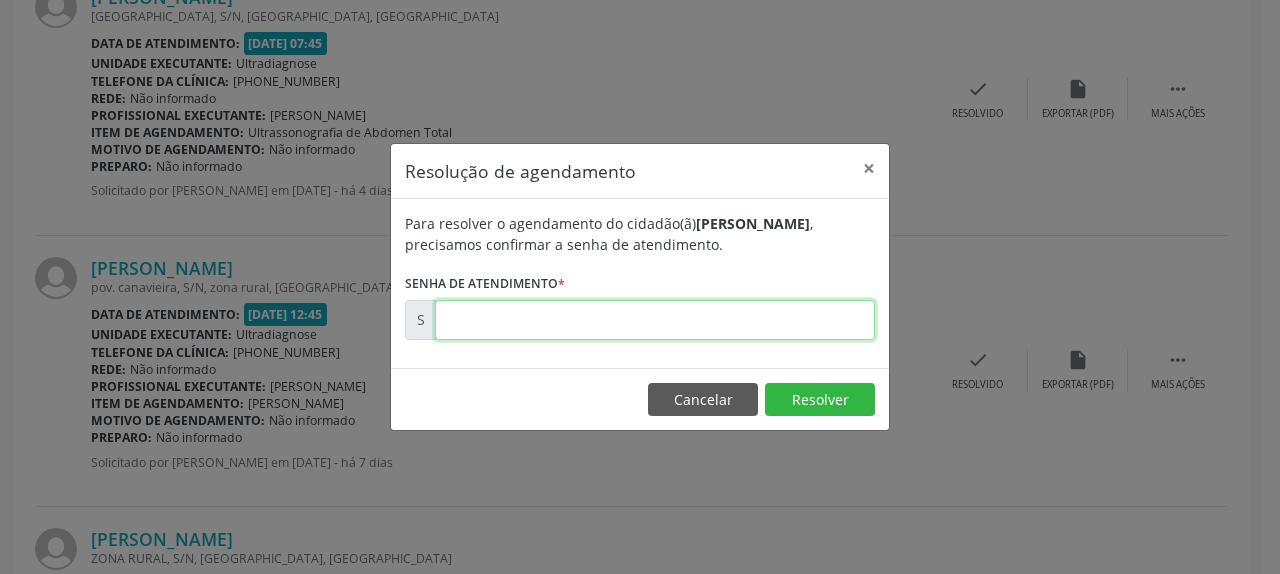 click at bounding box center (655, 320) 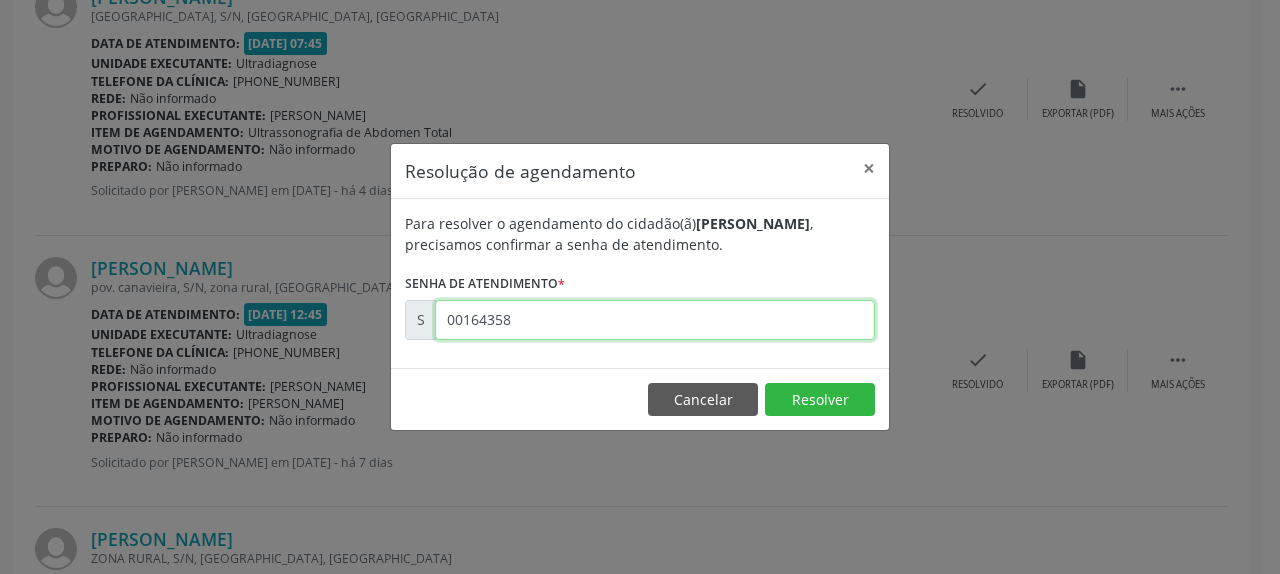 type on "00164358" 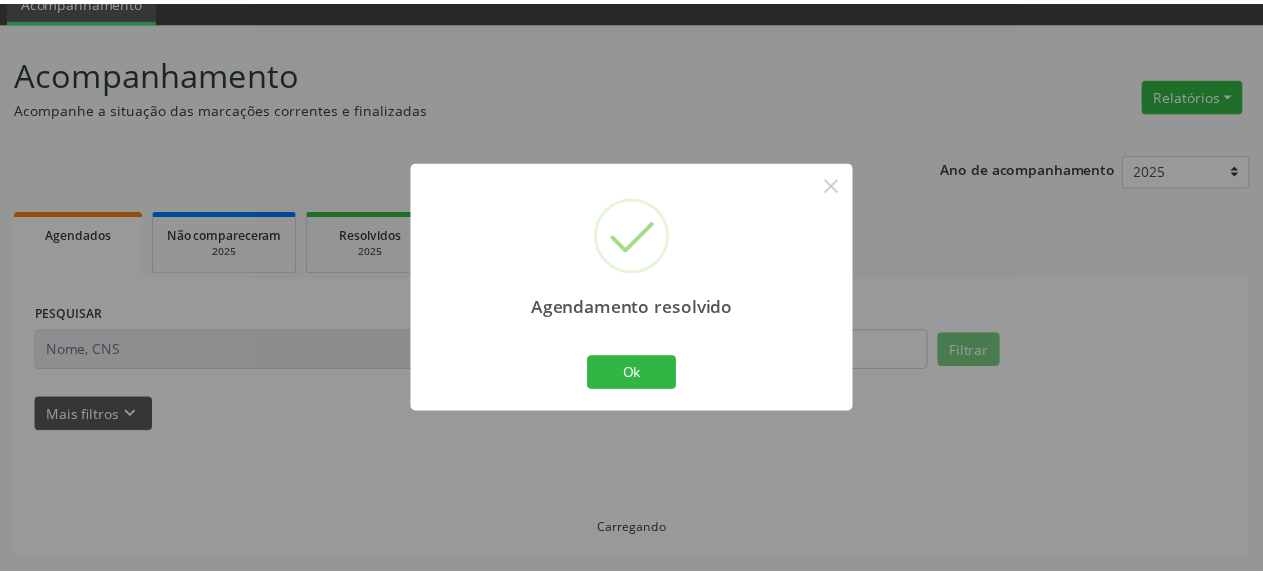 scroll, scrollTop: 88, scrollLeft: 0, axis: vertical 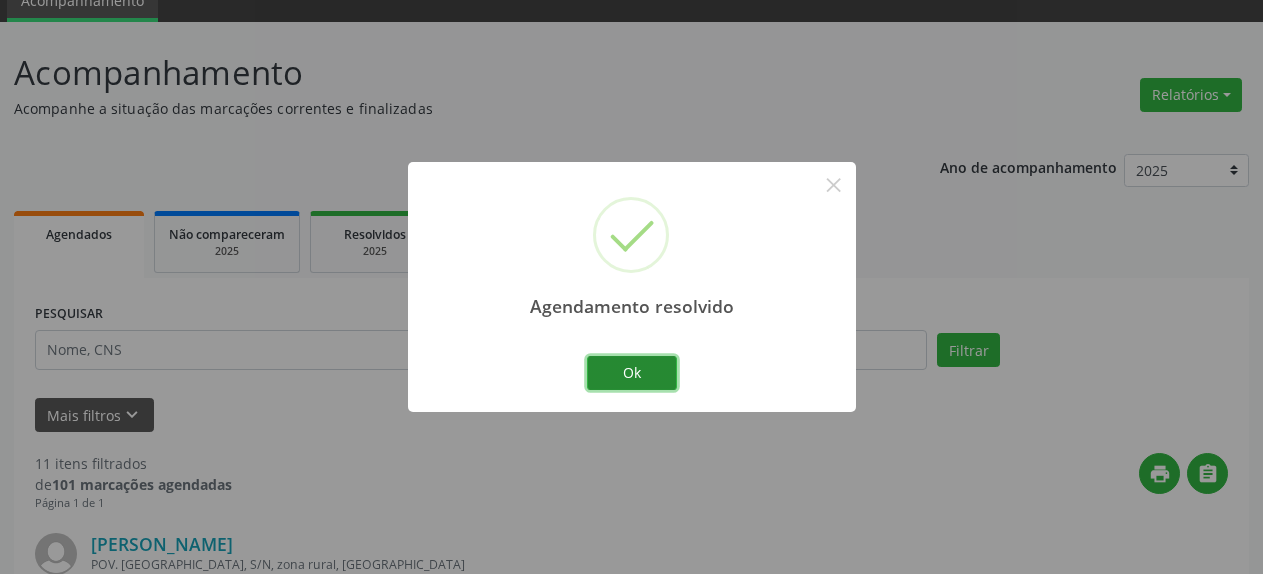 click on "Ok" at bounding box center [632, 373] 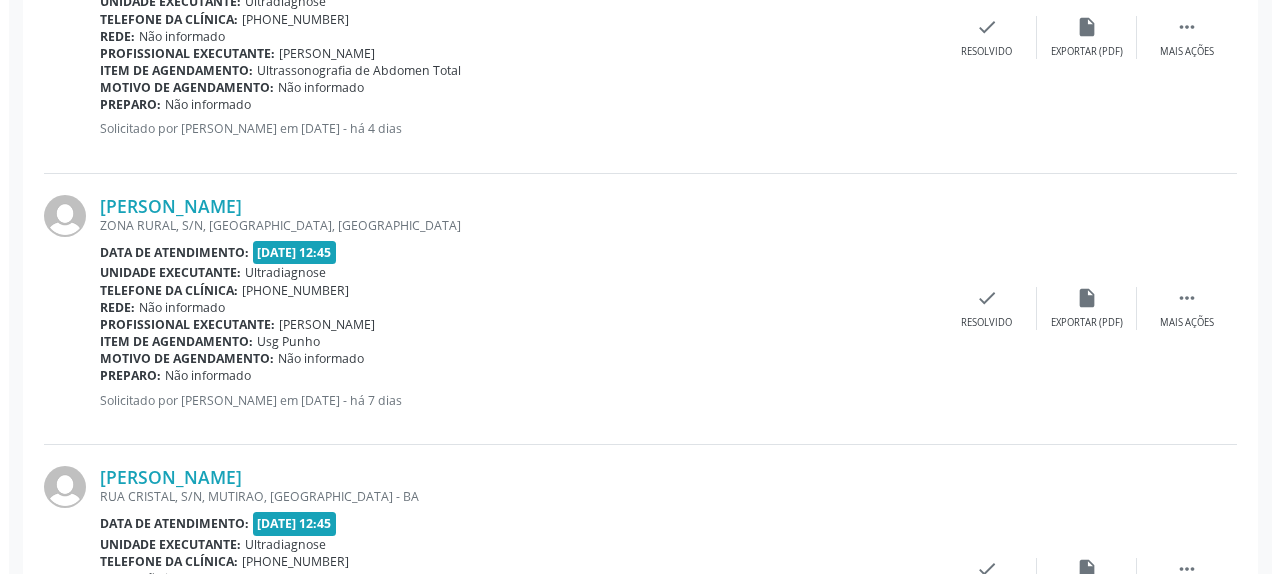 scroll, scrollTop: 1822, scrollLeft: 0, axis: vertical 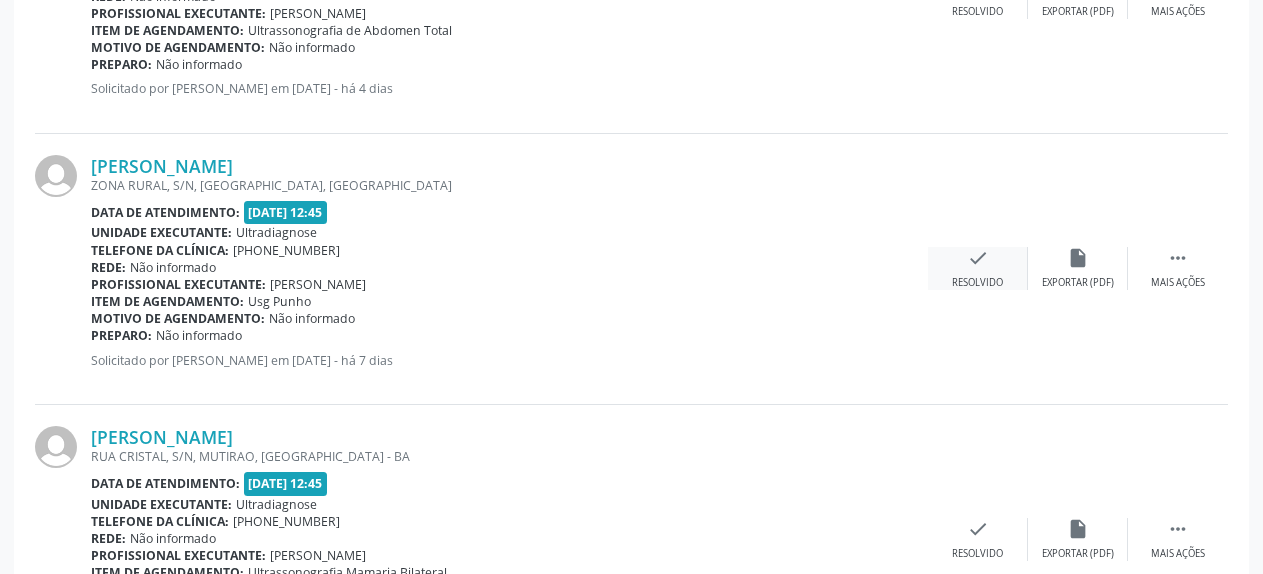 click on "check
Resolvido" at bounding box center (978, 268) 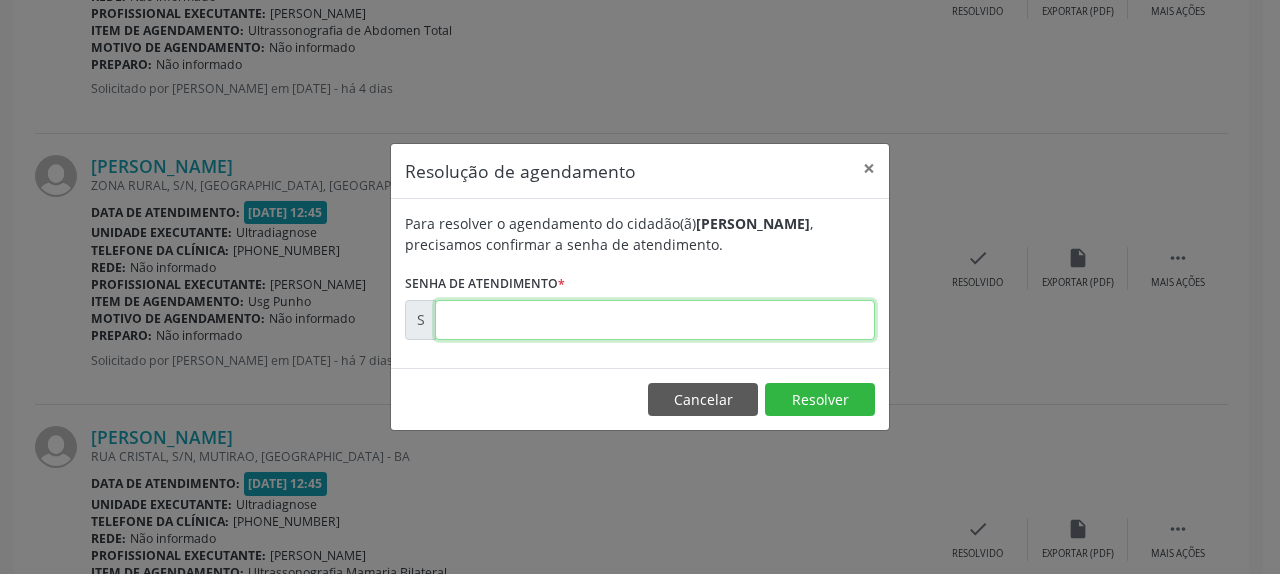click at bounding box center [655, 320] 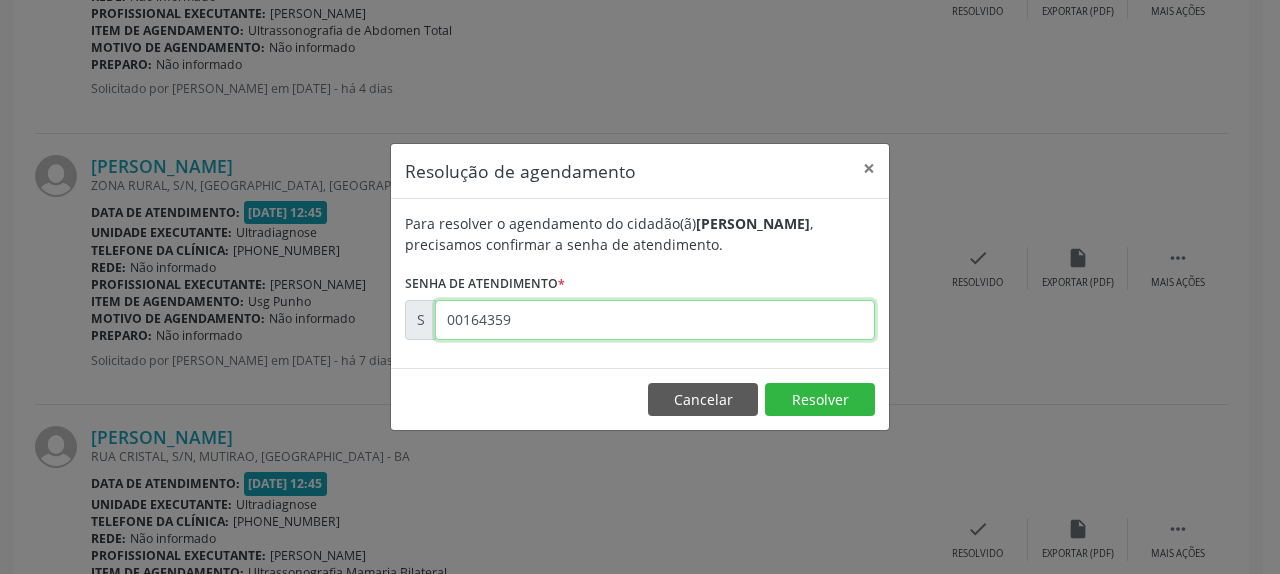 type on "00164359" 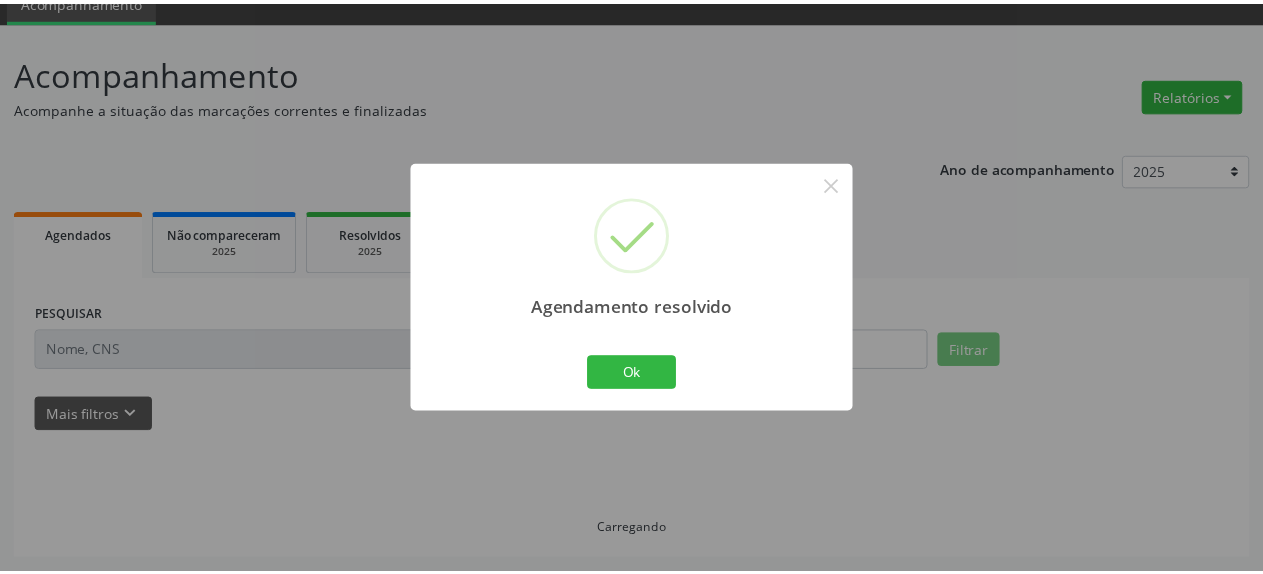 scroll, scrollTop: 88, scrollLeft: 0, axis: vertical 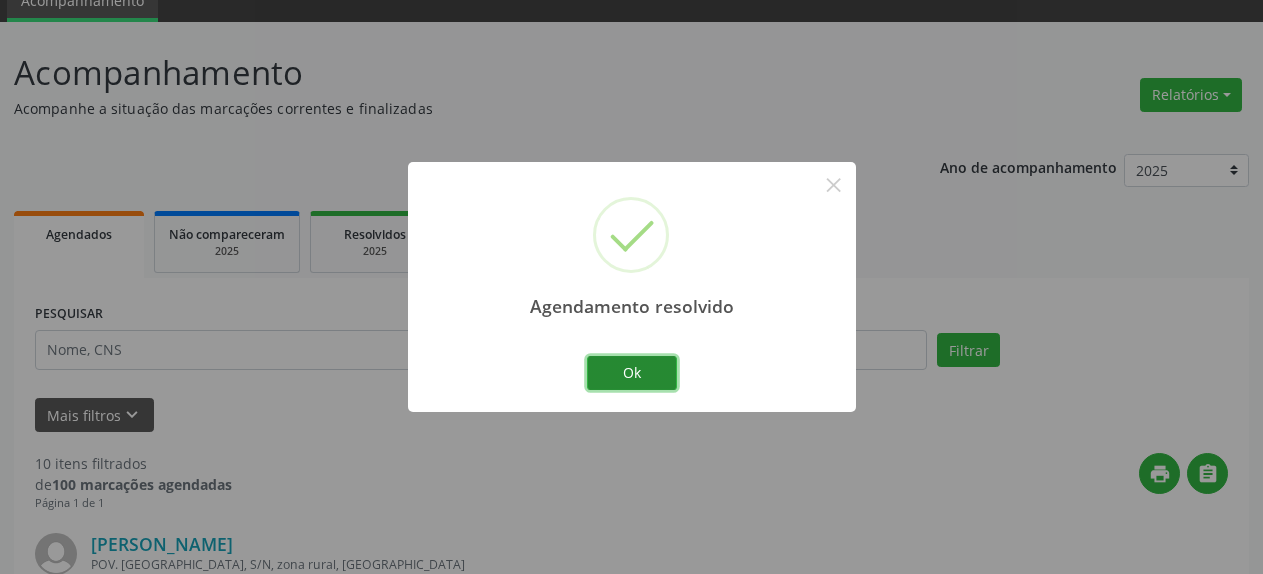 click on "Ok" at bounding box center (632, 373) 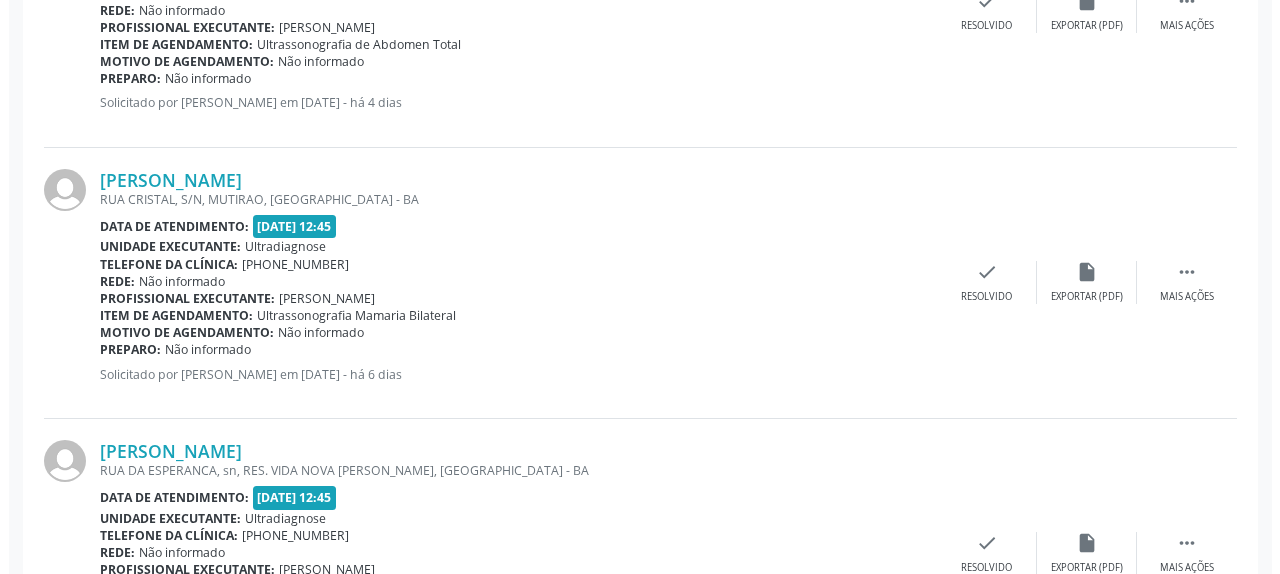 scroll, scrollTop: 1822, scrollLeft: 0, axis: vertical 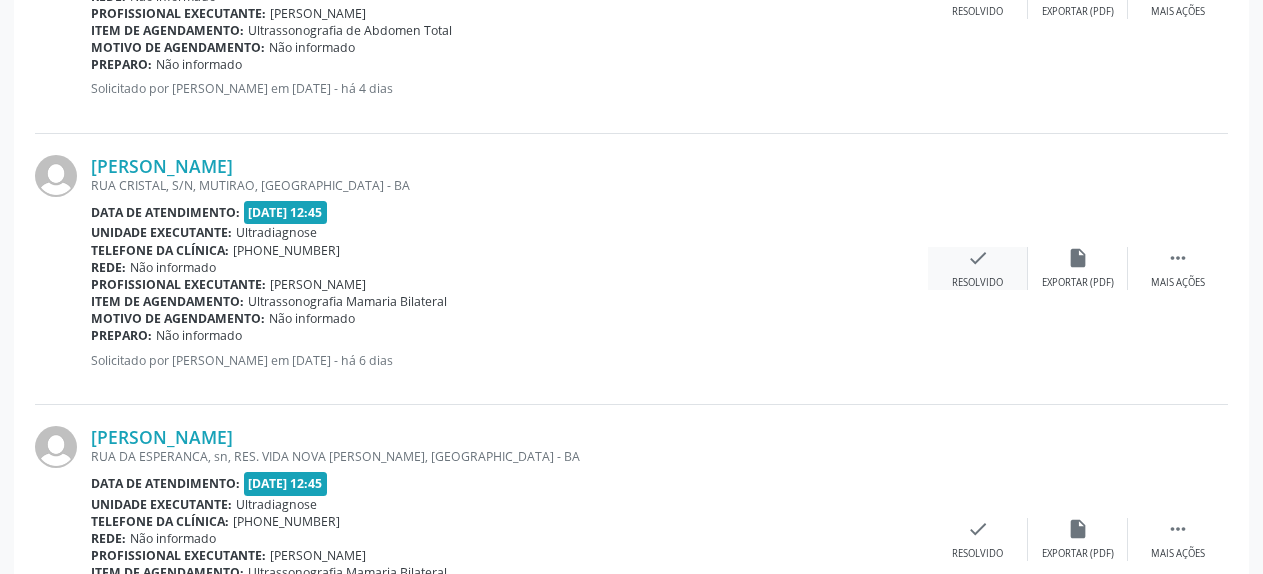 click on "check" at bounding box center (978, 258) 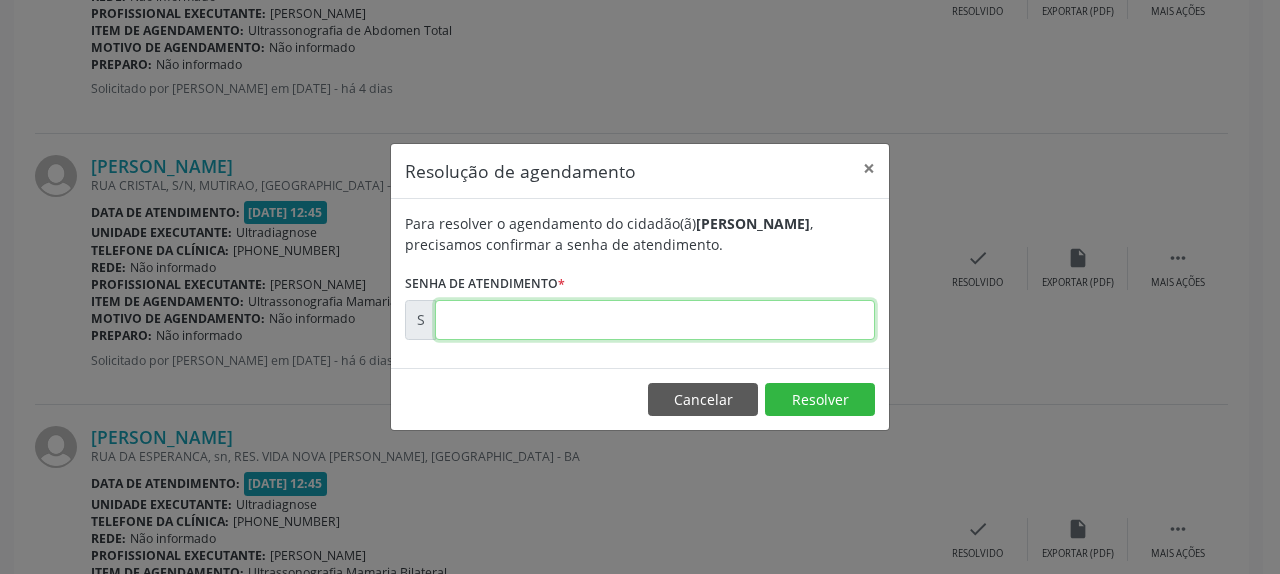 click at bounding box center (655, 320) 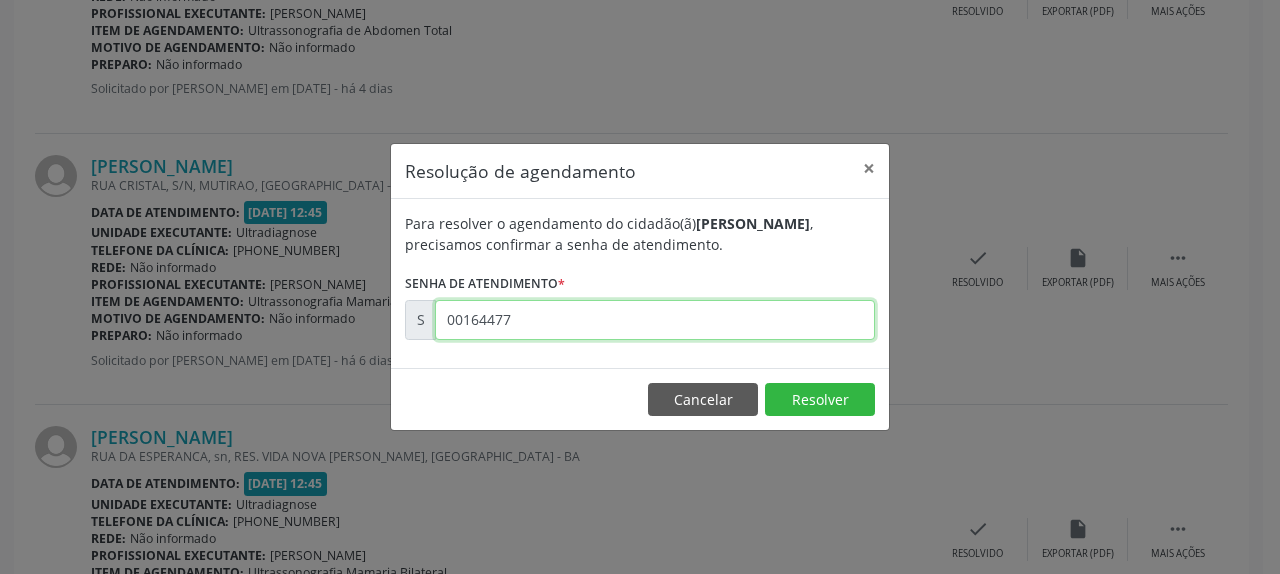 type on "00164477" 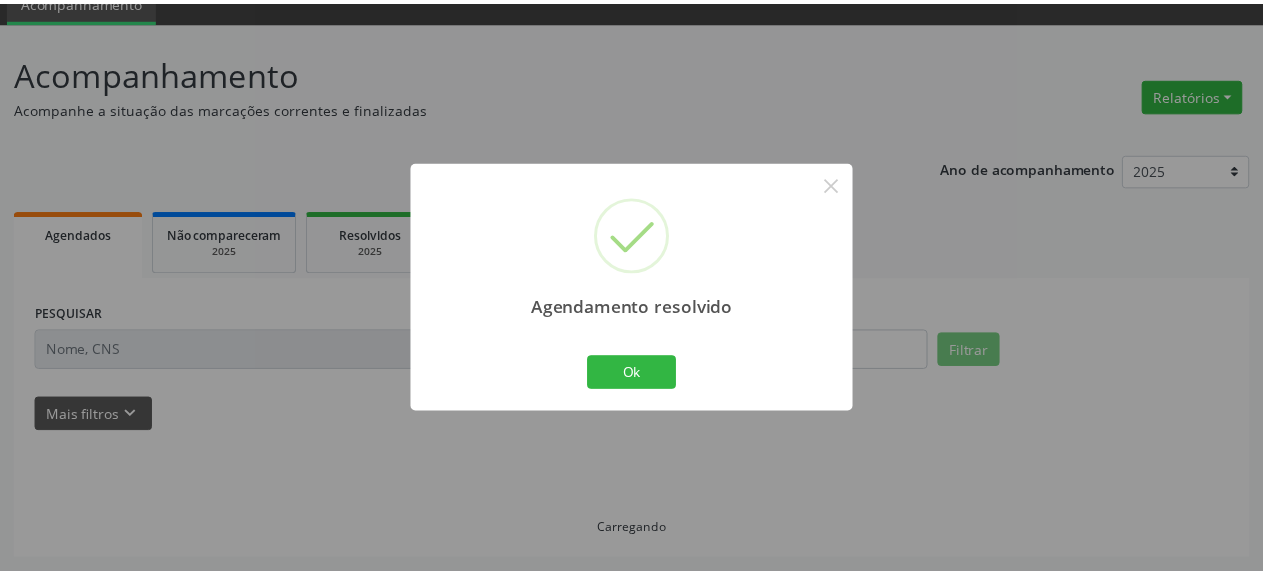 scroll, scrollTop: 88, scrollLeft: 0, axis: vertical 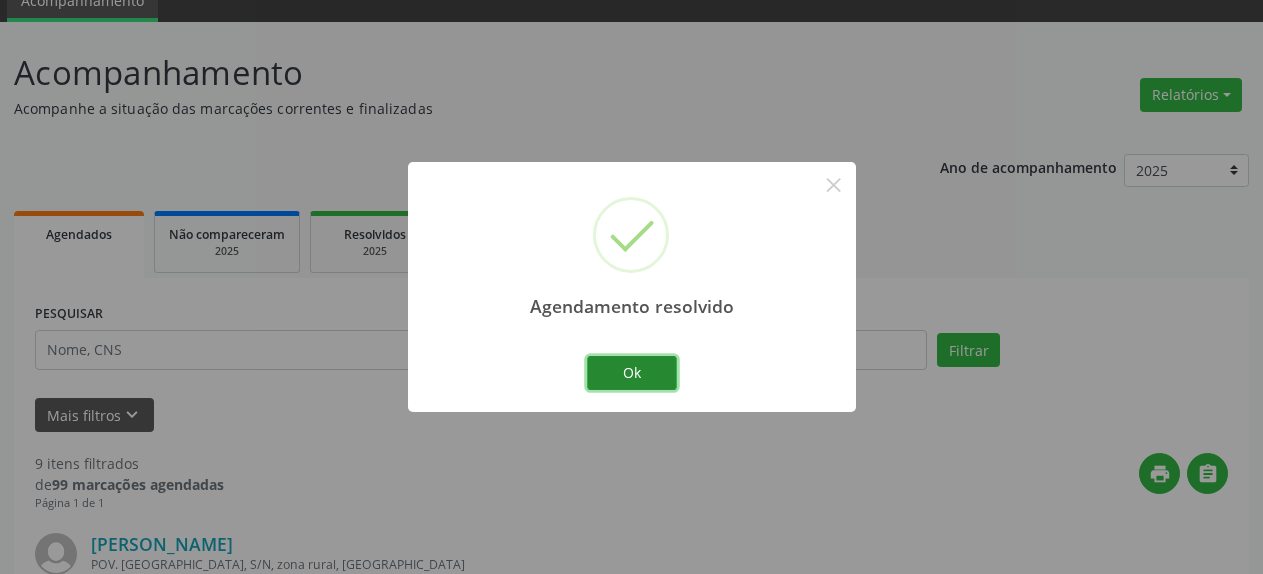 click on "Ok" at bounding box center [632, 373] 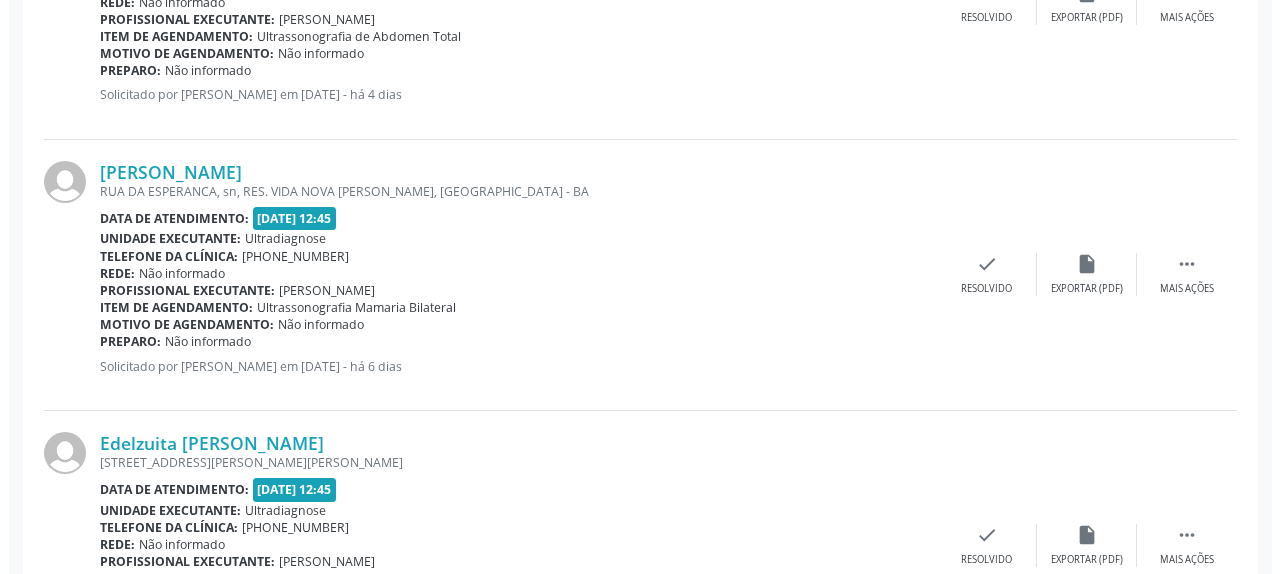 scroll, scrollTop: 1822, scrollLeft: 0, axis: vertical 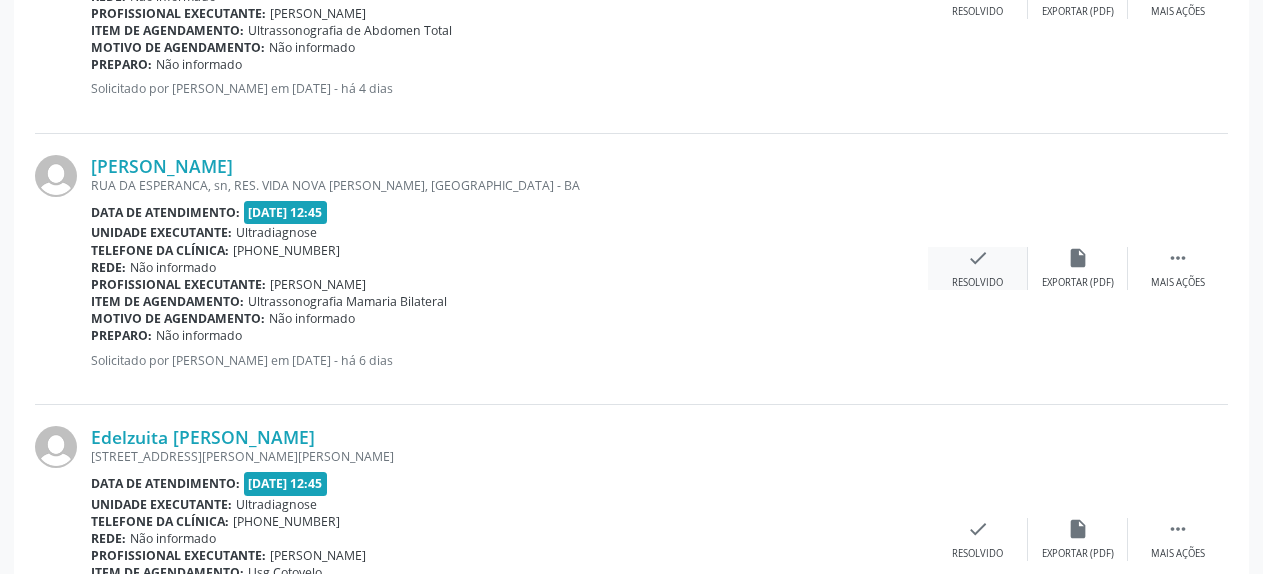 click on "check" at bounding box center (978, 258) 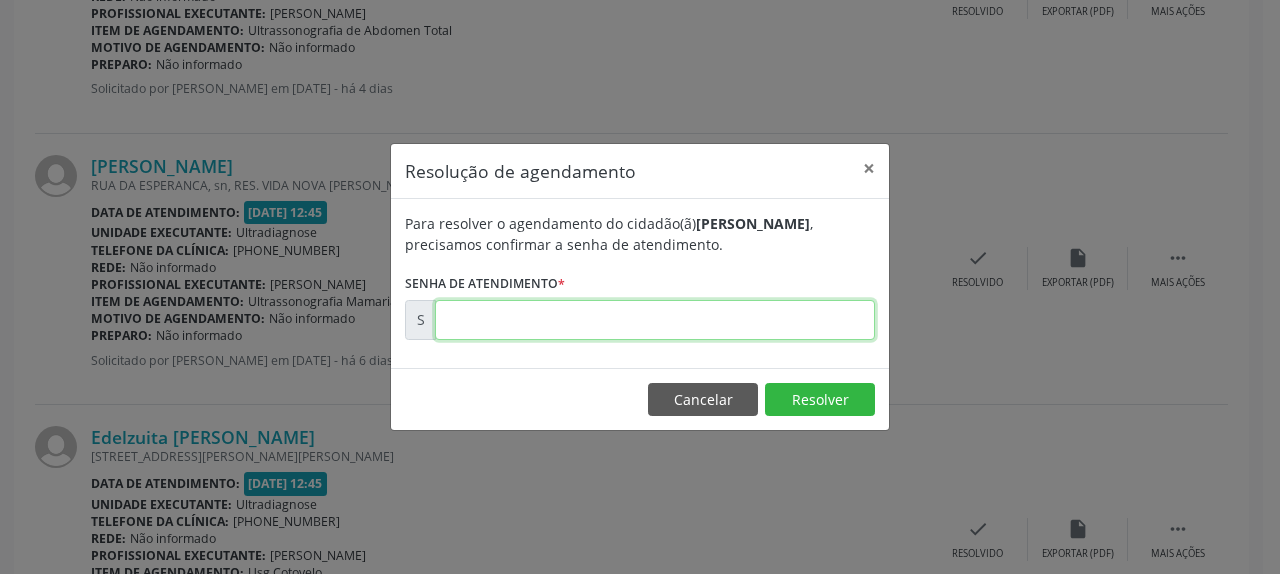 click at bounding box center [655, 320] 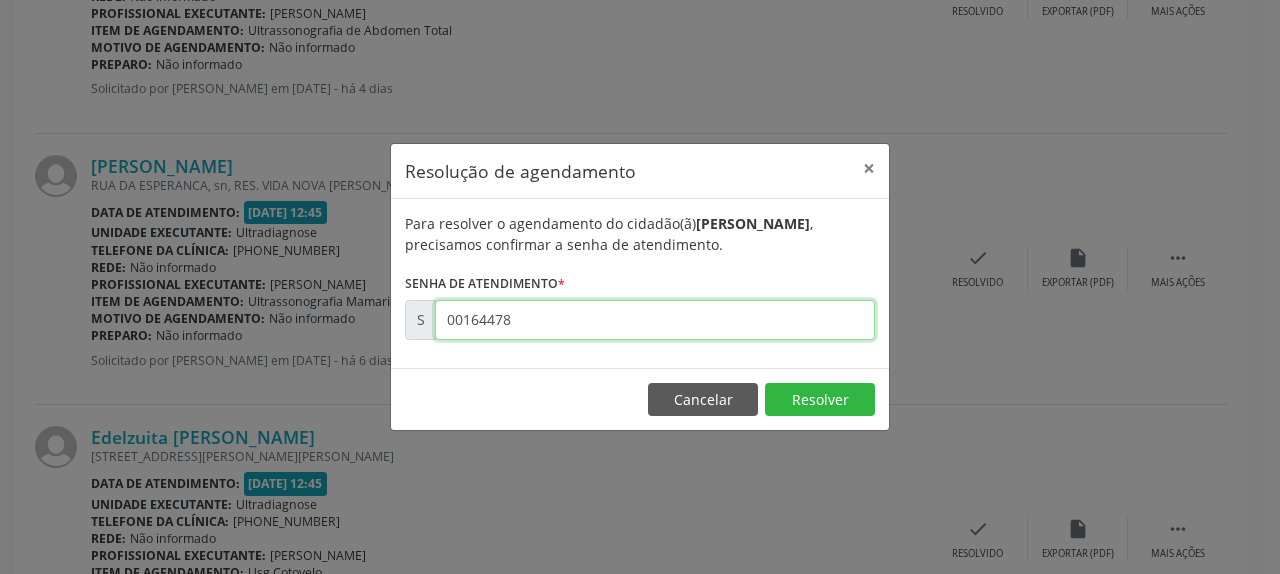 type on "00164478" 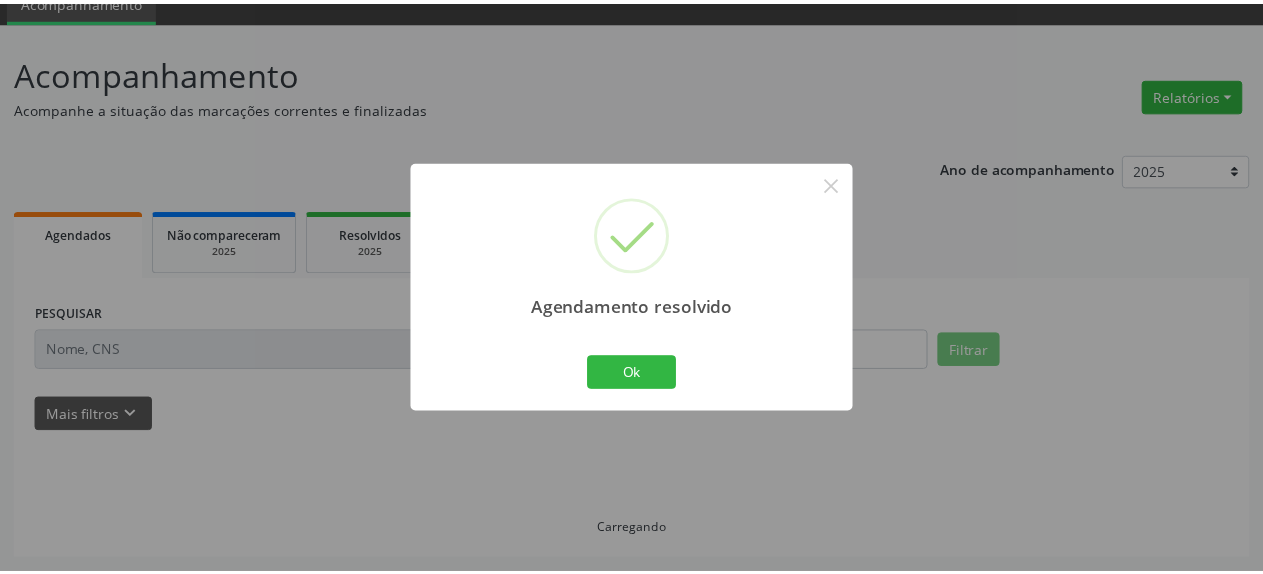 scroll, scrollTop: 88, scrollLeft: 0, axis: vertical 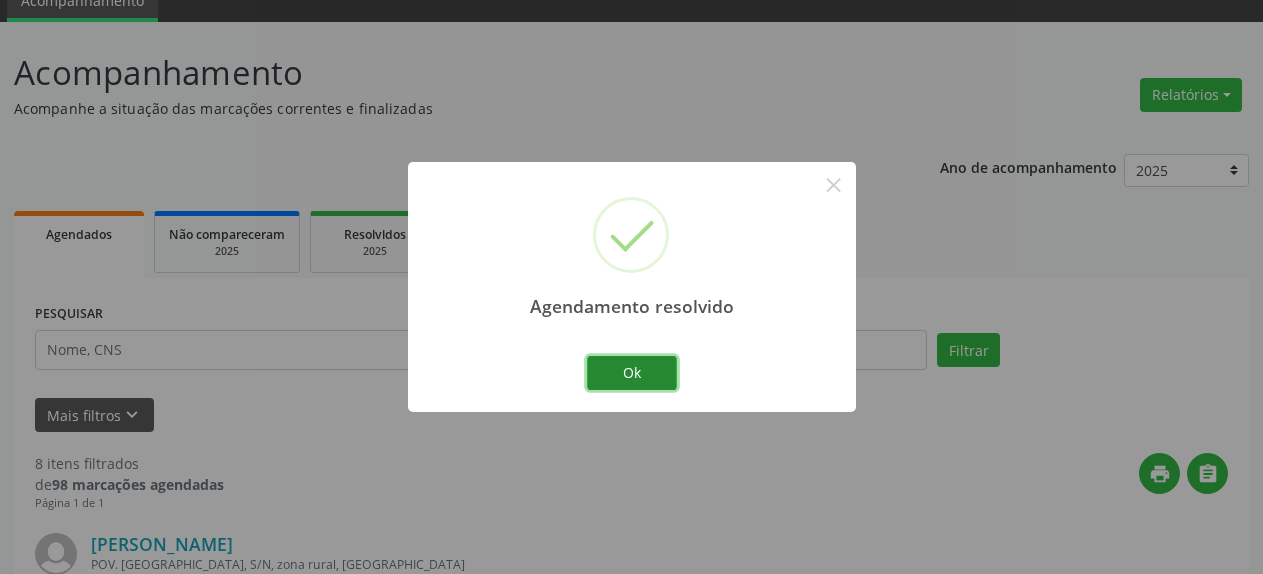 click on "Ok" at bounding box center [632, 373] 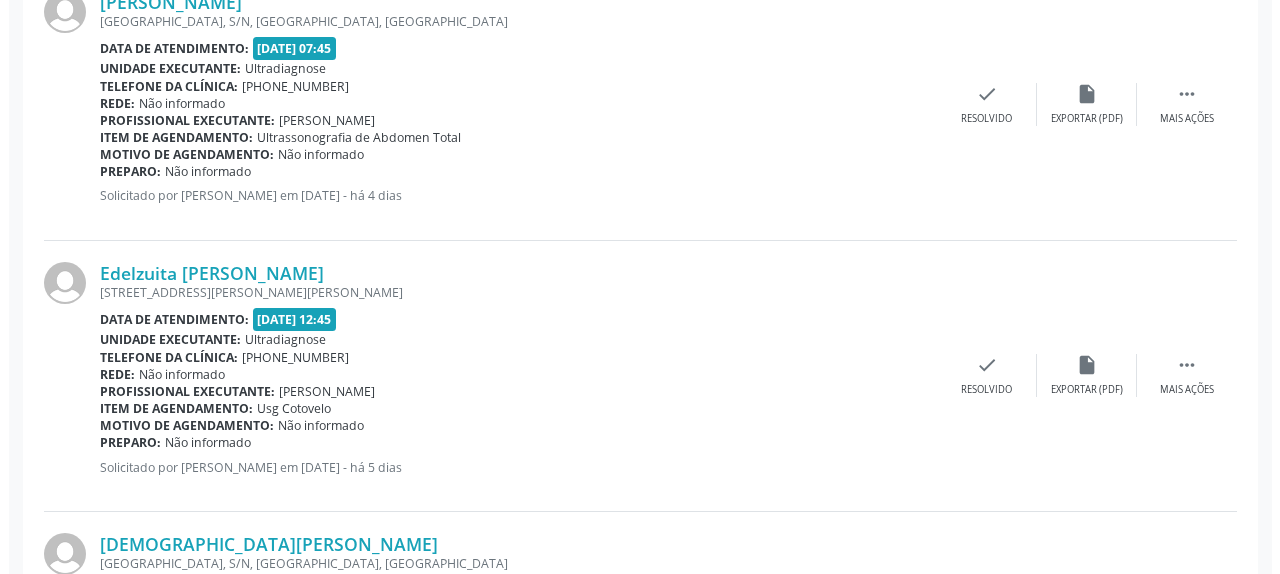 scroll, scrollTop: 1720, scrollLeft: 0, axis: vertical 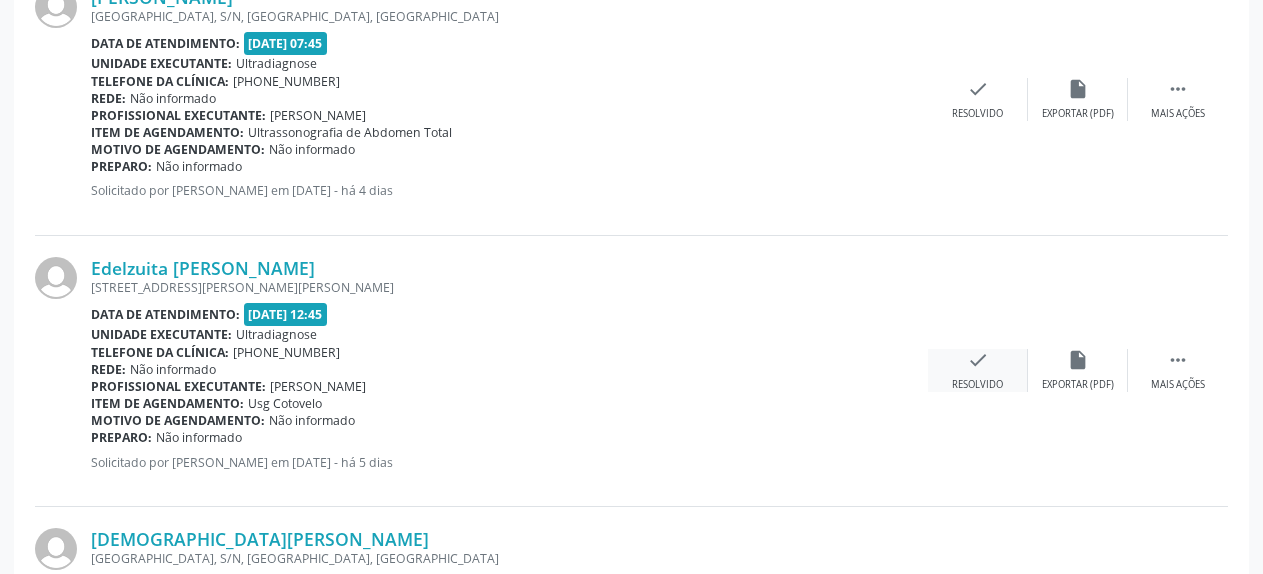click on "check" at bounding box center [978, 360] 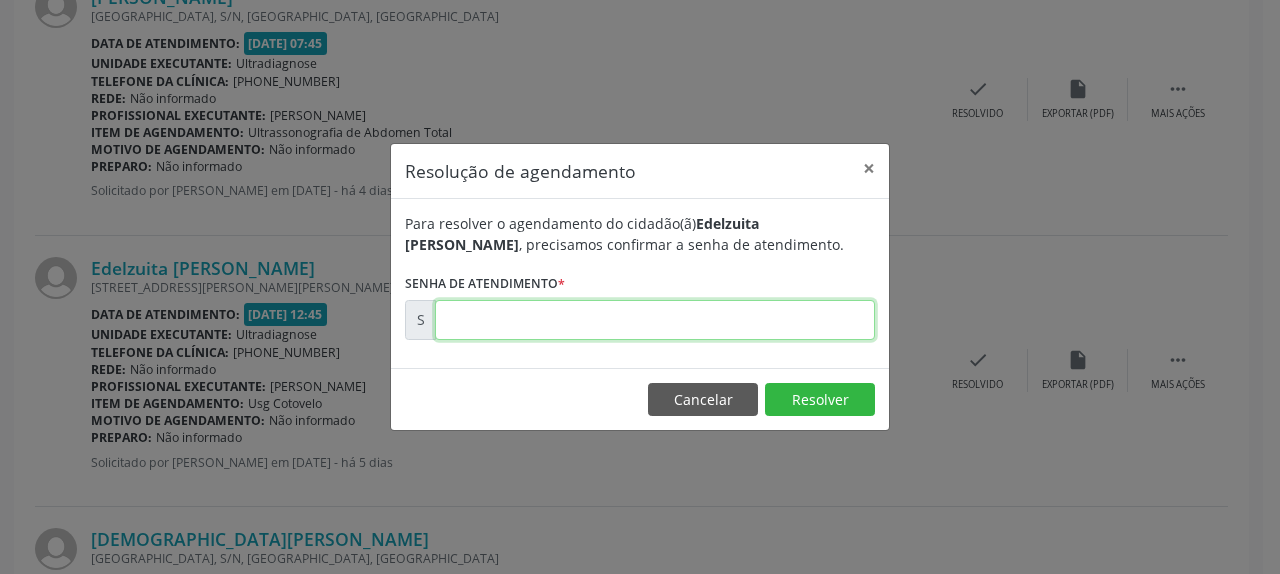 click at bounding box center [655, 320] 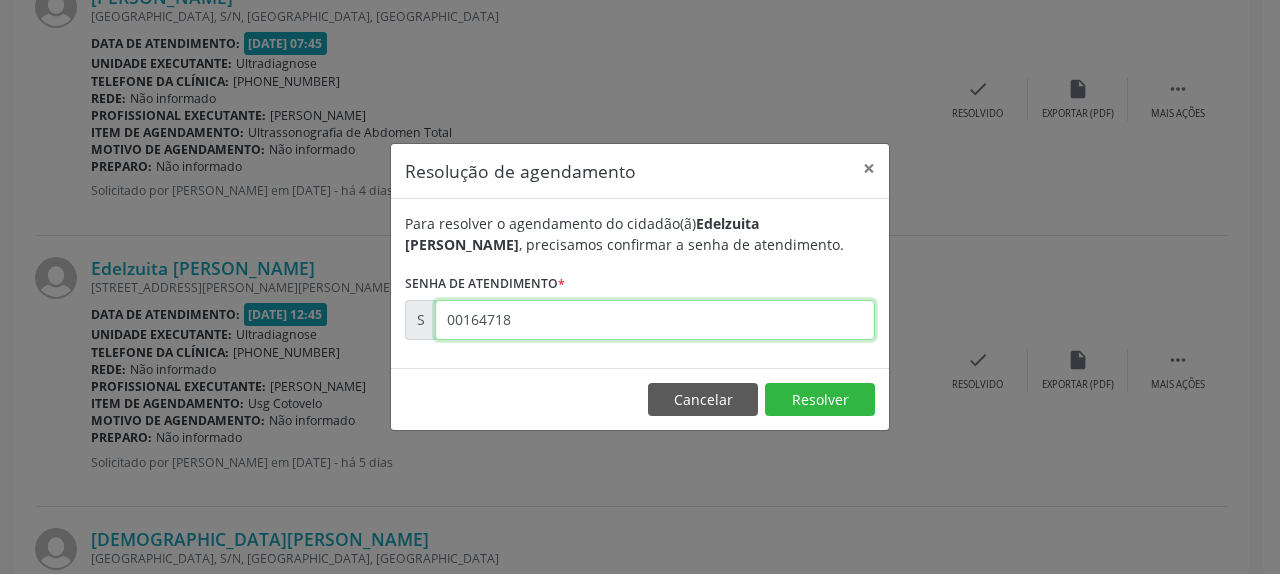 type on "00164718" 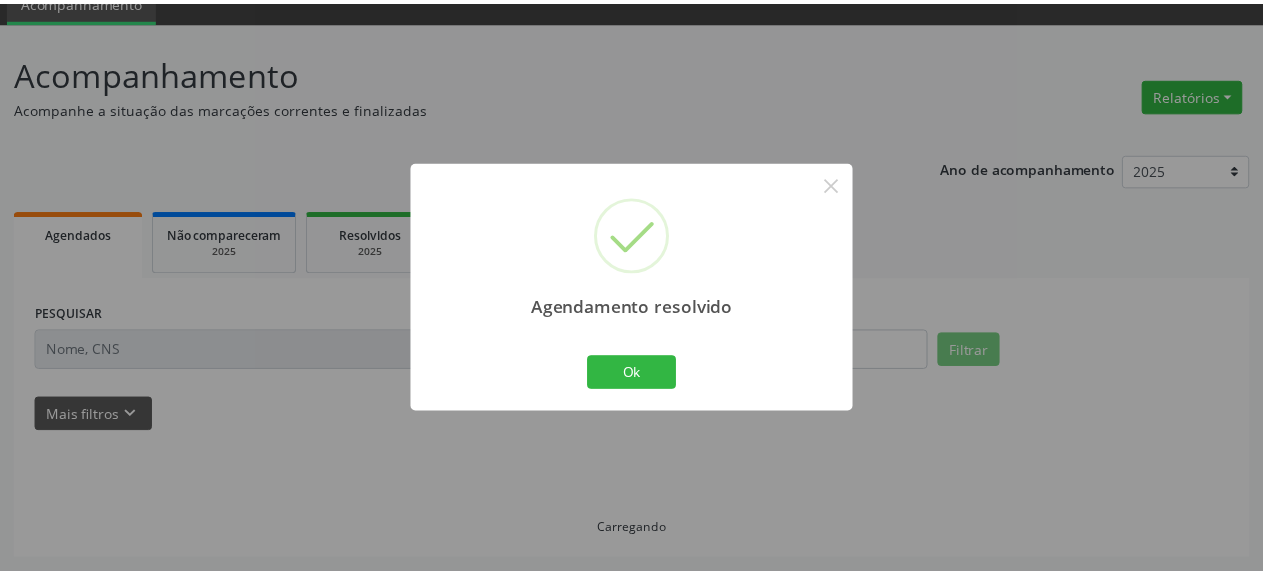 scroll, scrollTop: 88, scrollLeft: 0, axis: vertical 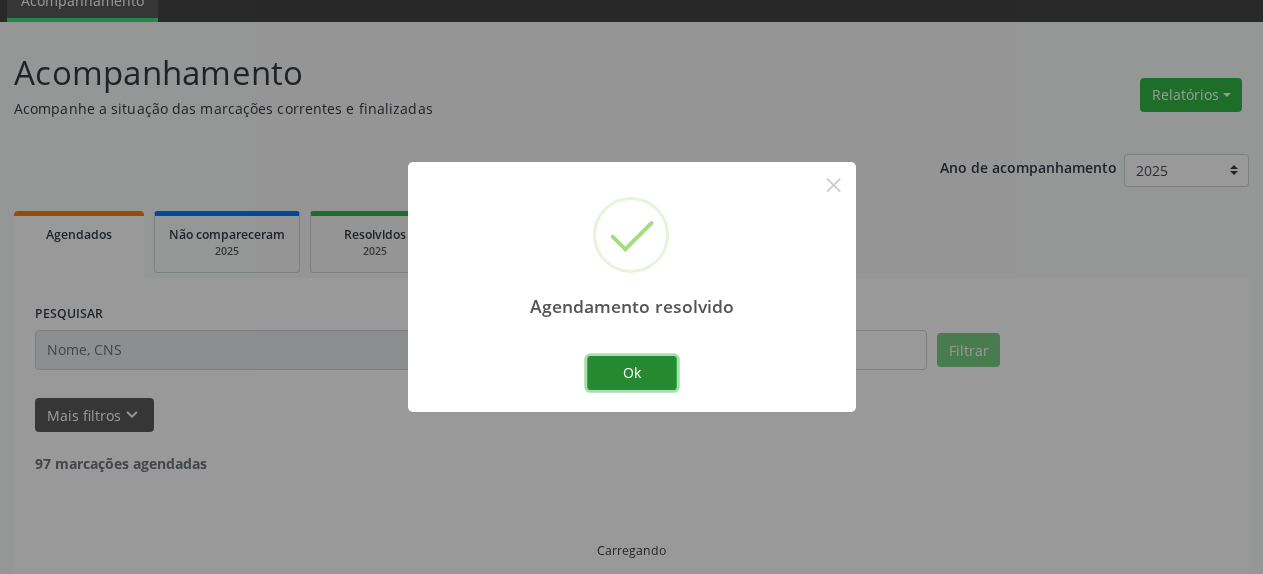 click on "Ok" at bounding box center [632, 373] 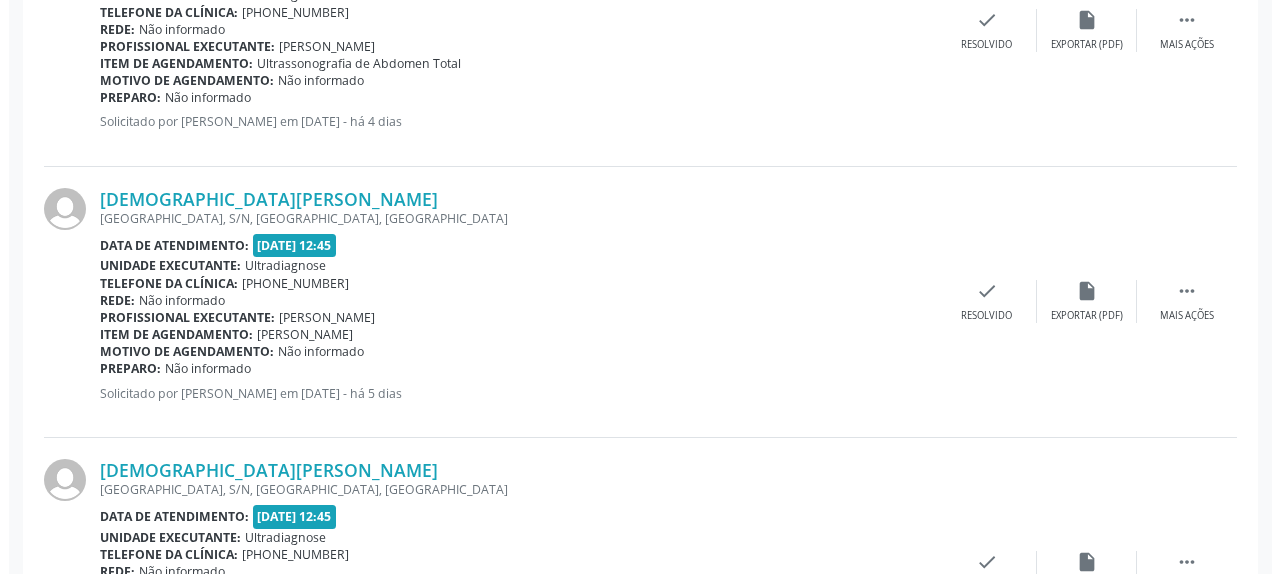 scroll, scrollTop: 1822, scrollLeft: 0, axis: vertical 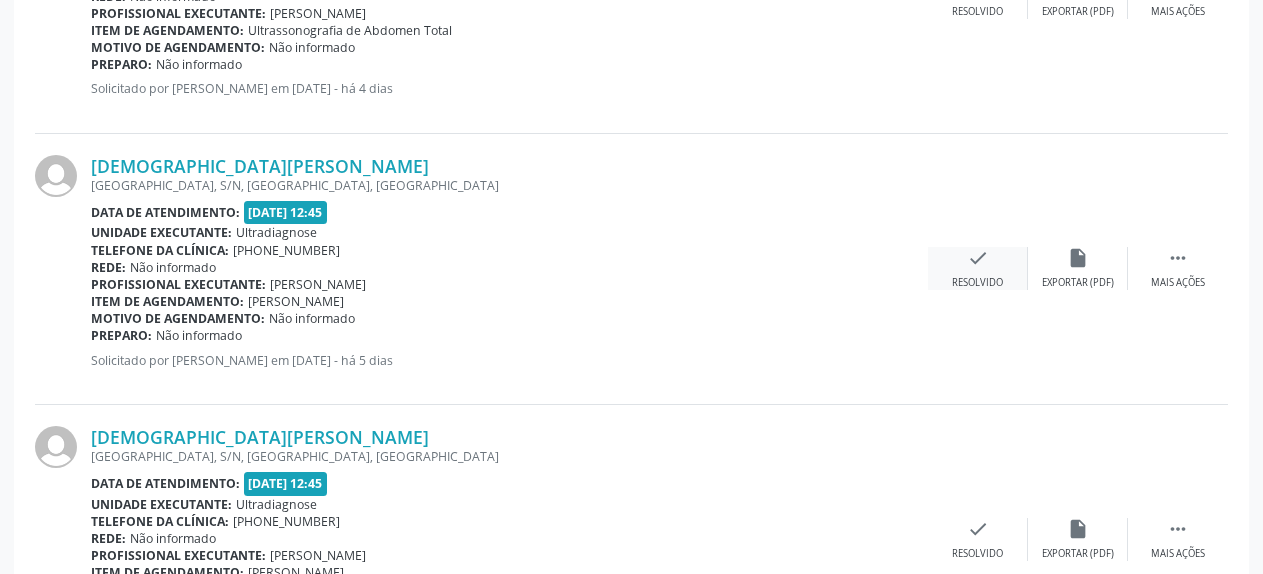 click on "check" at bounding box center [978, 258] 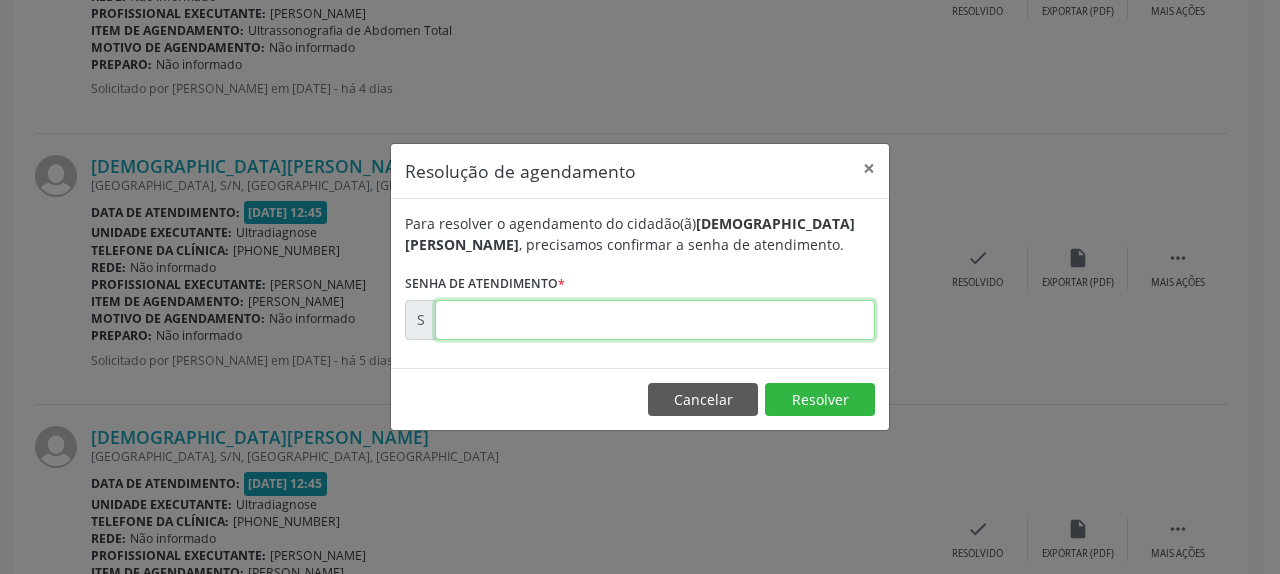 click at bounding box center [655, 320] 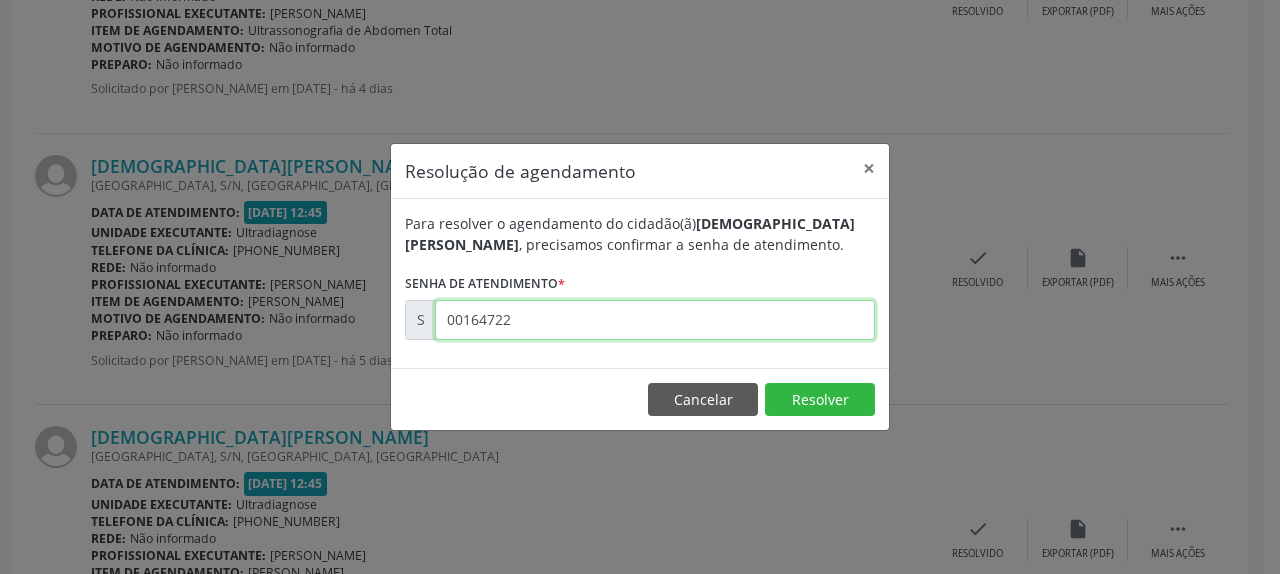 type on "00164722" 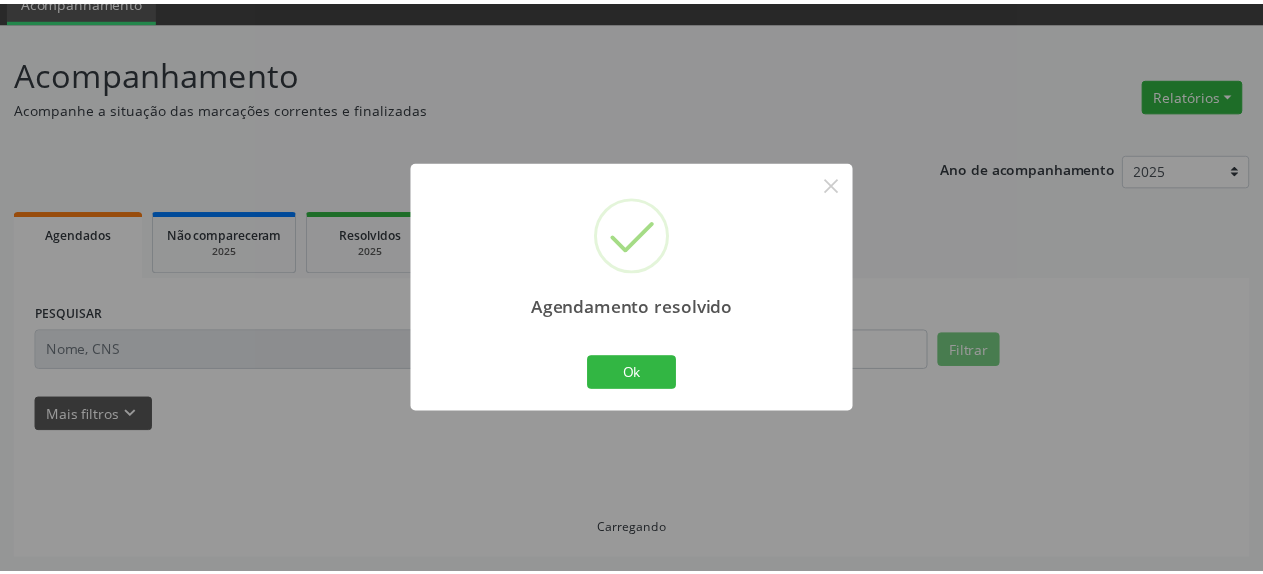 scroll, scrollTop: 88, scrollLeft: 0, axis: vertical 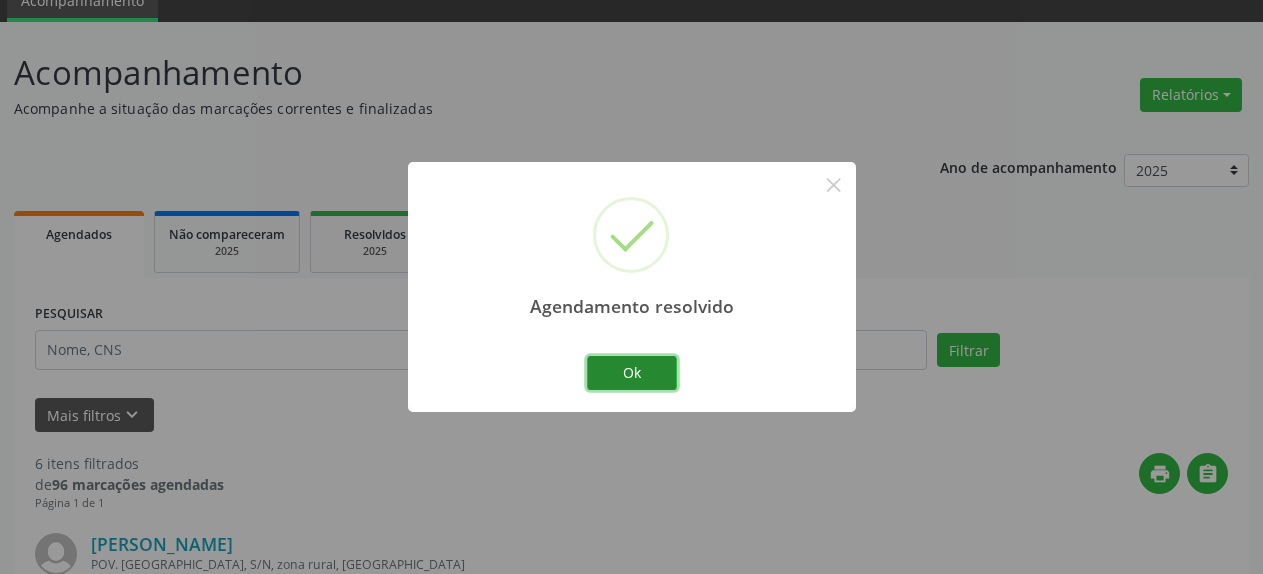 click on "Ok" at bounding box center [632, 373] 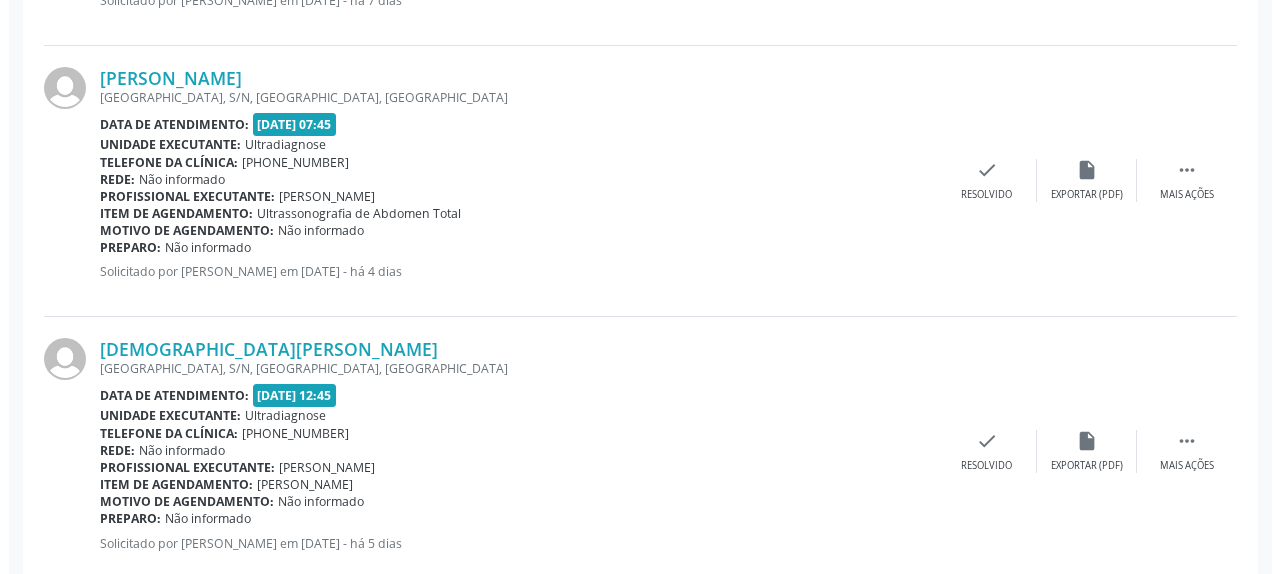 scroll, scrollTop: 1686, scrollLeft: 0, axis: vertical 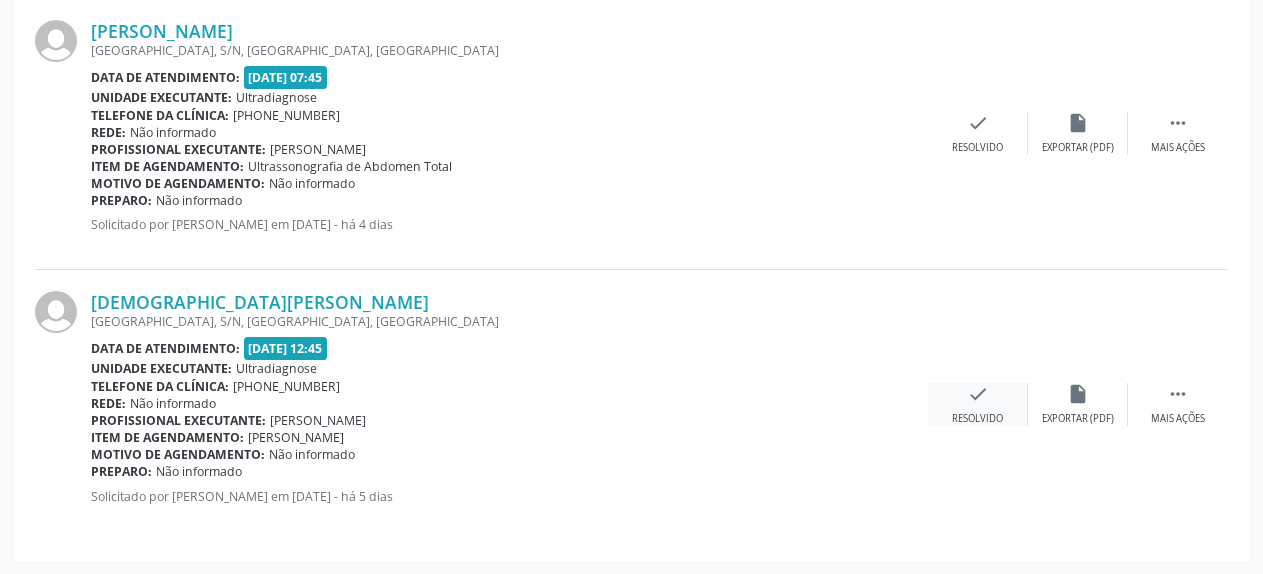 click on "check" at bounding box center (978, 394) 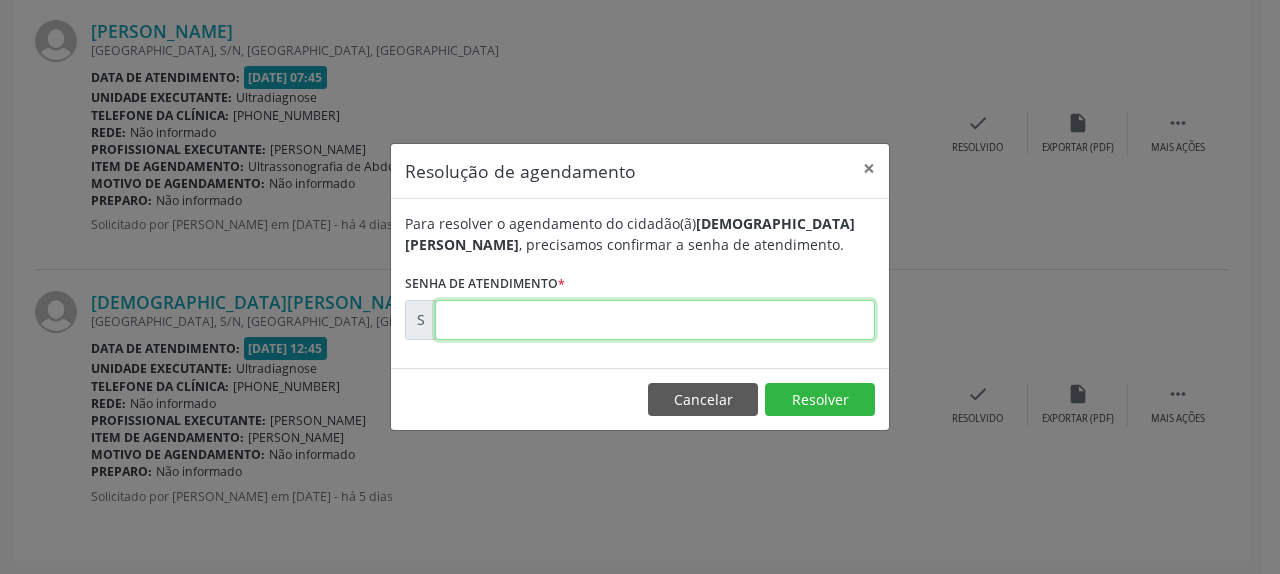 click at bounding box center (655, 320) 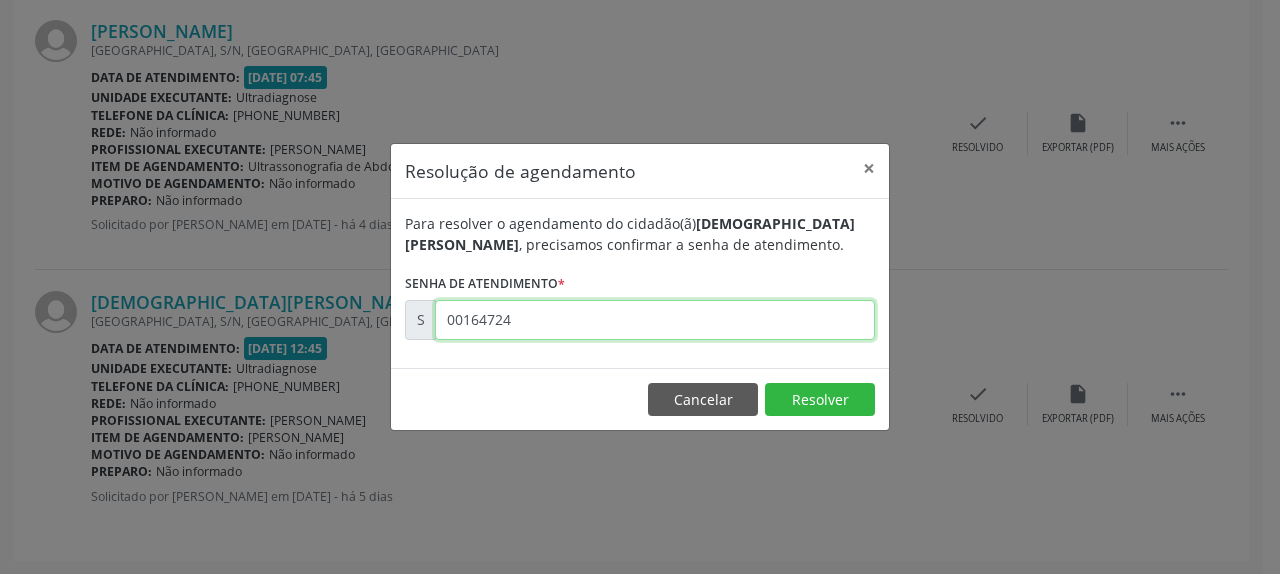type on "00164724" 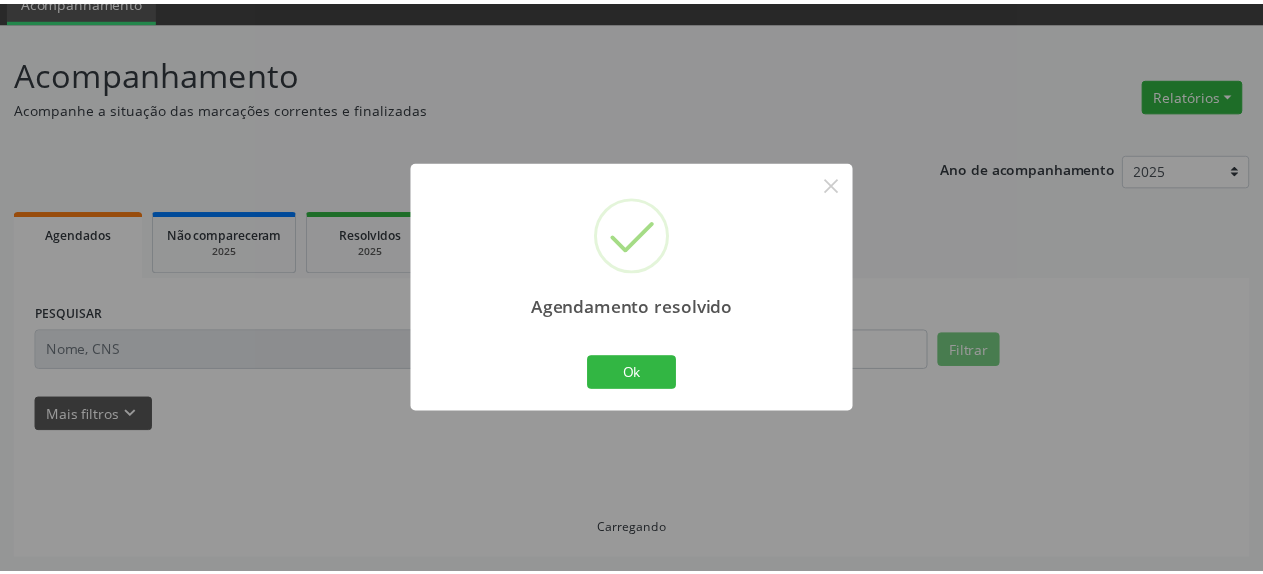 scroll, scrollTop: 88, scrollLeft: 0, axis: vertical 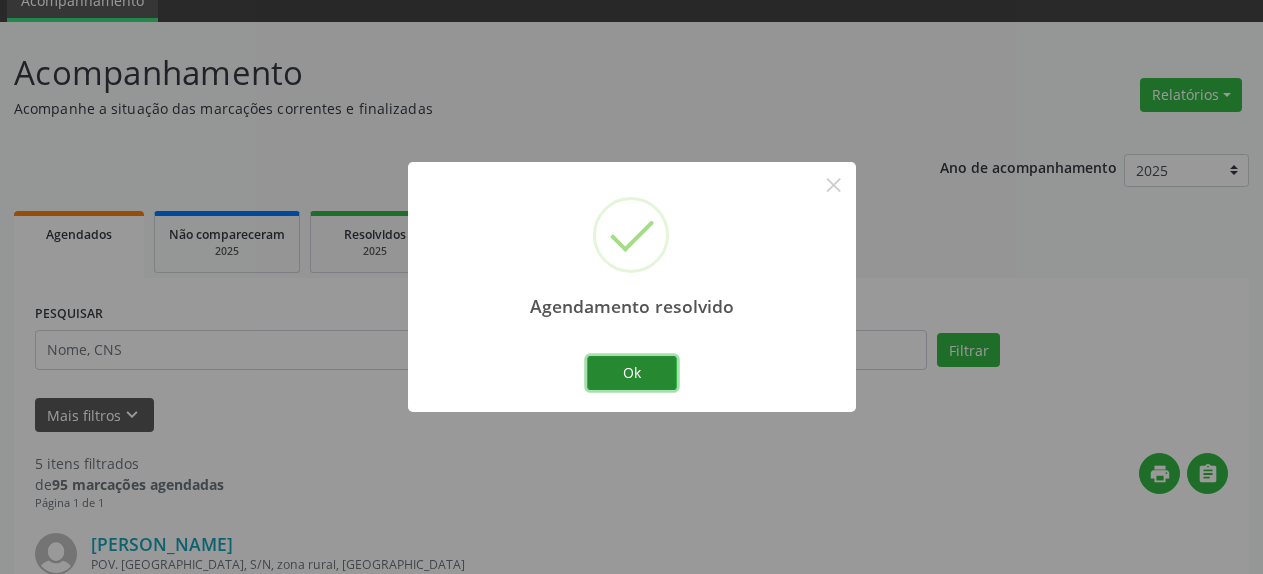 click on "Ok" at bounding box center [632, 373] 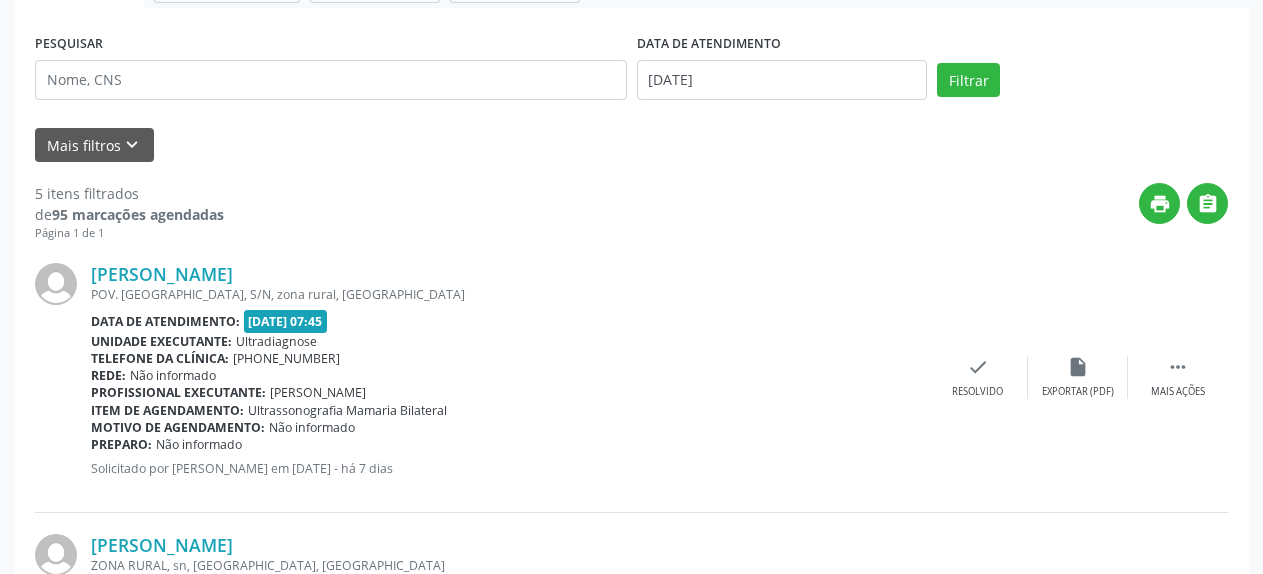 scroll, scrollTop: 394, scrollLeft: 0, axis: vertical 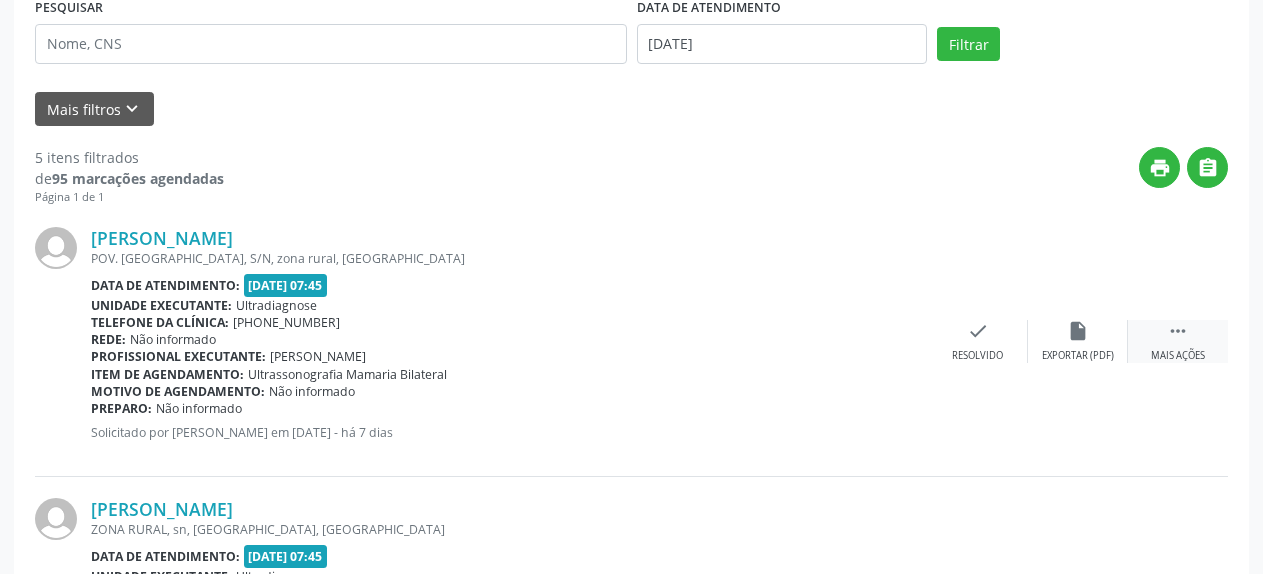 click on "" at bounding box center [1178, 331] 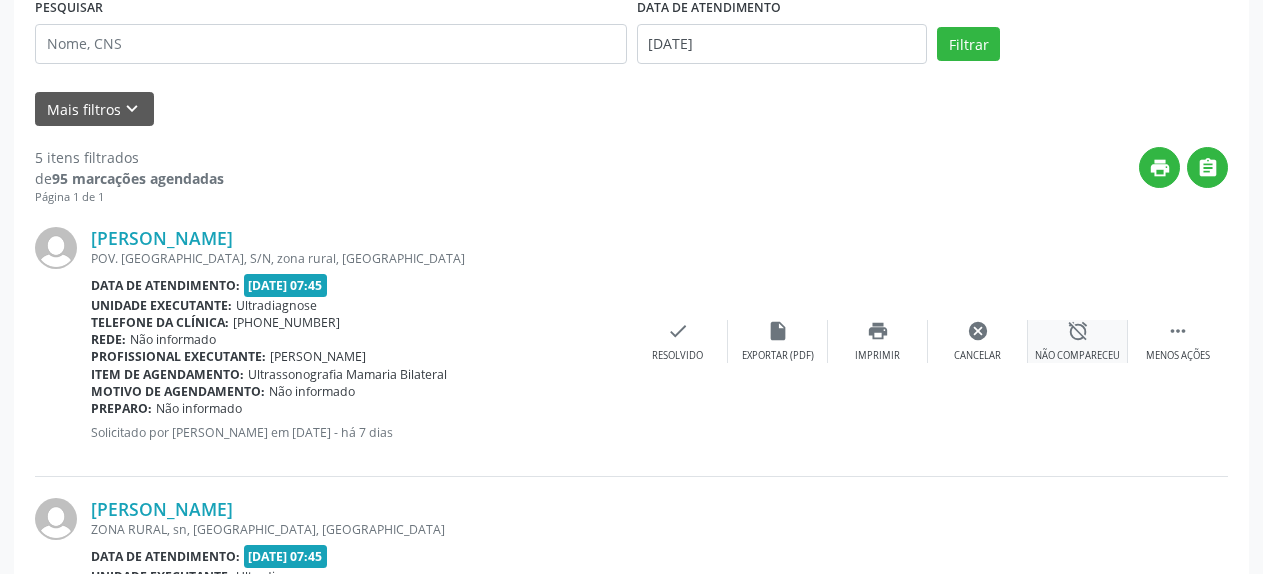 click on "alarm_off" at bounding box center [1078, 331] 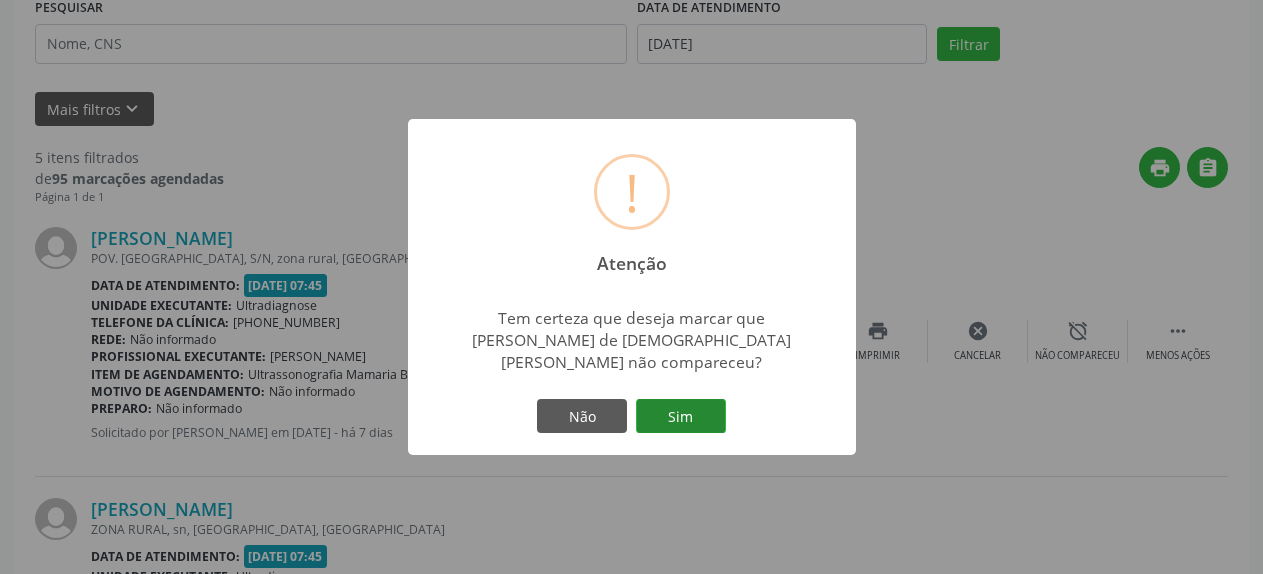 click on "Sim" at bounding box center (681, 416) 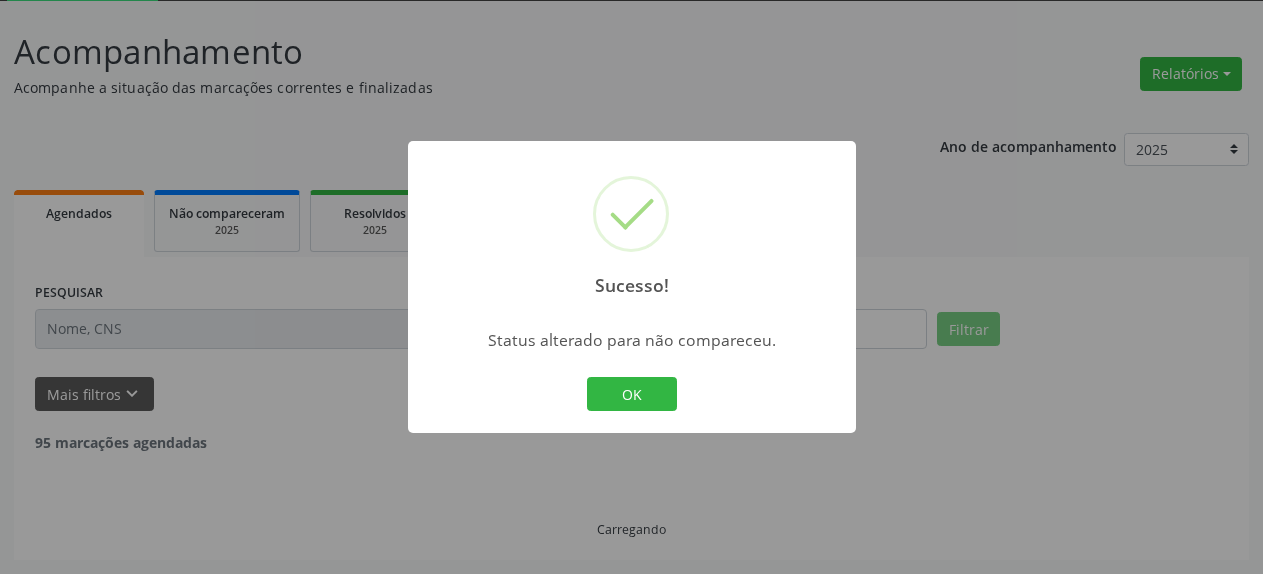scroll, scrollTop: 109, scrollLeft: 0, axis: vertical 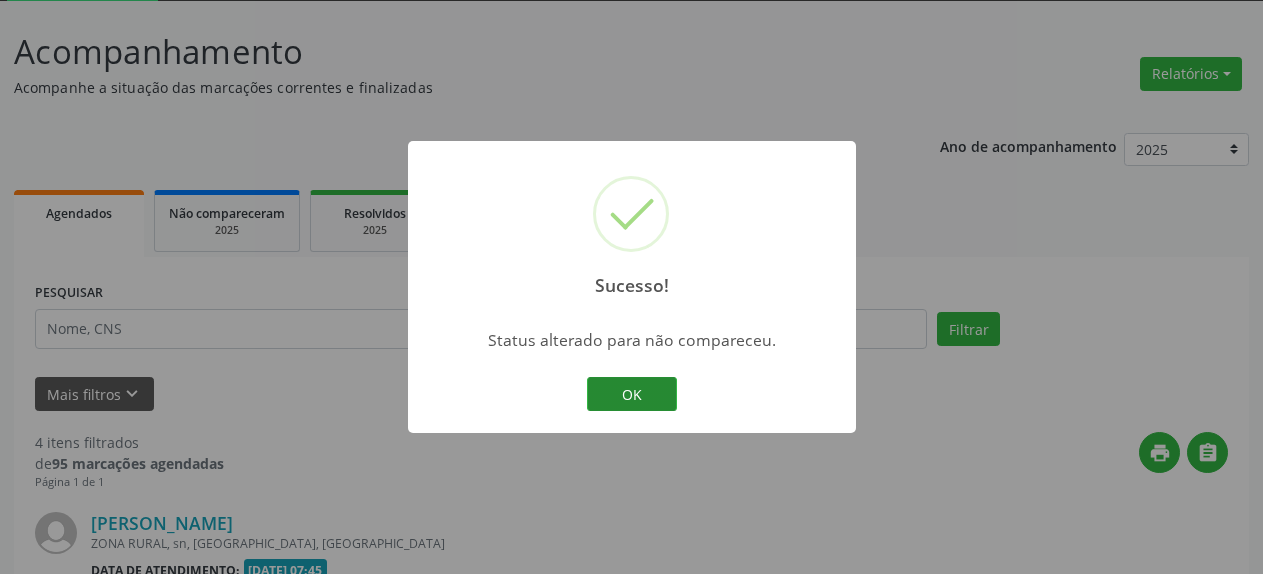 click on "OK" at bounding box center (632, 394) 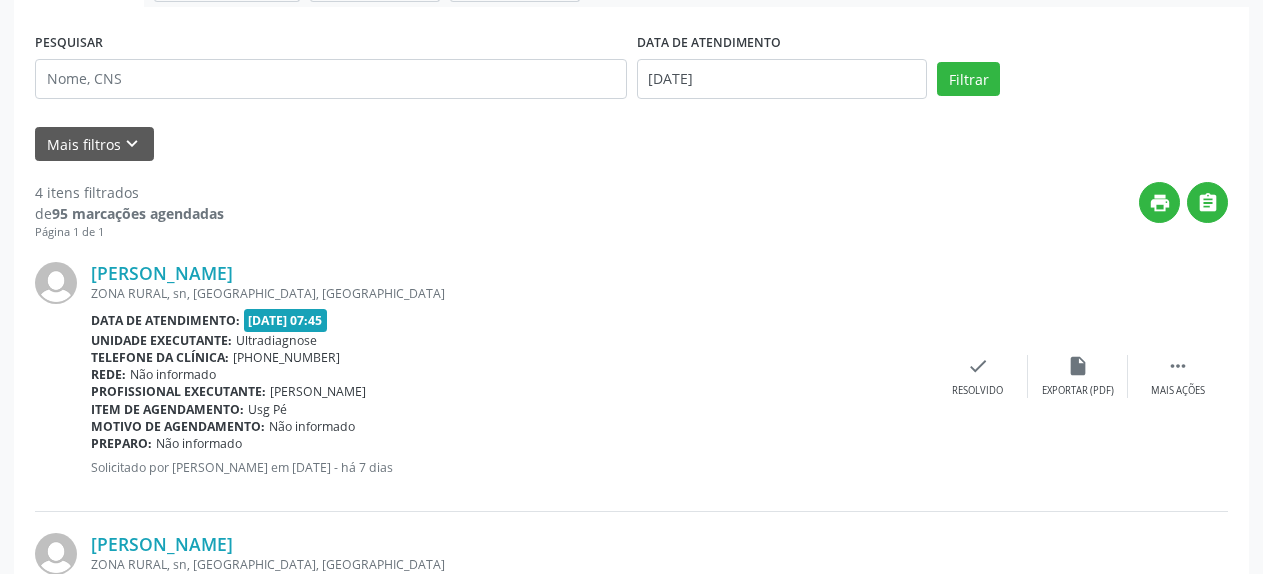 scroll, scrollTop: 415, scrollLeft: 0, axis: vertical 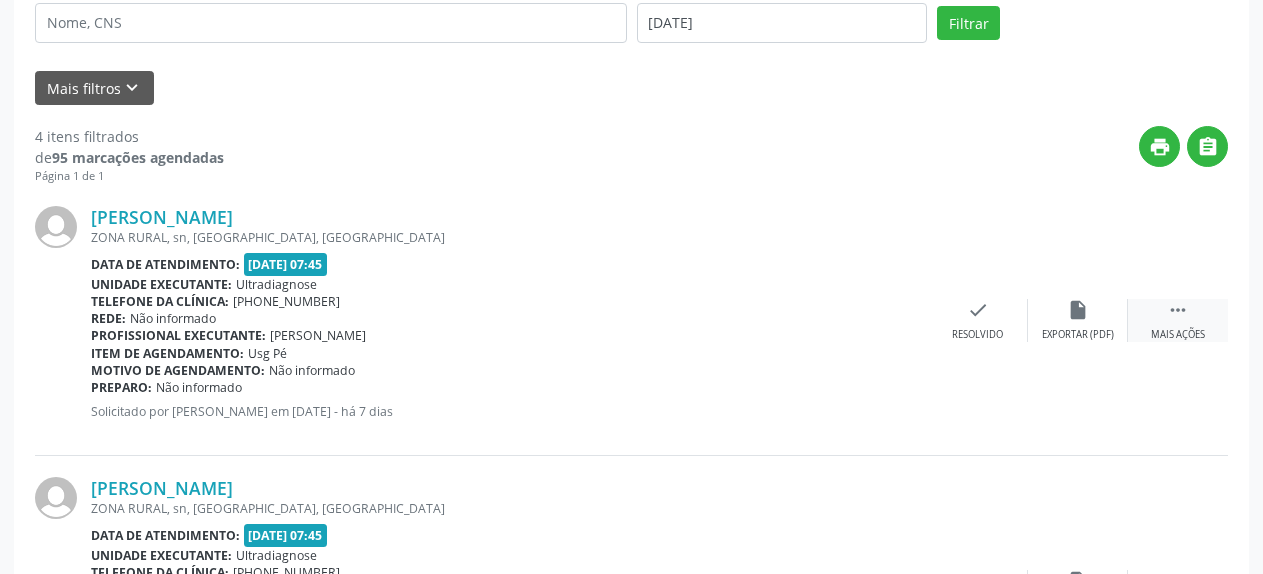 click on "" at bounding box center (1178, 310) 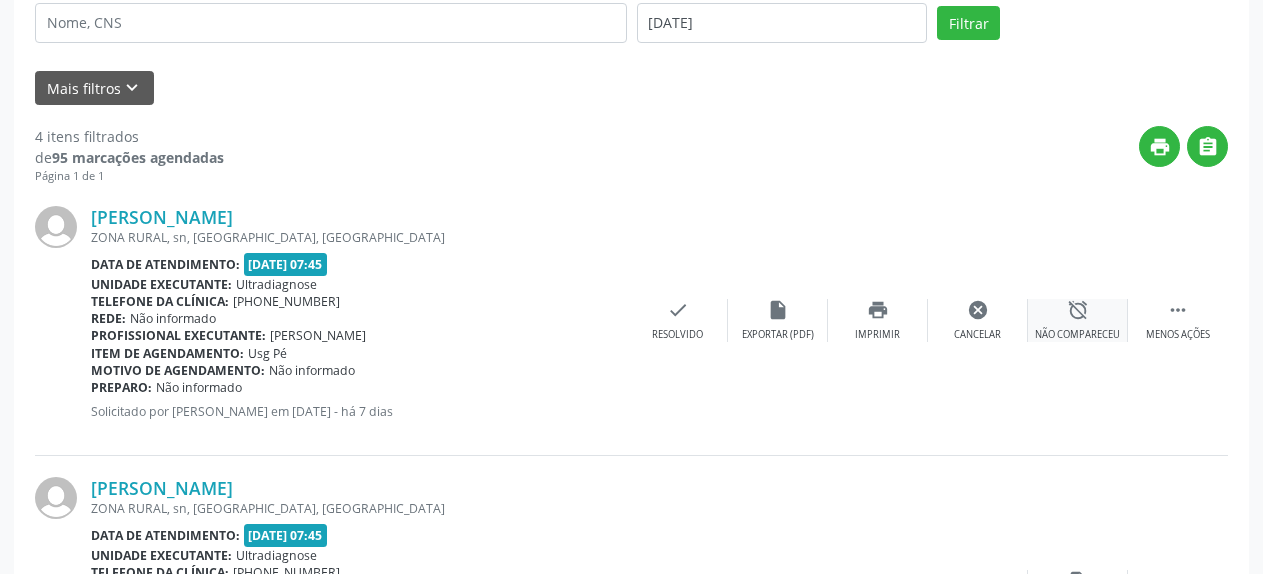 click on "alarm_off" at bounding box center (1078, 310) 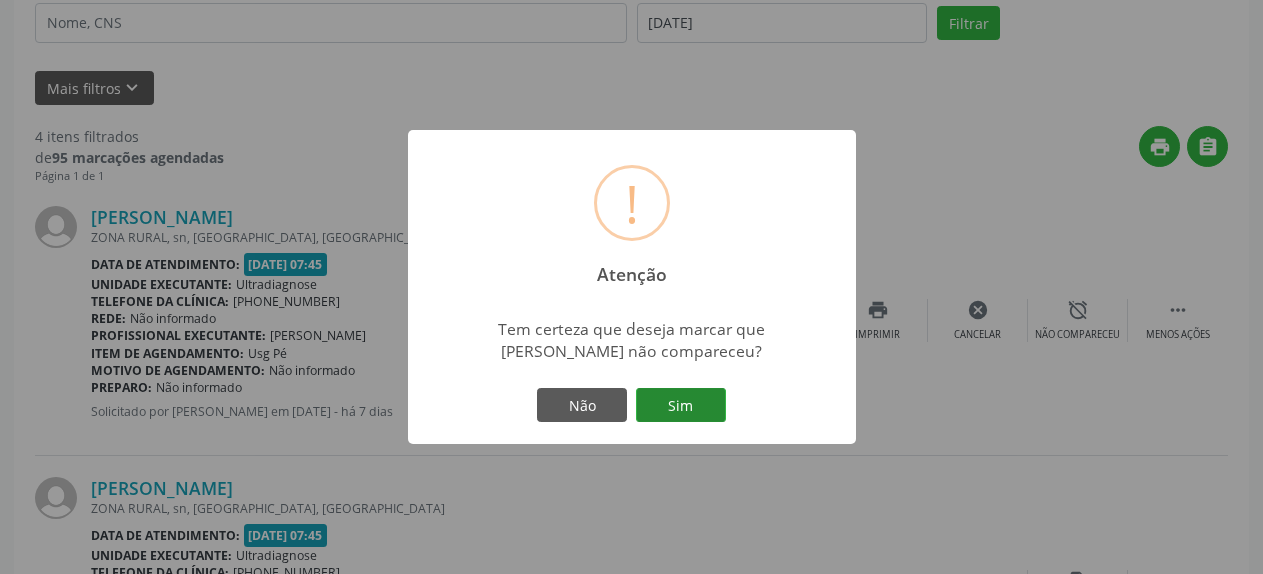 click on "Sim" at bounding box center [681, 405] 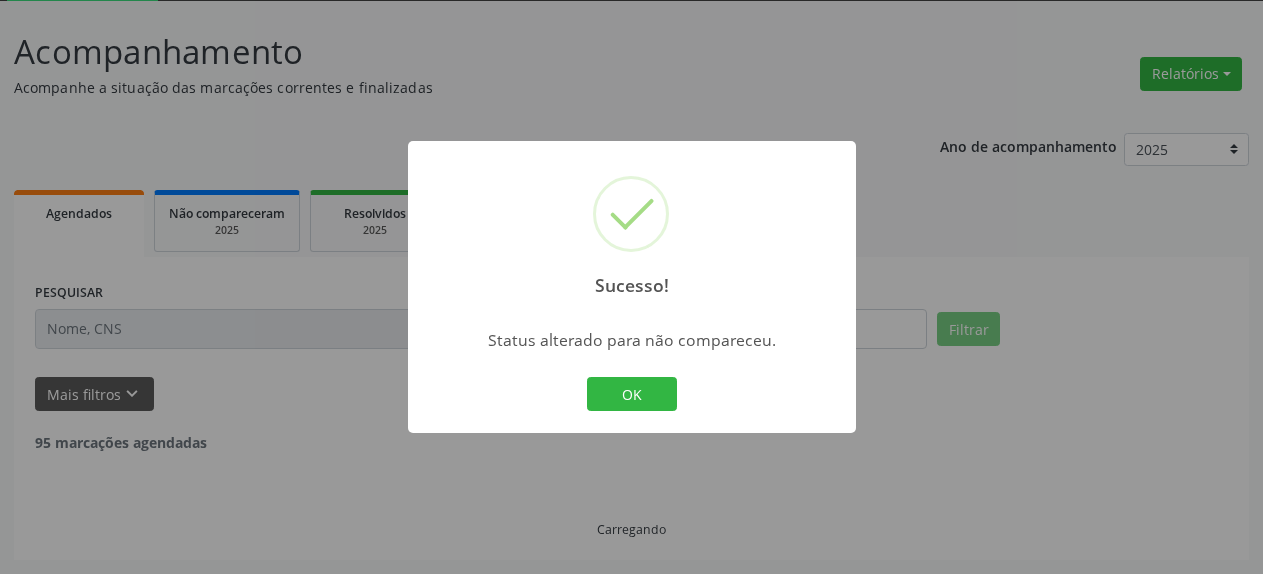 scroll, scrollTop: 109, scrollLeft: 0, axis: vertical 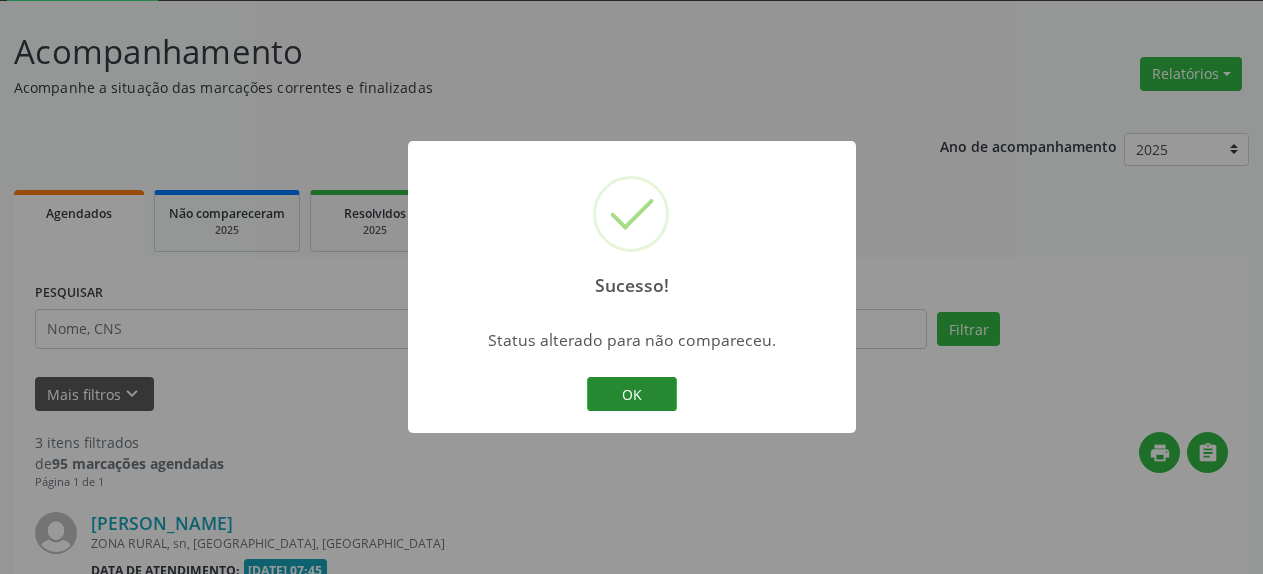 click on "OK" at bounding box center [632, 394] 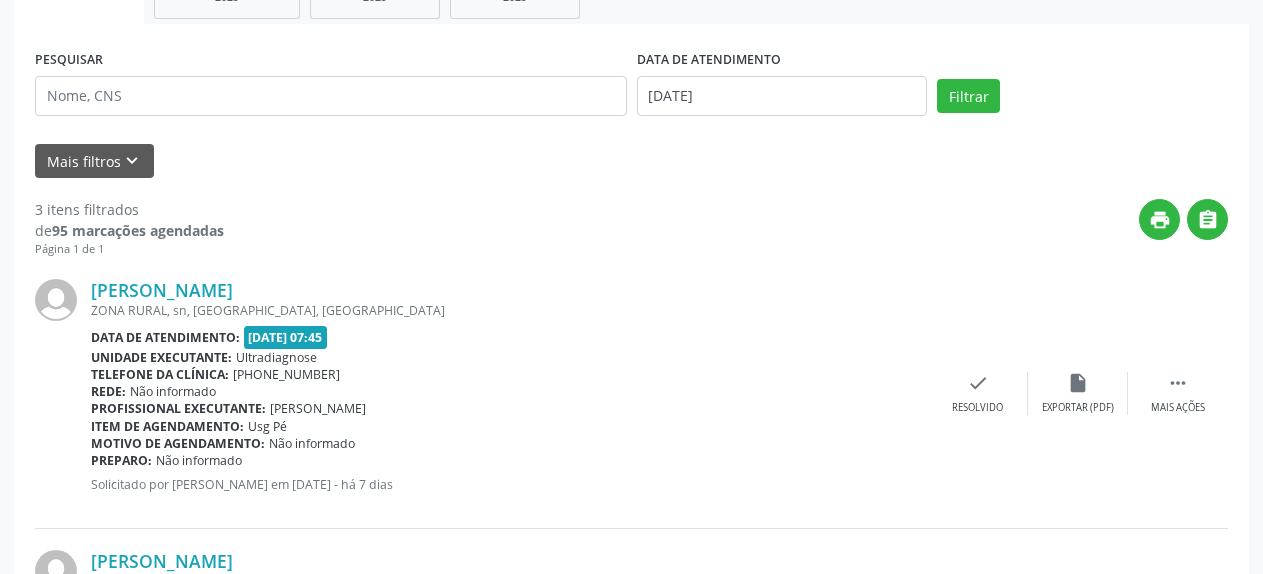 scroll, scrollTop: 517, scrollLeft: 0, axis: vertical 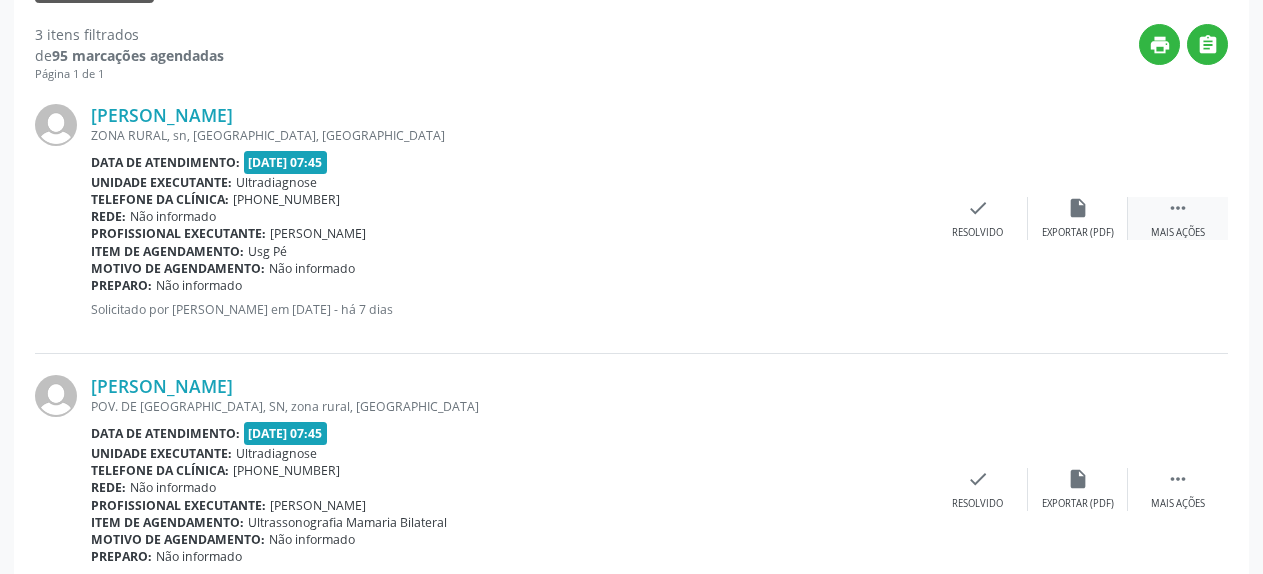click on "
Mais ações" at bounding box center [1178, 218] 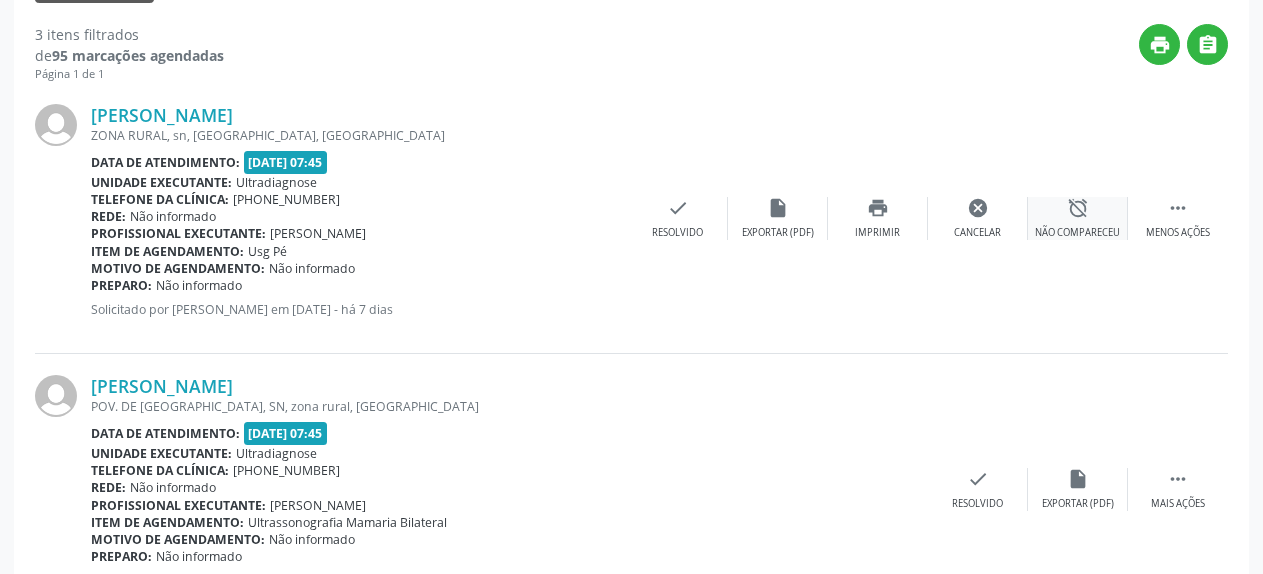 click on "alarm_off" at bounding box center (1078, 208) 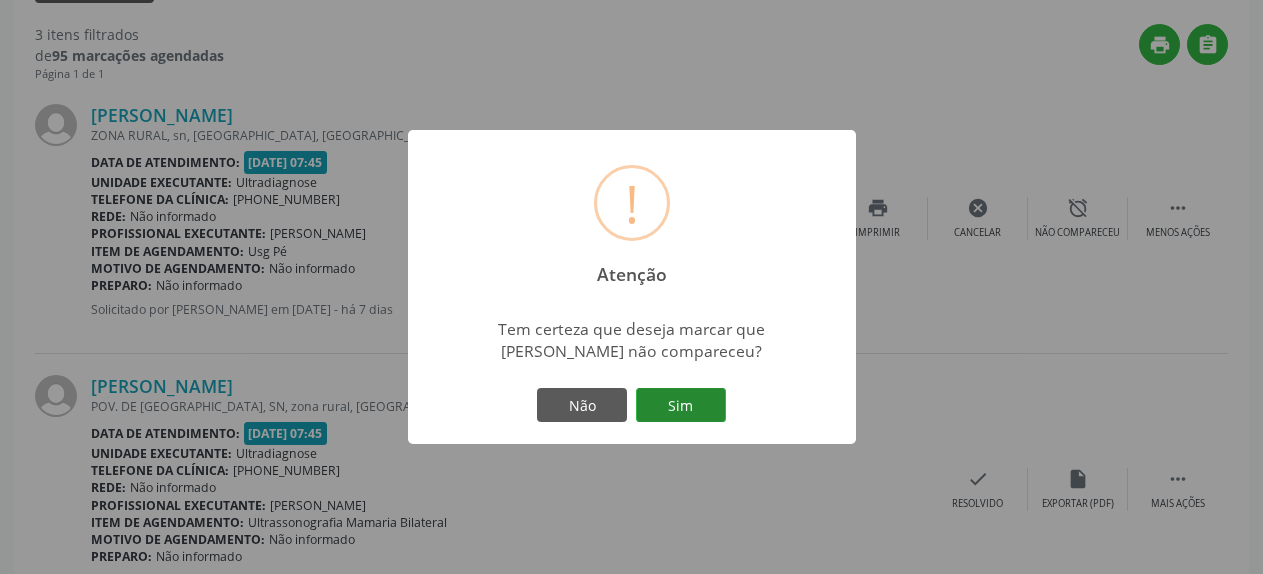 click on "Sim" at bounding box center [681, 405] 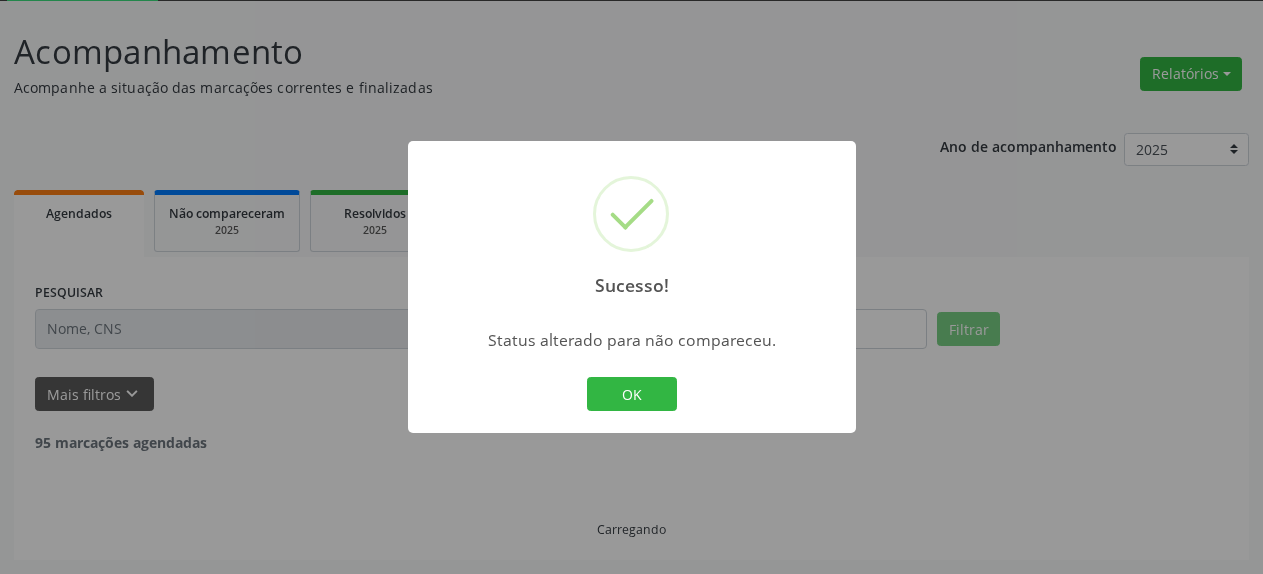 scroll, scrollTop: 109, scrollLeft: 0, axis: vertical 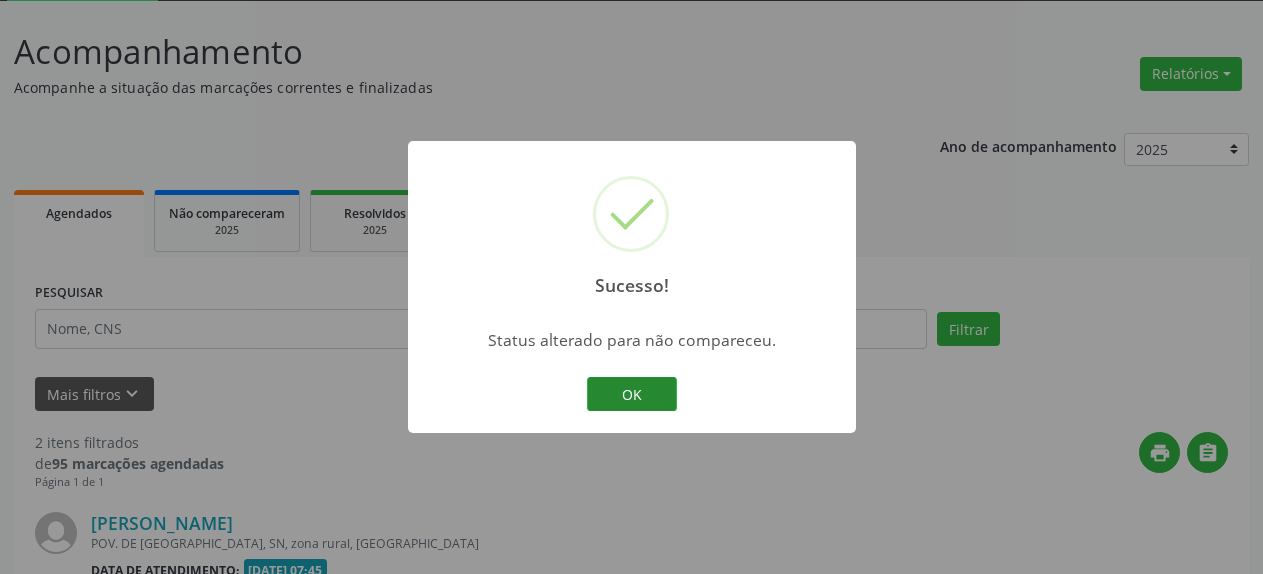click on "OK" at bounding box center (632, 394) 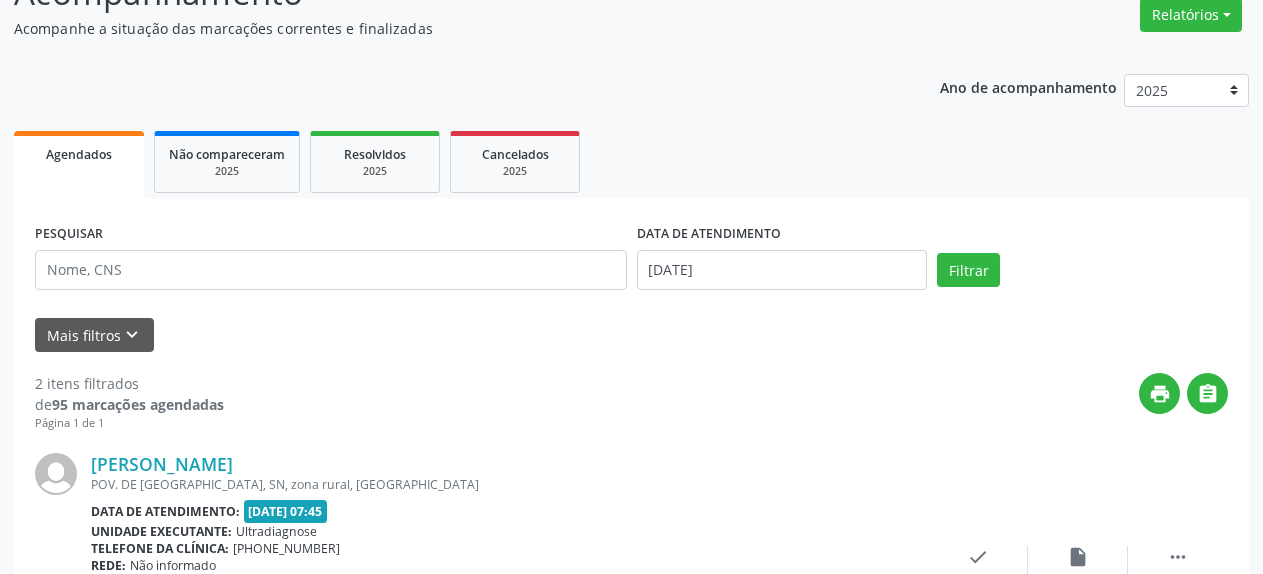 scroll, scrollTop: 415, scrollLeft: 0, axis: vertical 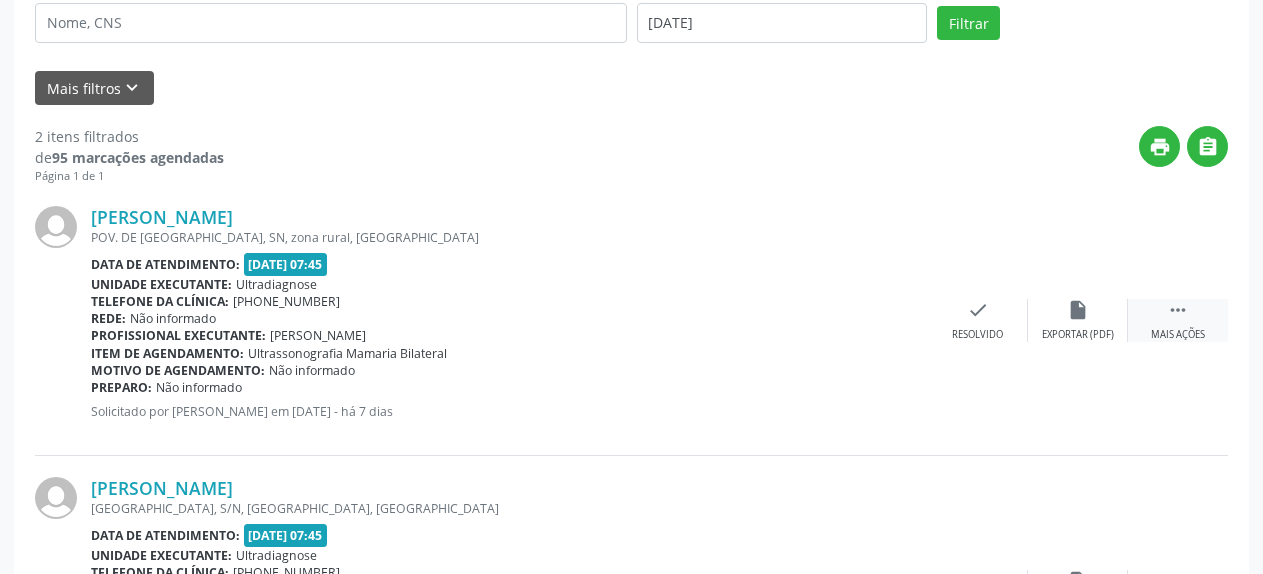 click on "" at bounding box center [1178, 310] 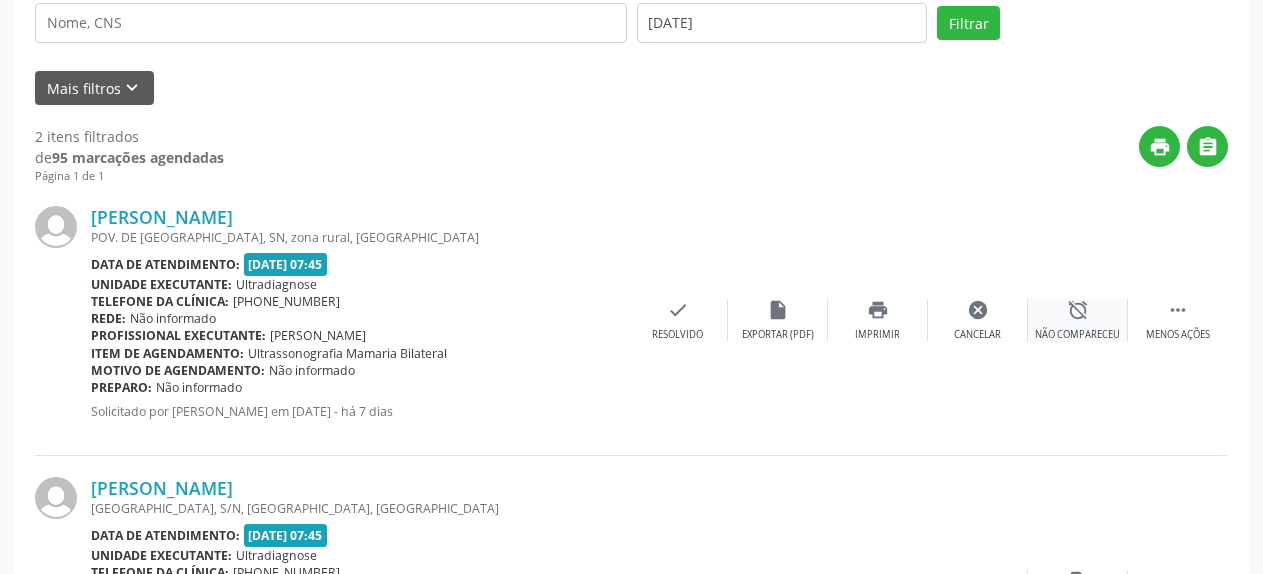 click on "alarm_off" at bounding box center (1078, 310) 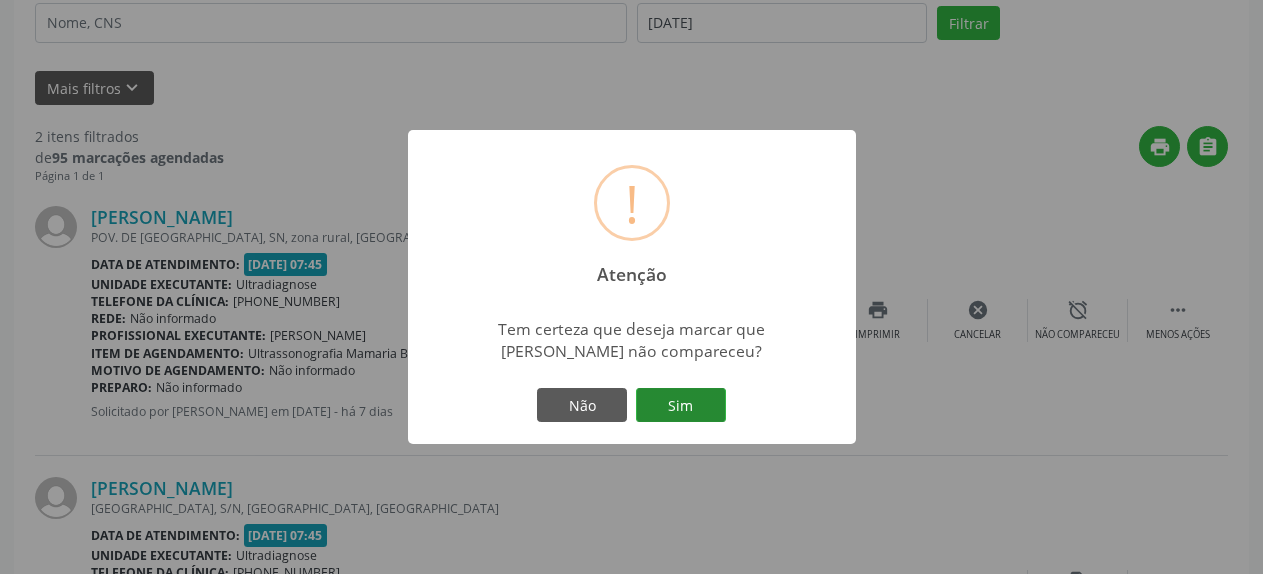 click on "Sim" at bounding box center [681, 405] 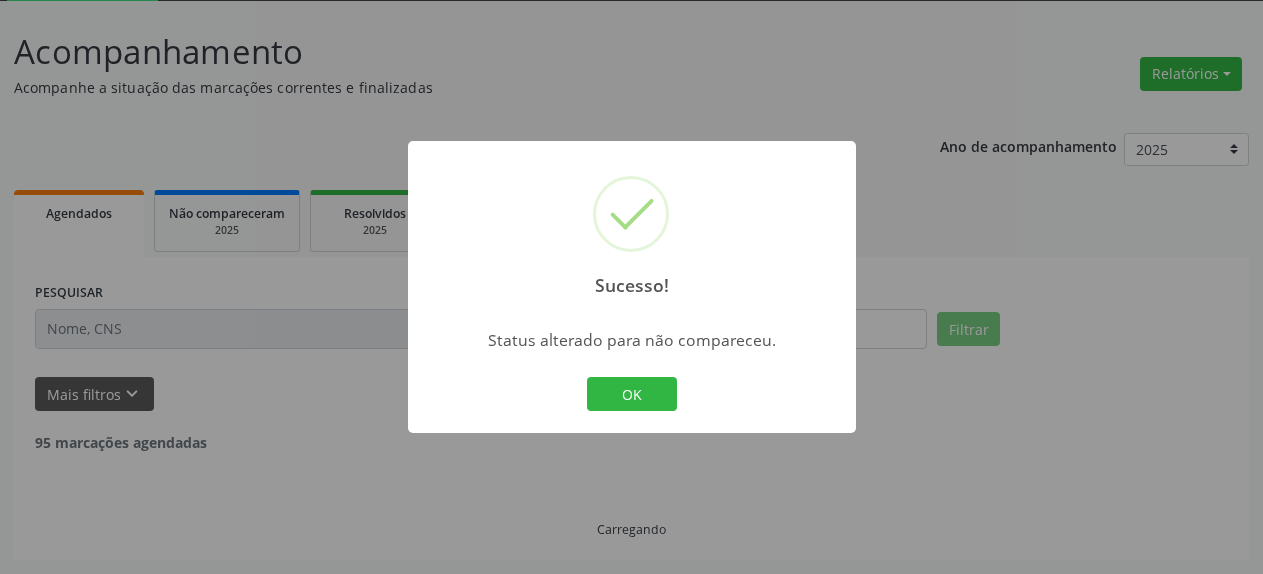 scroll, scrollTop: 109, scrollLeft: 0, axis: vertical 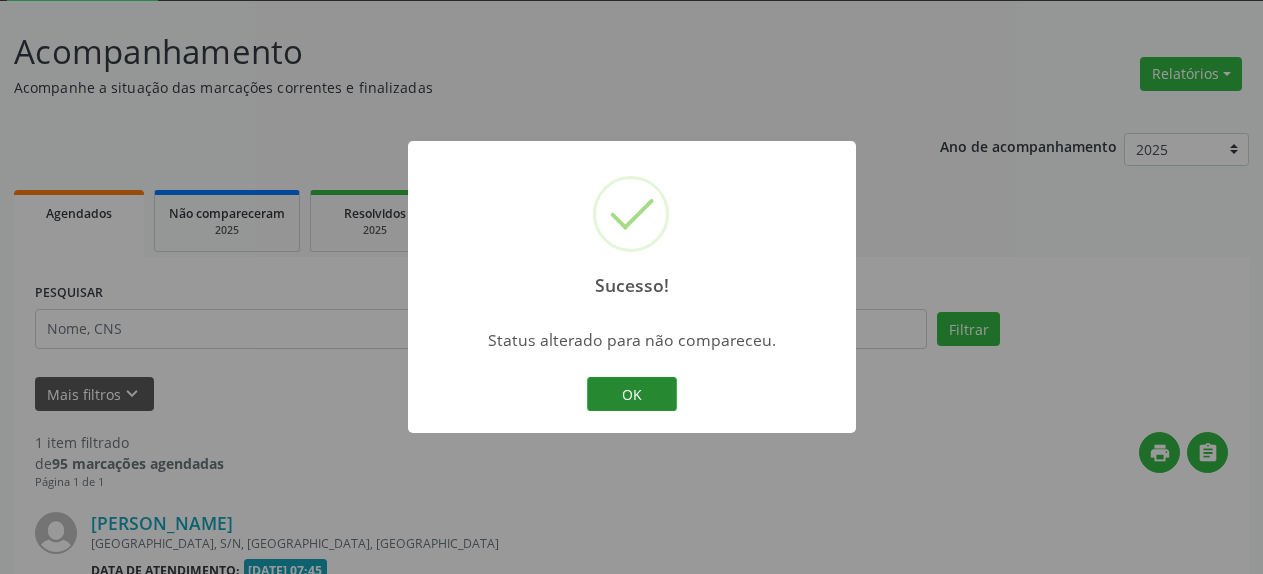 click on "OK" at bounding box center [632, 394] 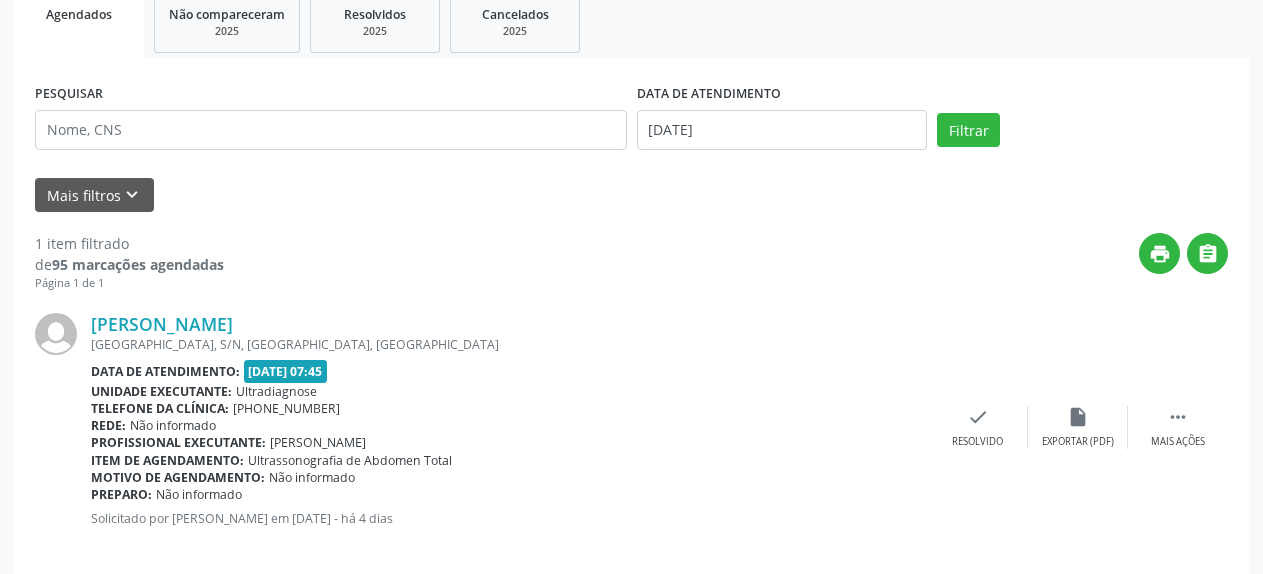 scroll, scrollTop: 331, scrollLeft: 0, axis: vertical 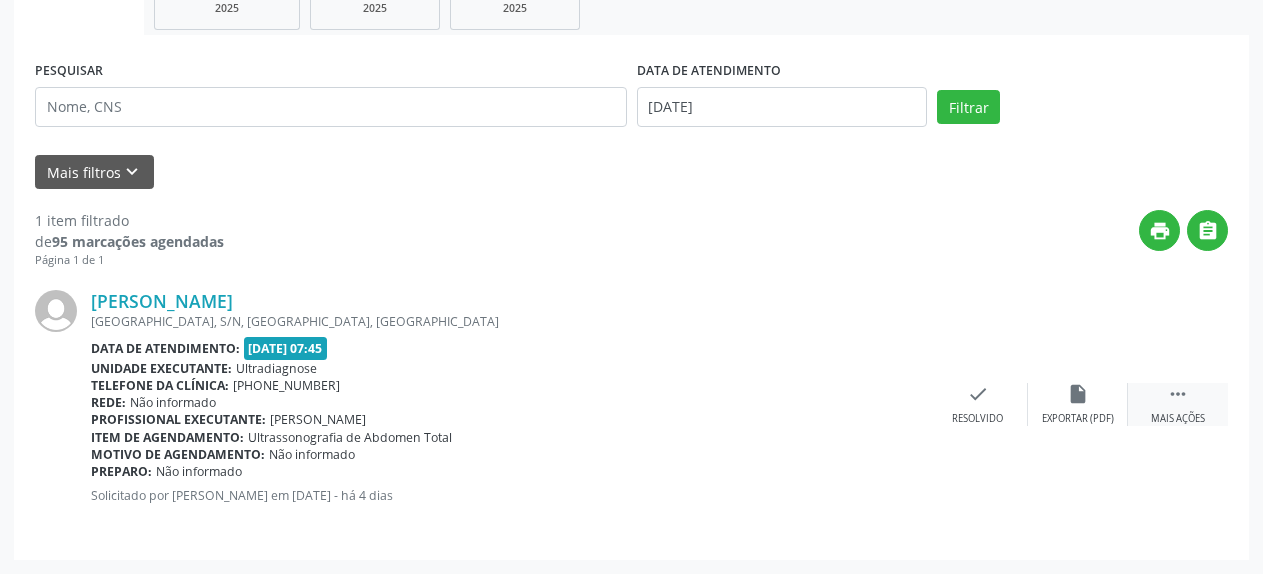 click on "" at bounding box center [1178, 394] 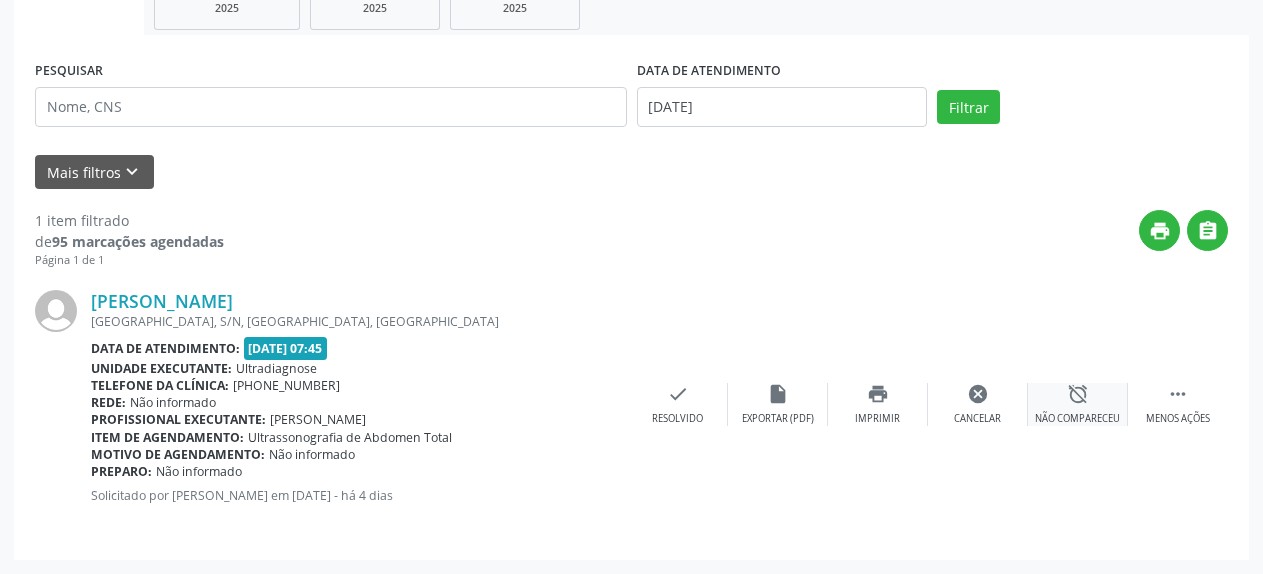 click on "alarm_off" at bounding box center [1078, 394] 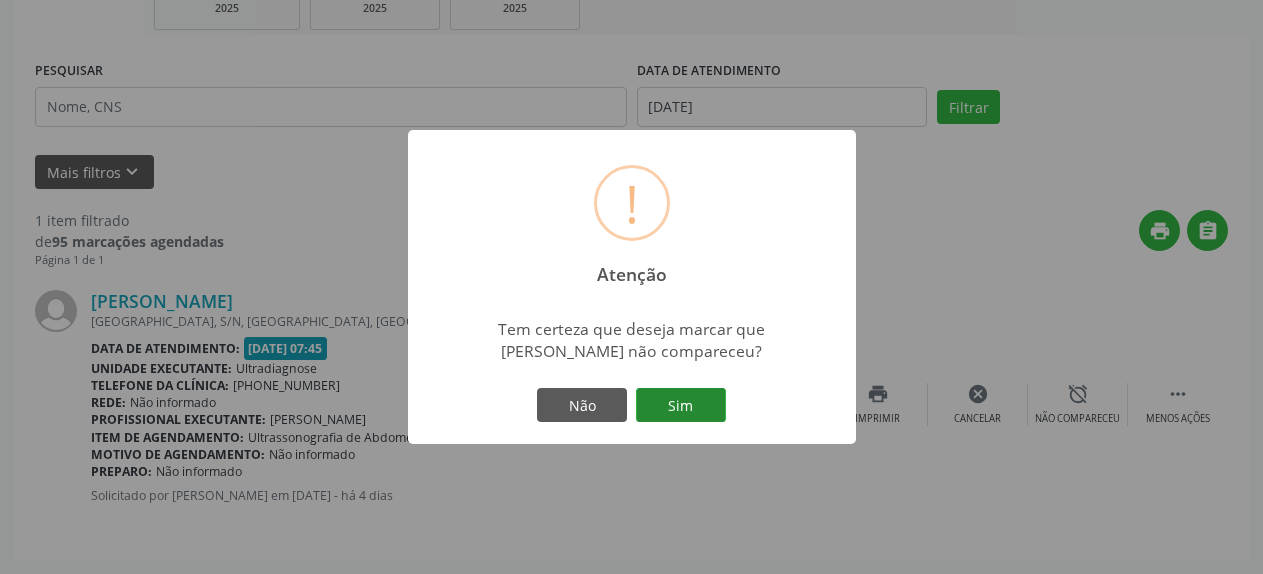 click on "Sim" at bounding box center [681, 405] 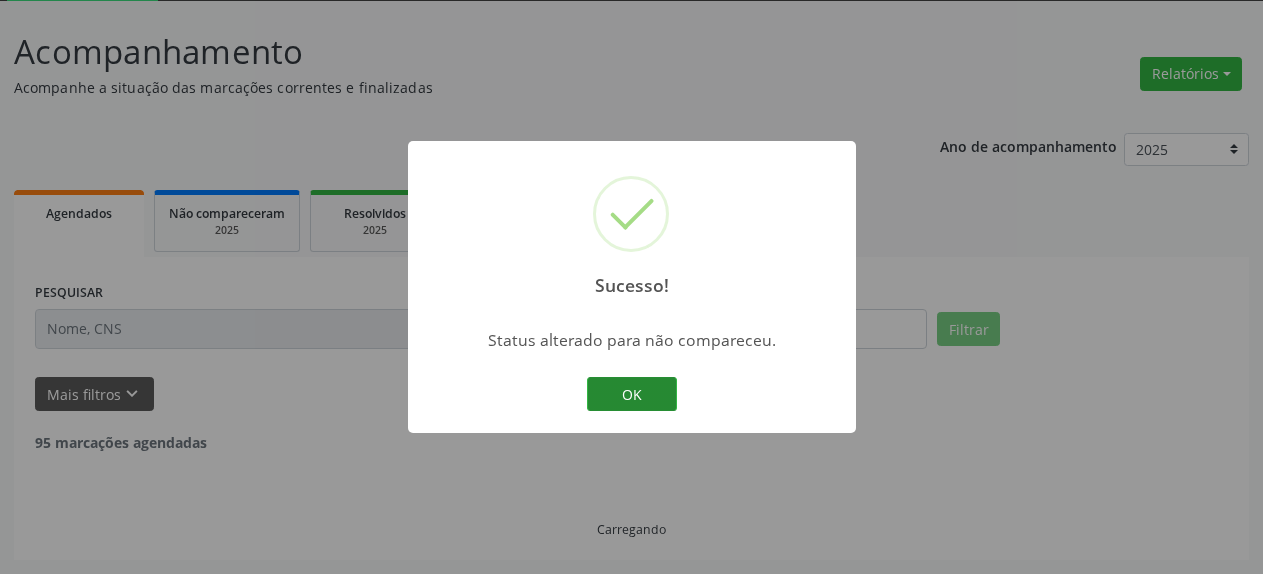 scroll, scrollTop: 44, scrollLeft: 0, axis: vertical 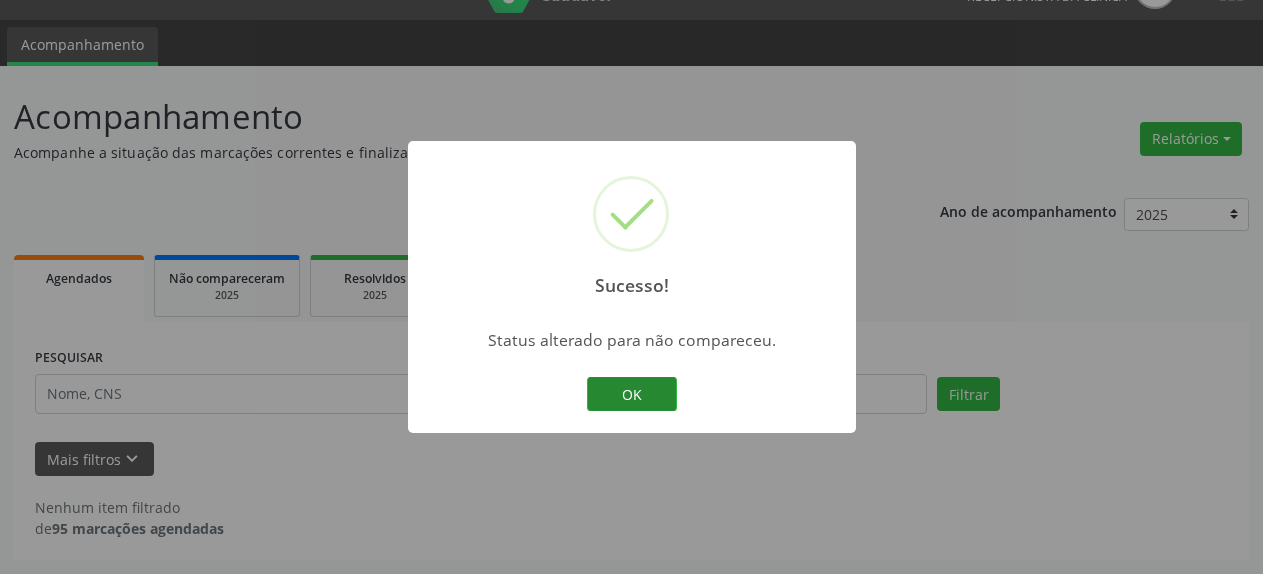 click on "OK" at bounding box center (632, 394) 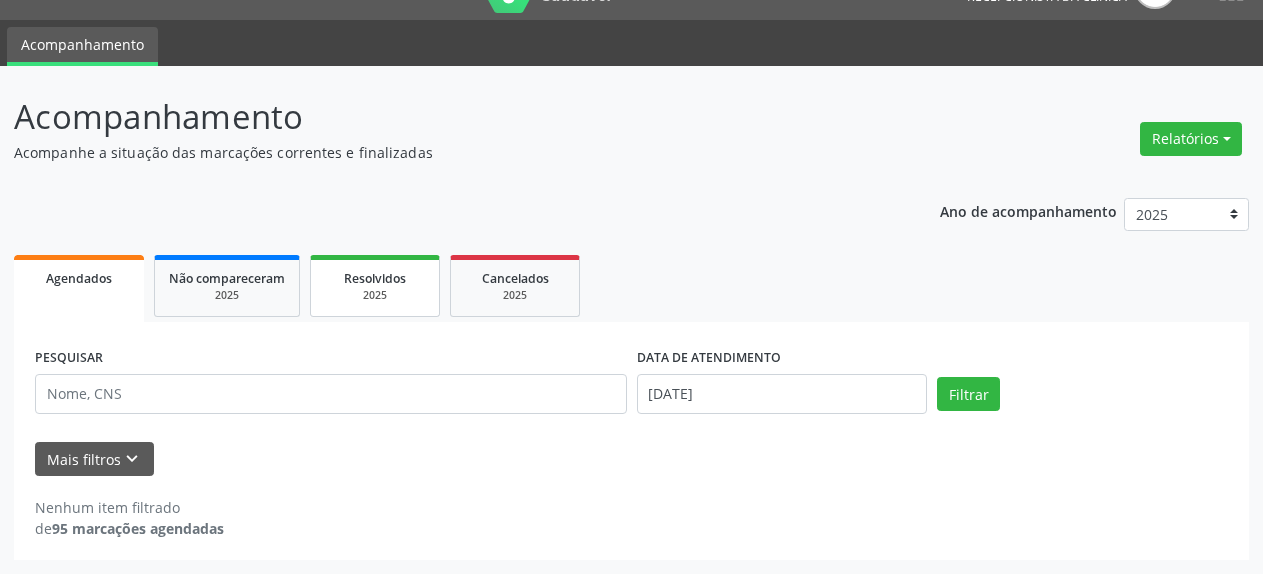 click on "Resolvidos" at bounding box center [375, 277] 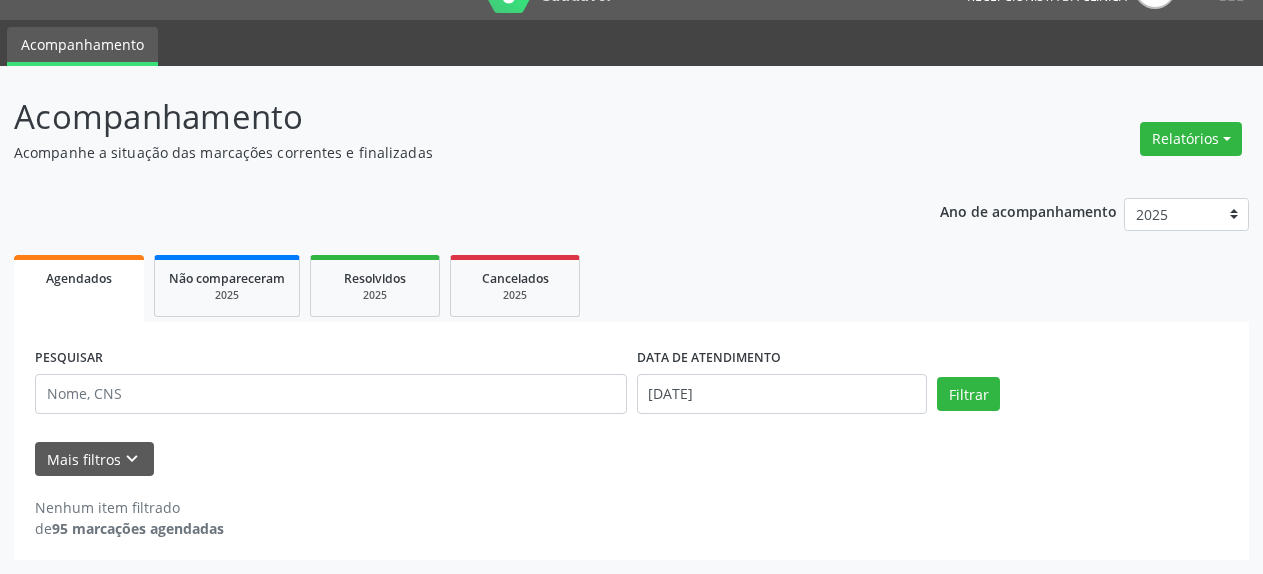 select on "6" 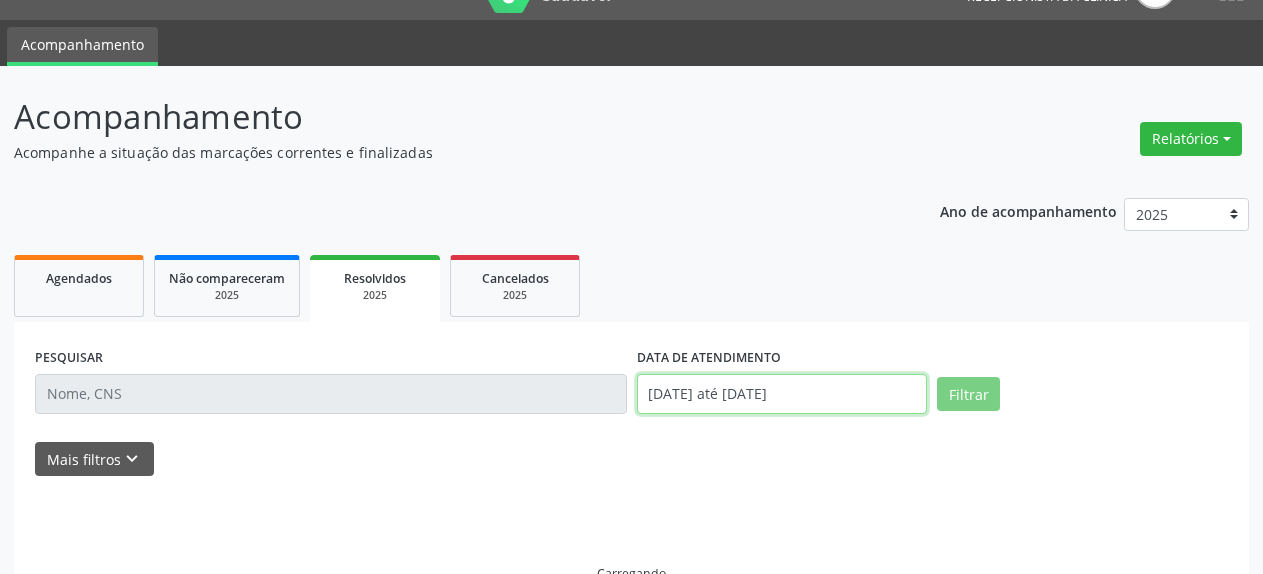 click on "[DATE] até [DATE]" at bounding box center [782, 394] 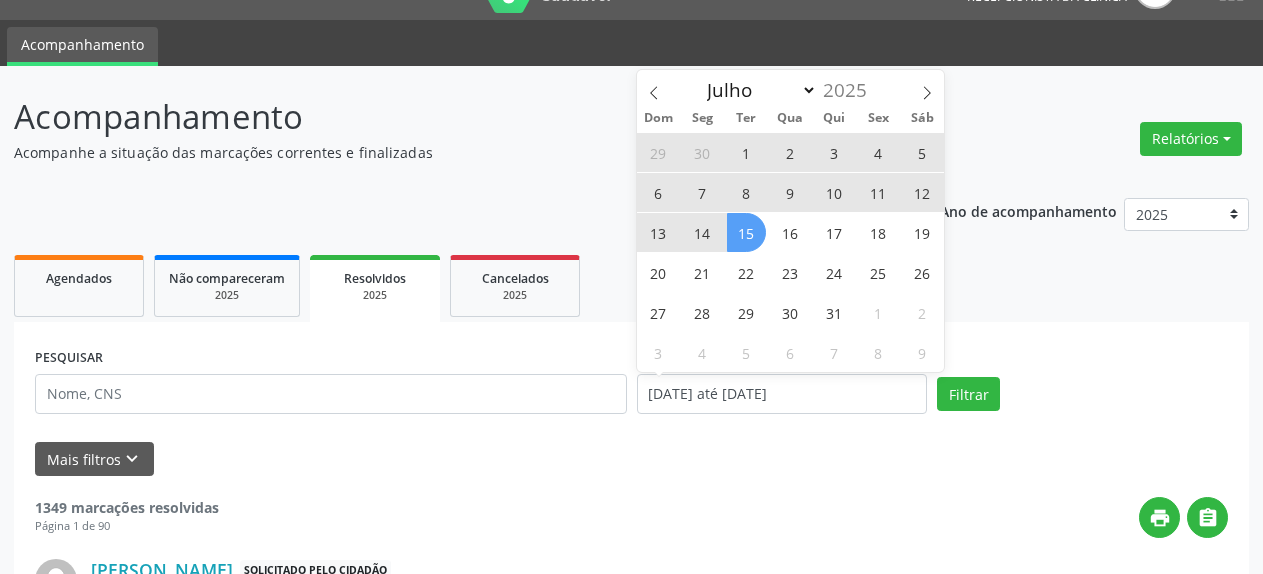 click on "14" at bounding box center (702, 232) 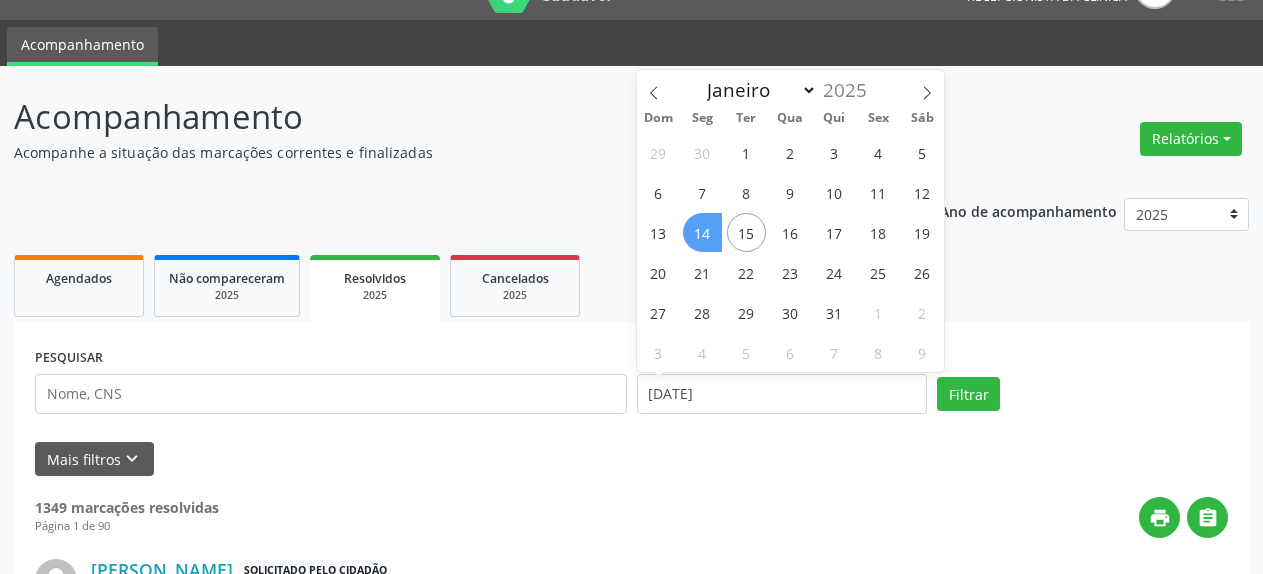 click on "14" at bounding box center (702, 232) 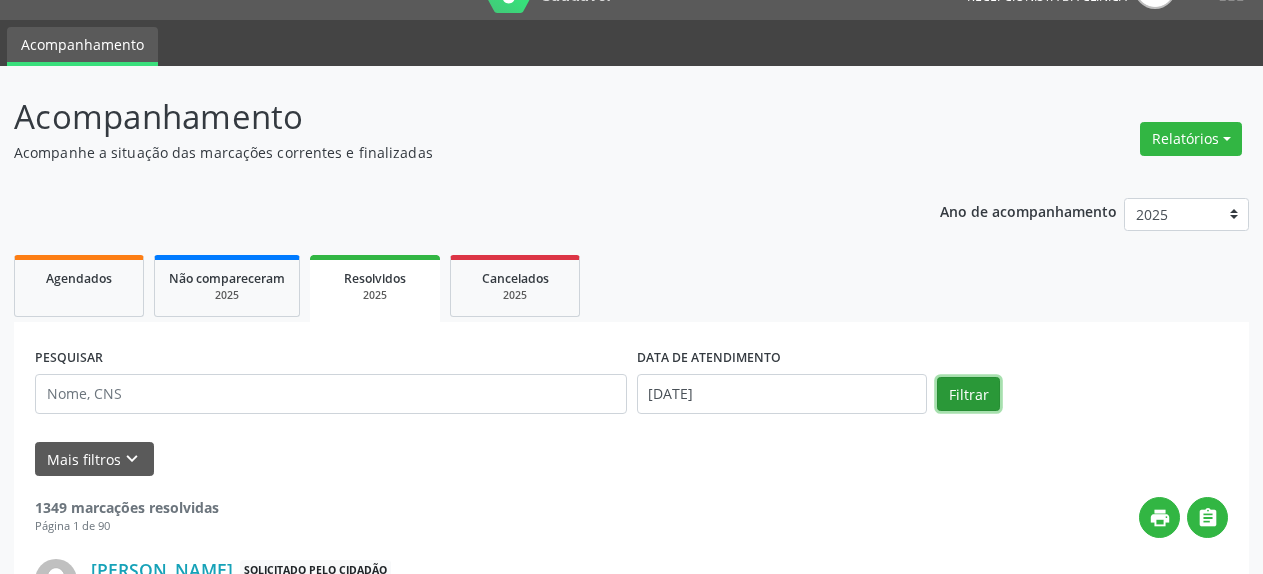 click on "Filtrar" at bounding box center [968, 394] 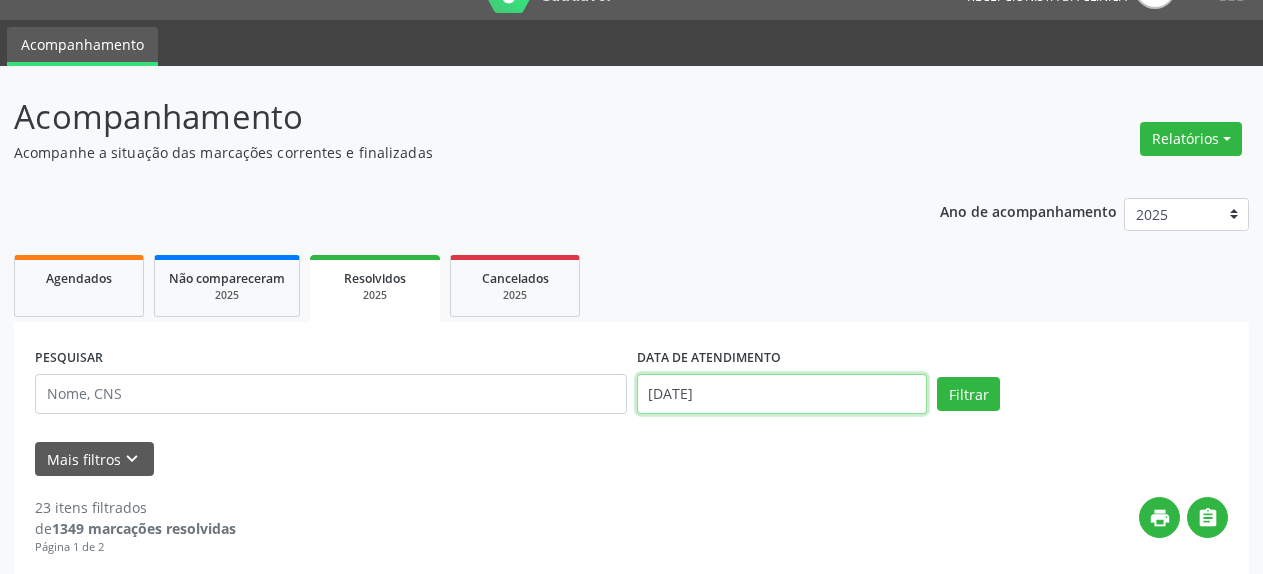 click on "[DATE]" at bounding box center [782, 394] 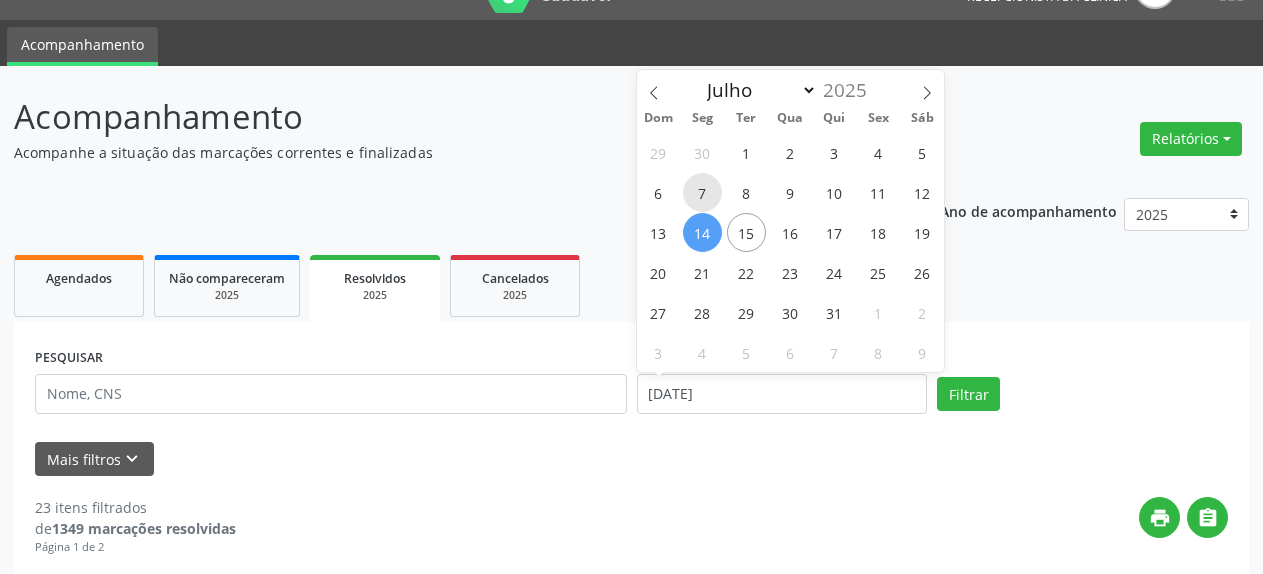 click on "7" at bounding box center [702, 192] 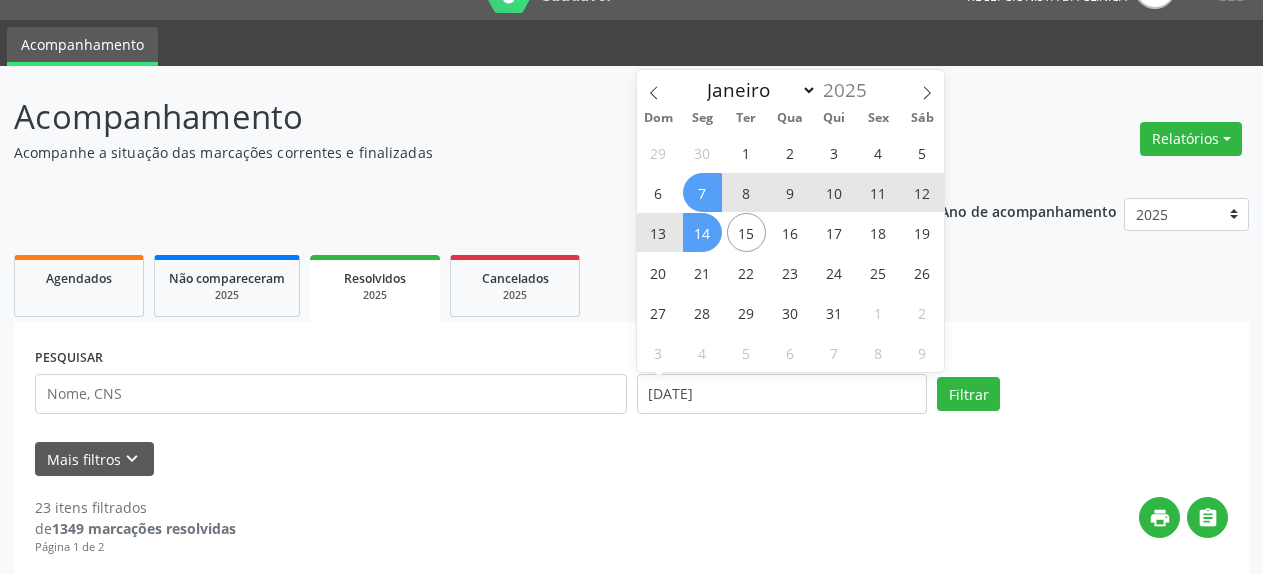 click on "14" at bounding box center [702, 232] 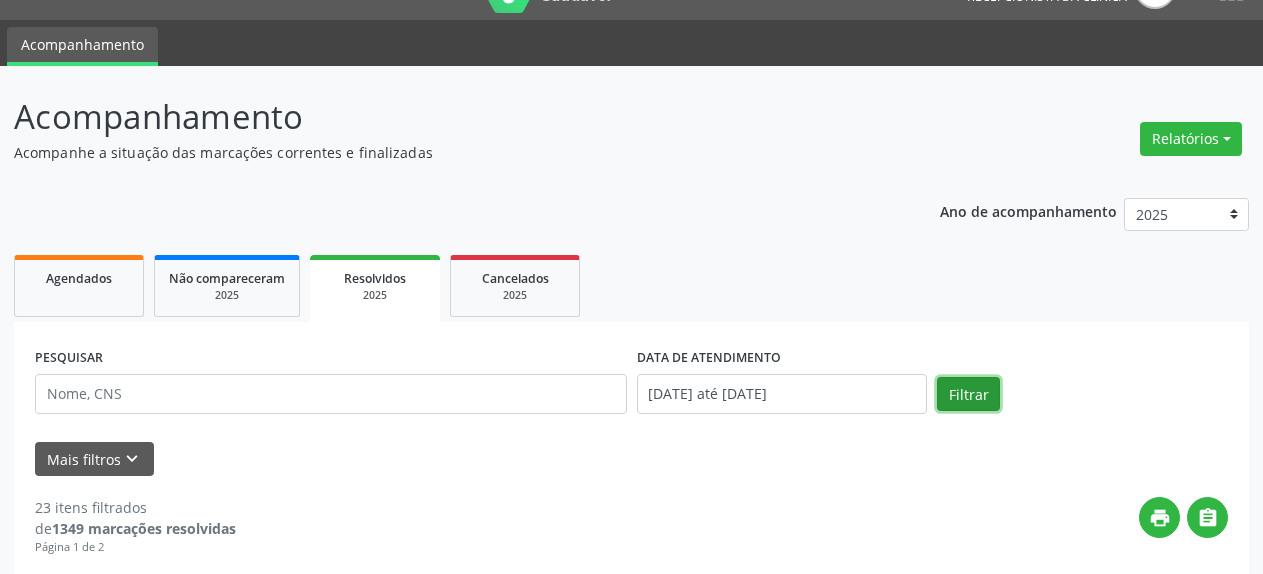 click on "Filtrar" at bounding box center (968, 394) 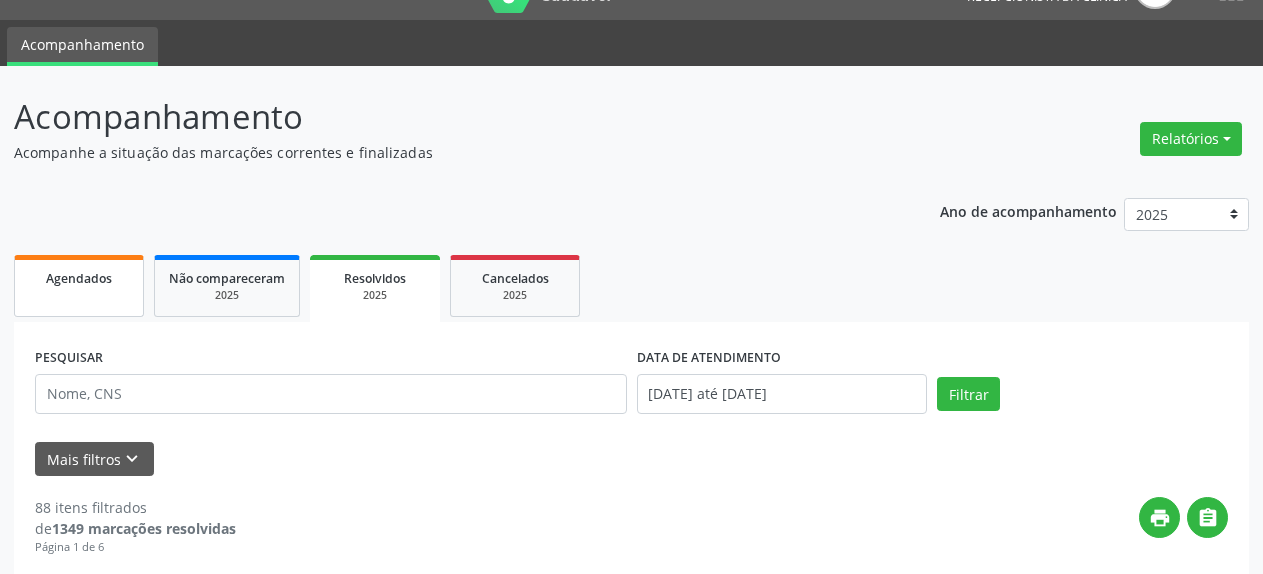 click on "Agendados" at bounding box center [79, 286] 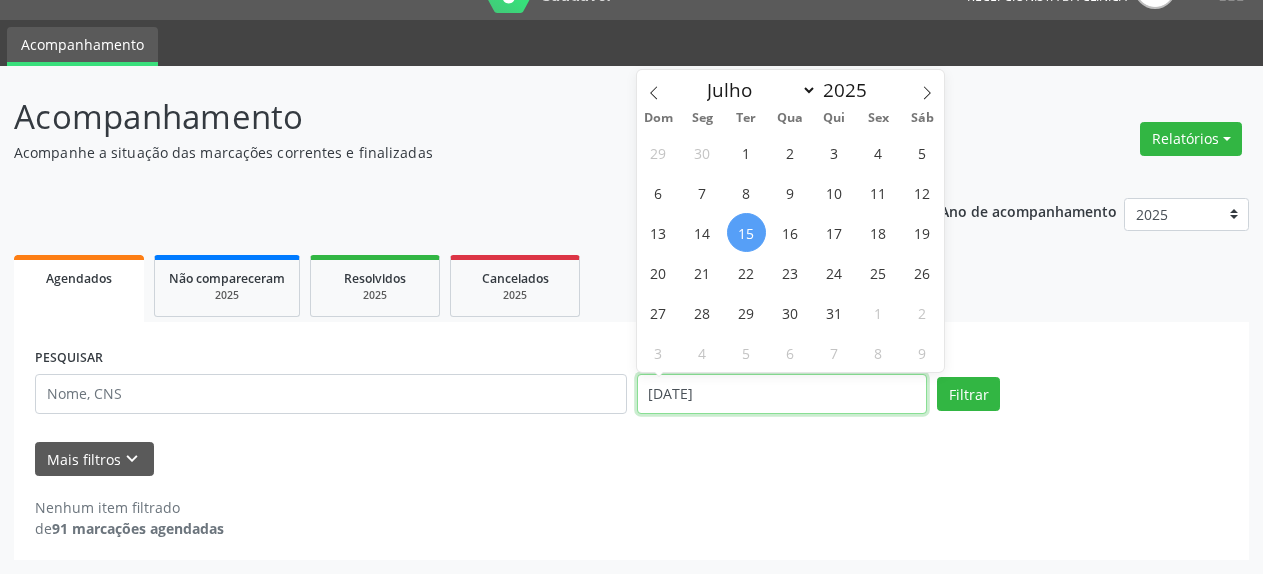 click on "[DATE]" at bounding box center [782, 394] 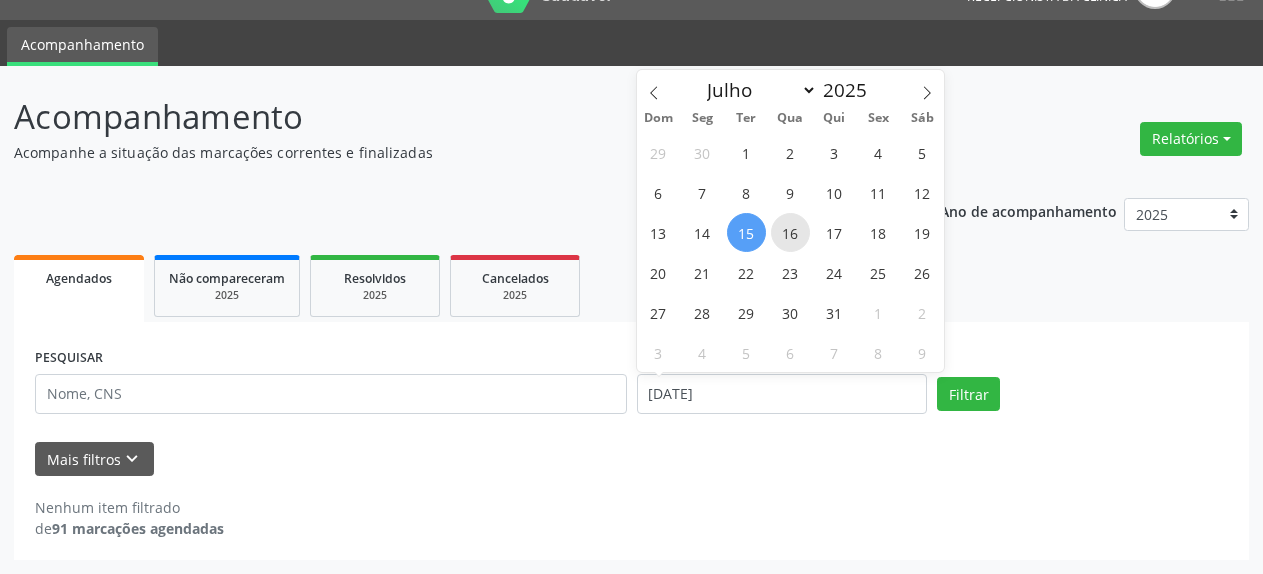 click on "16" at bounding box center (790, 232) 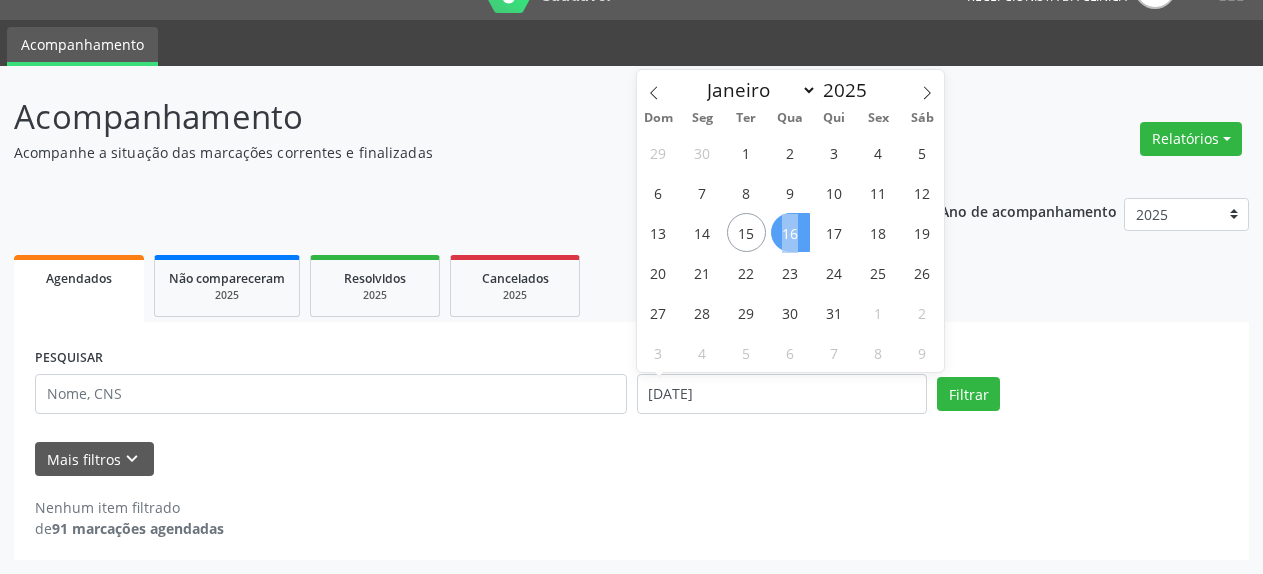 click on "16" at bounding box center [790, 232] 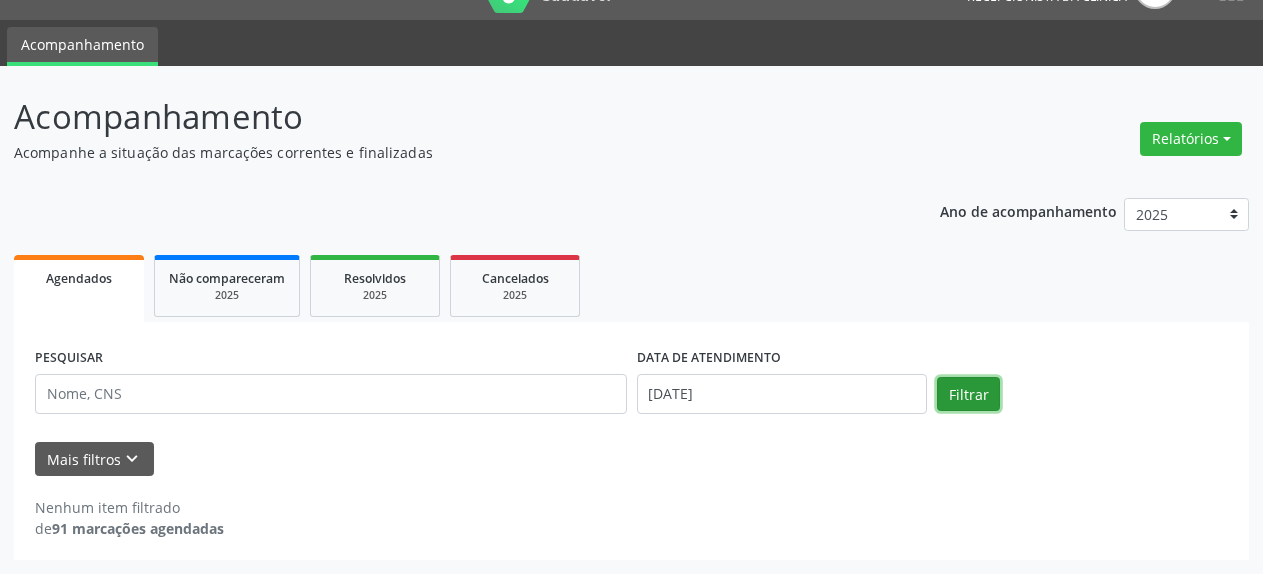 click on "Filtrar" at bounding box center [968, 394] 